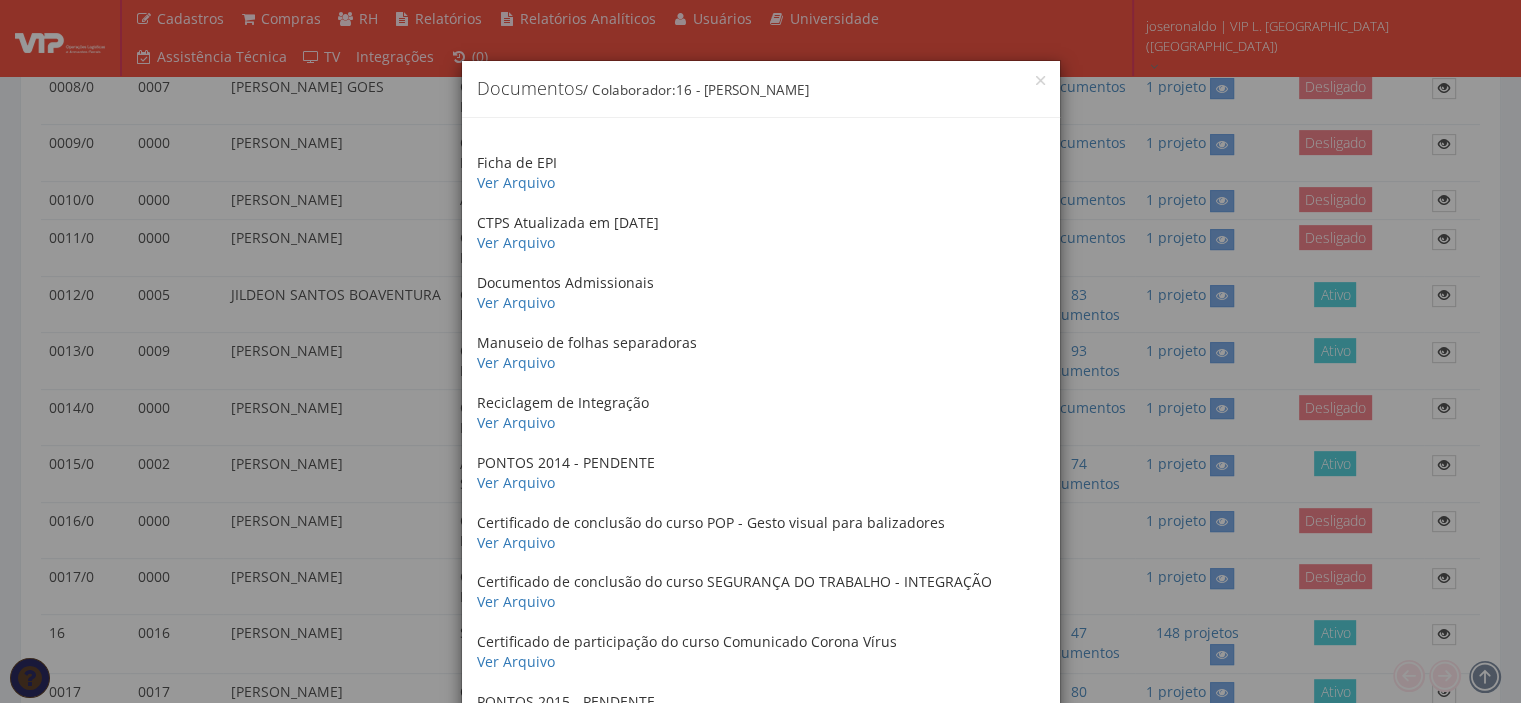 scroll, scrollTop: 800, scrollLeft: 0, axis: vertical 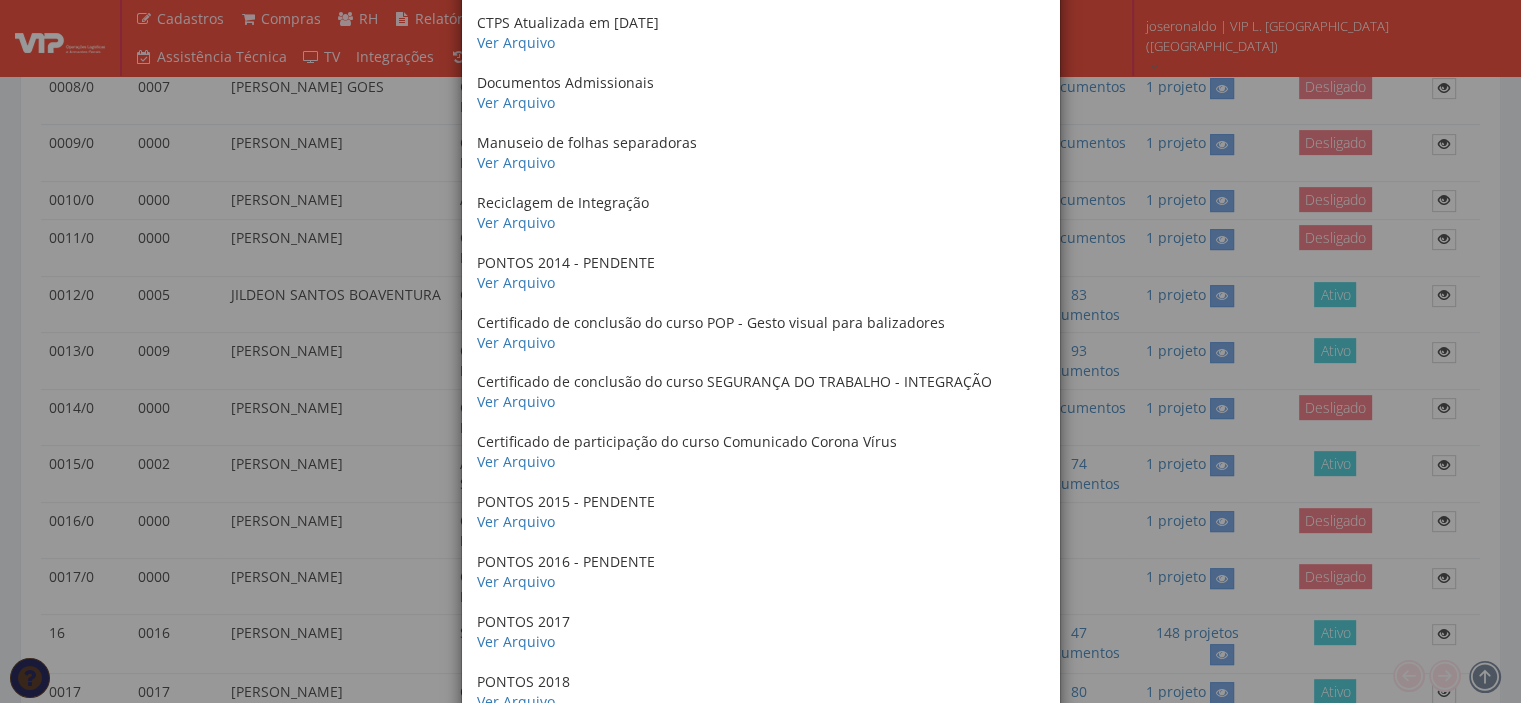 click on "×
Documentos  / Colaborador:  16 - JOSE RONALDO SANTOS SIQUEIRA
Ficha de EPI Ver Arquivo CTPS Atualizada em 07/04/2020 Ver Arquivo Documentos Admissionais Ver Arquivo Manuseio de folhas separadoras Ver Arquivo Reciclagem de Integração Ver Arquivo PONTOS 2014 - PENDENTE Ver Arquivo Certificado de conclusão do curso POP - Gesto visual para balizadores Ver Arquivo Certificado de conclusão do curso SEGURANÇA DO TRABALHO - INTEGRAÇÃO Ver Arquivo Certificado de participação do curso Comunicado Corona Vírus Ver Arquivo PONTOS 2015 - PENDENTE Ver Arquivo PONTOS 2016 - PENDENTE Ver Arquivo PONTOS 2017 Ver Arquivo PONTOS 2018 Ver Arquivo PONTOS 2019 Ver Arquivo PONTOS 2020 Ver Arquivo PONTOS 2021 Ver Arquivo PONTOS 2022 Ver Arquivo REUNIÃO DE ALINHAMENTO JURÍDICO x OPERAÇÃO Ver Arquivo NR11 - 2023 Ver Arquivo NR12 - 2023 Ver Arquivo Certificado de conclusão do curso INTEGRAÇÃO SEGURANÇA DO TRABALHO Ver Arquivo CRACHÁ VIP GLOBAL 2023 Ver Arquivo FÉRIAS 04/2024" at bounding box center (760, 351) 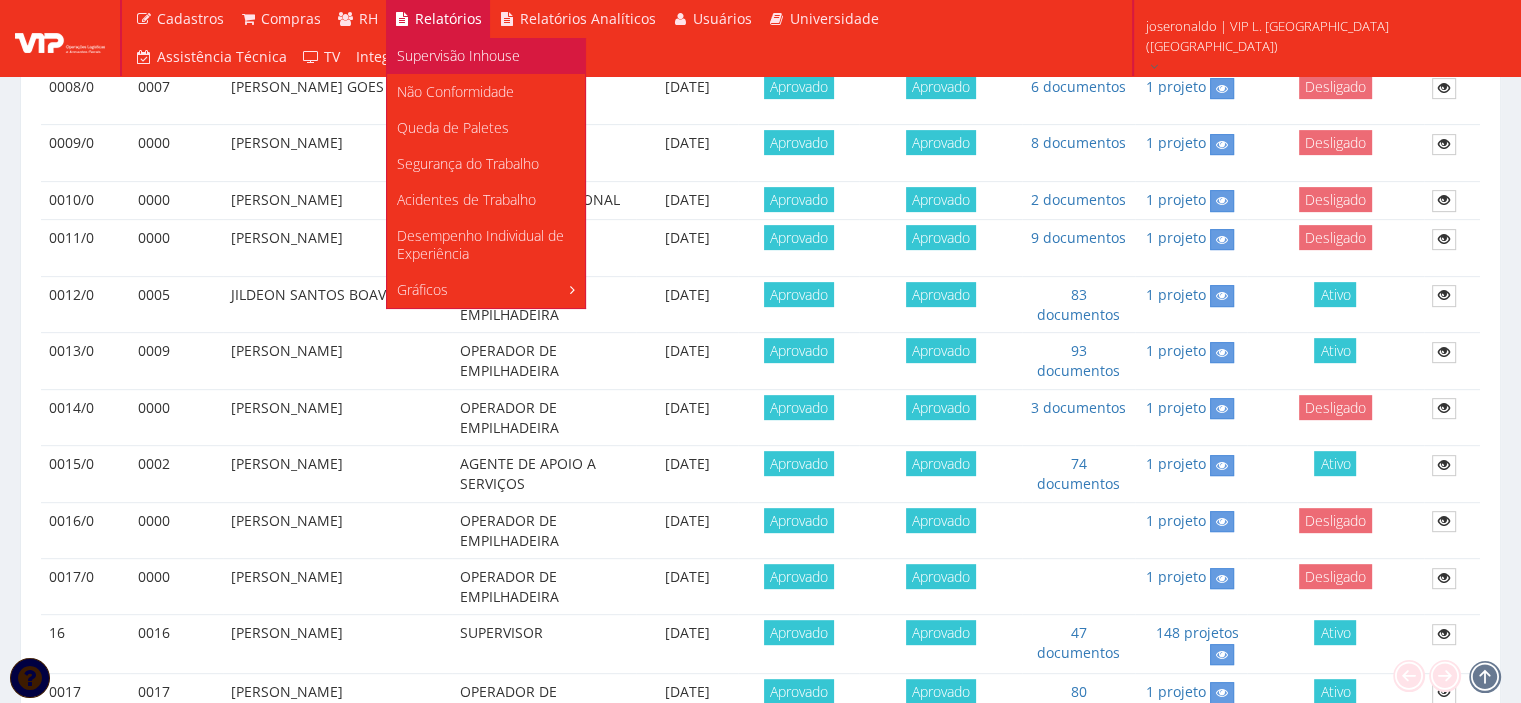 click on "Supervisão Inhouse" at bounding box center [458, 55] 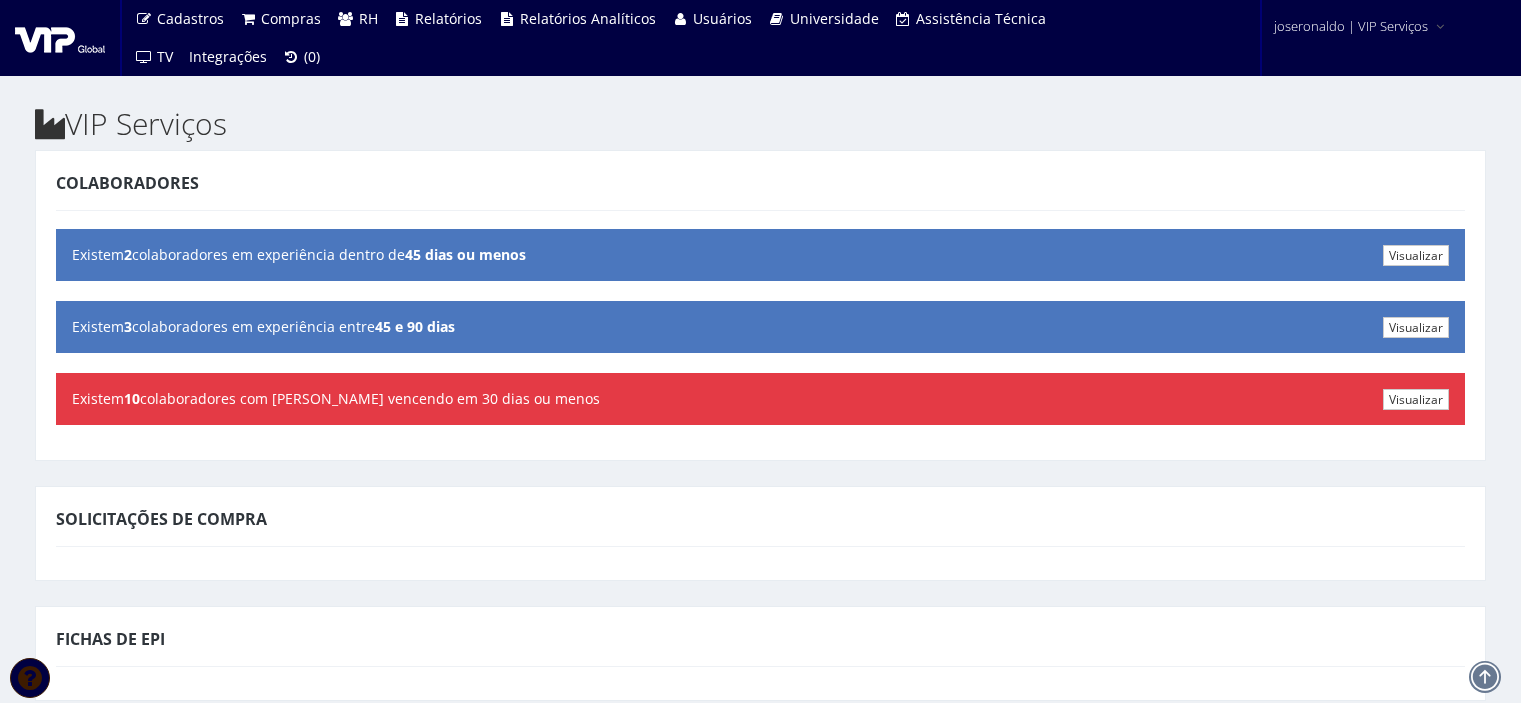 scroll, scrollTop: 0, scrollLeft: 0, axis: both 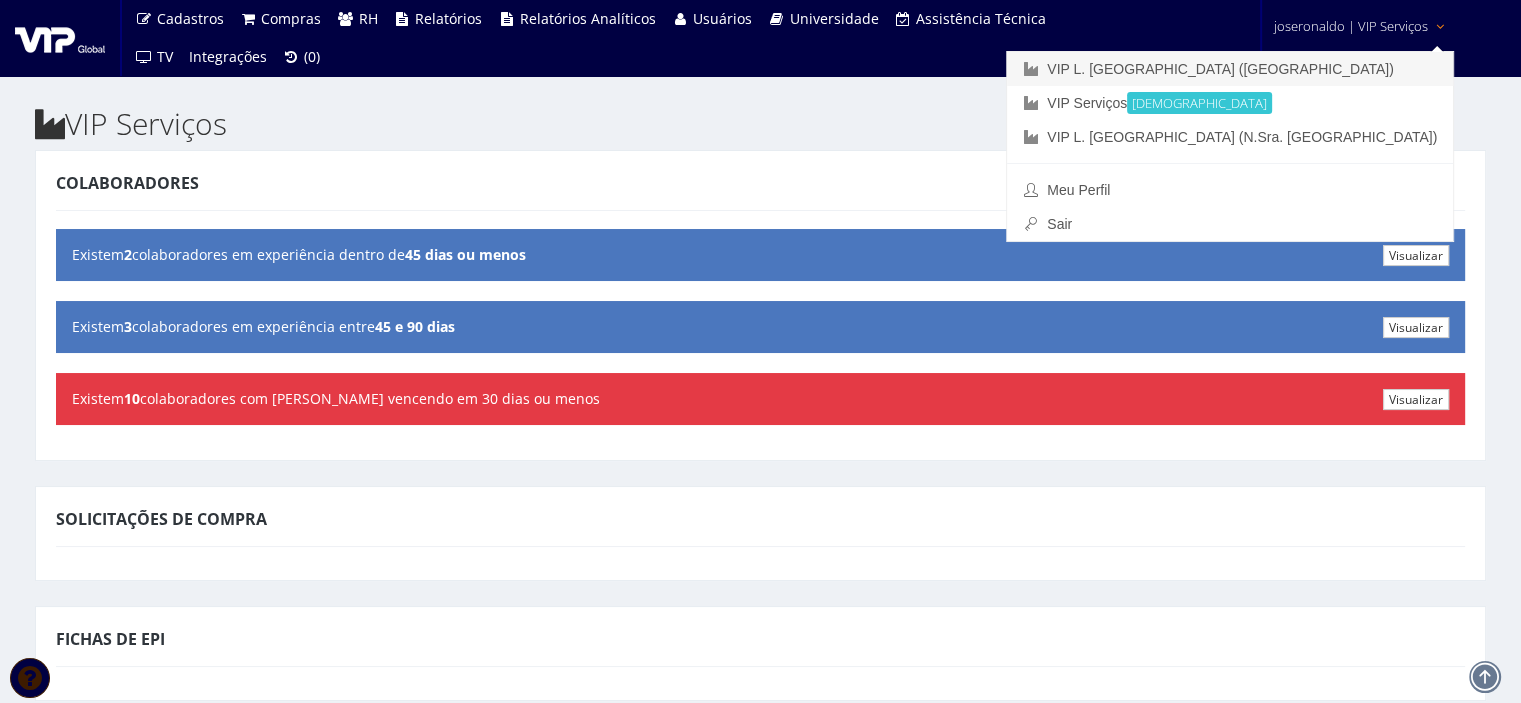 click on "VIP L. [GEOGRAPHIC_DATA] ([GEOGRAPHIC_DATA])" at bounding box center [1230, 69] 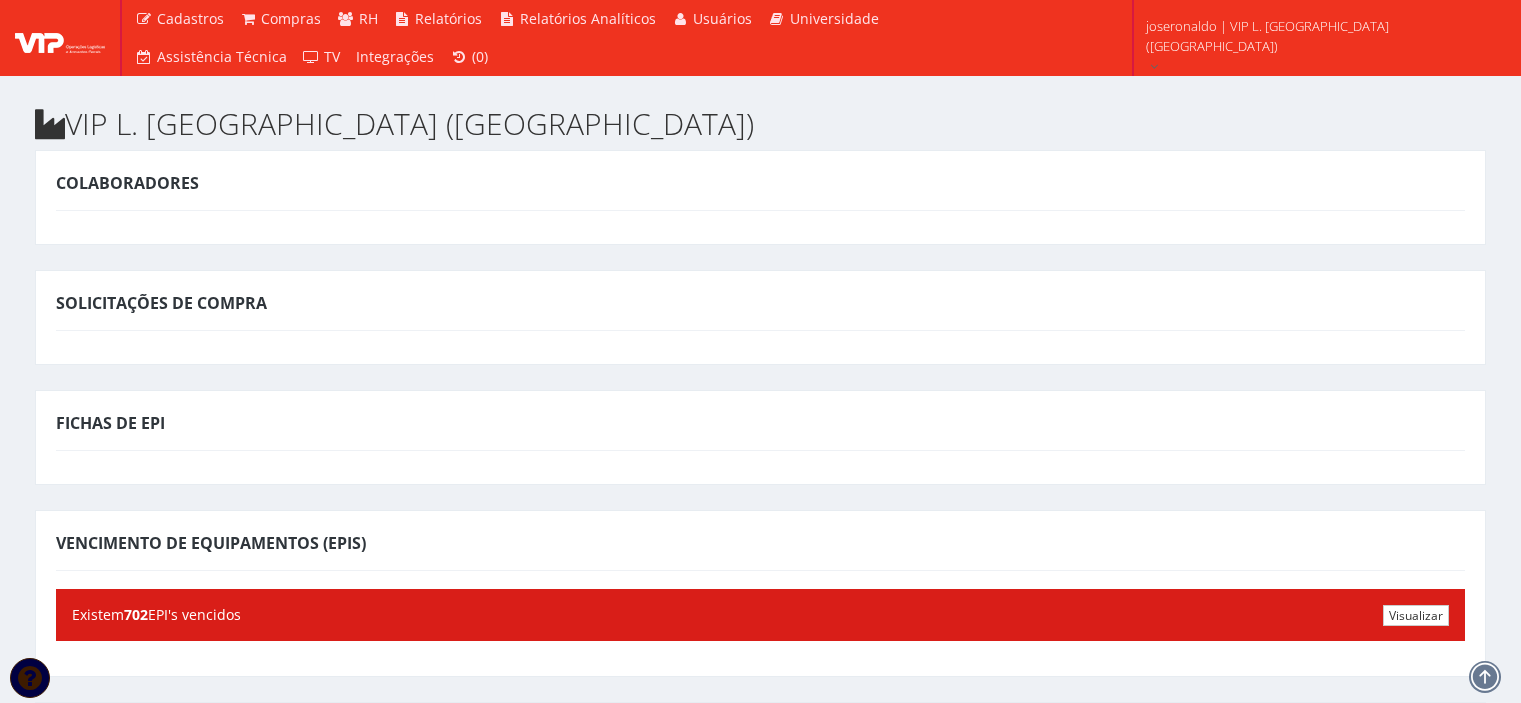 scroll, scrollTop: 0, scrollLeft: 0, axis: both 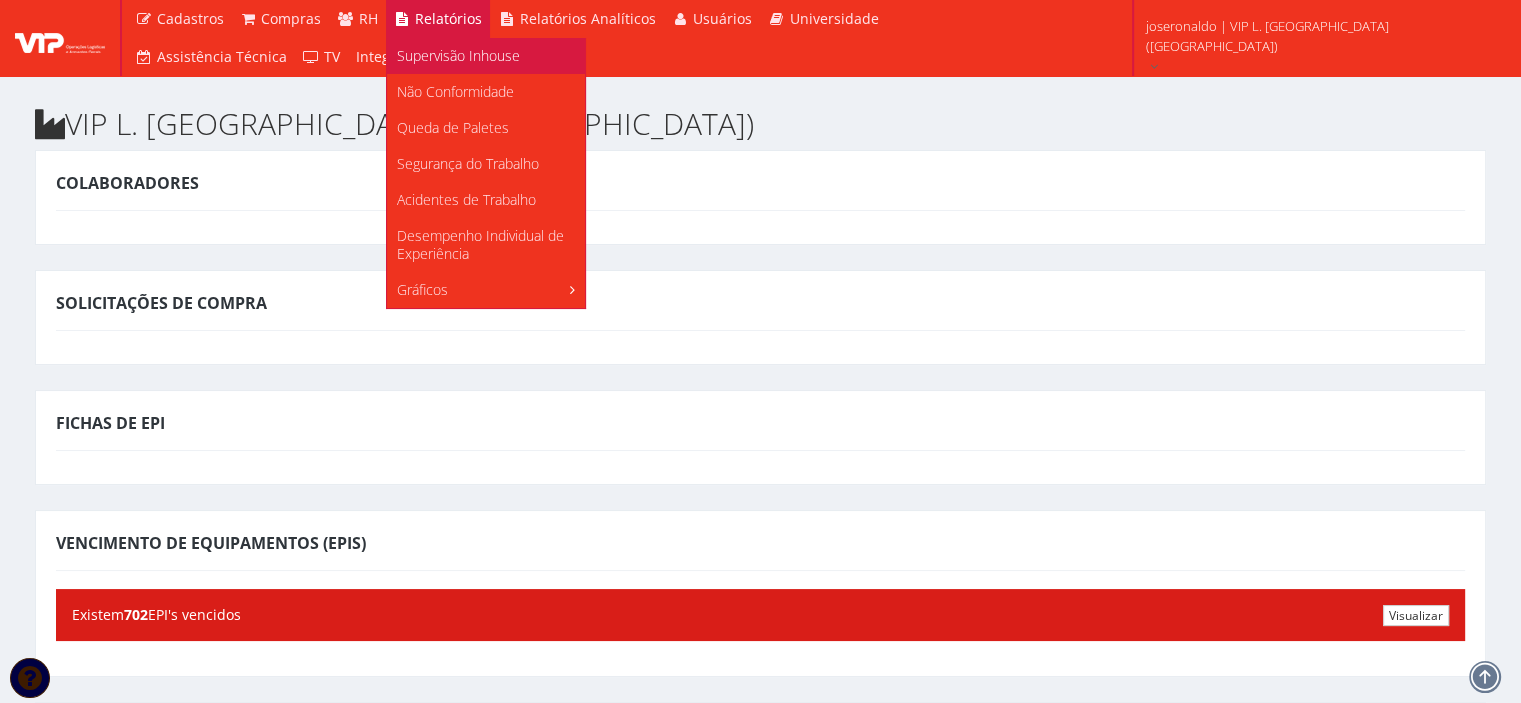 click on "Supervisão Inhouse" at bounding box center [458, 55] 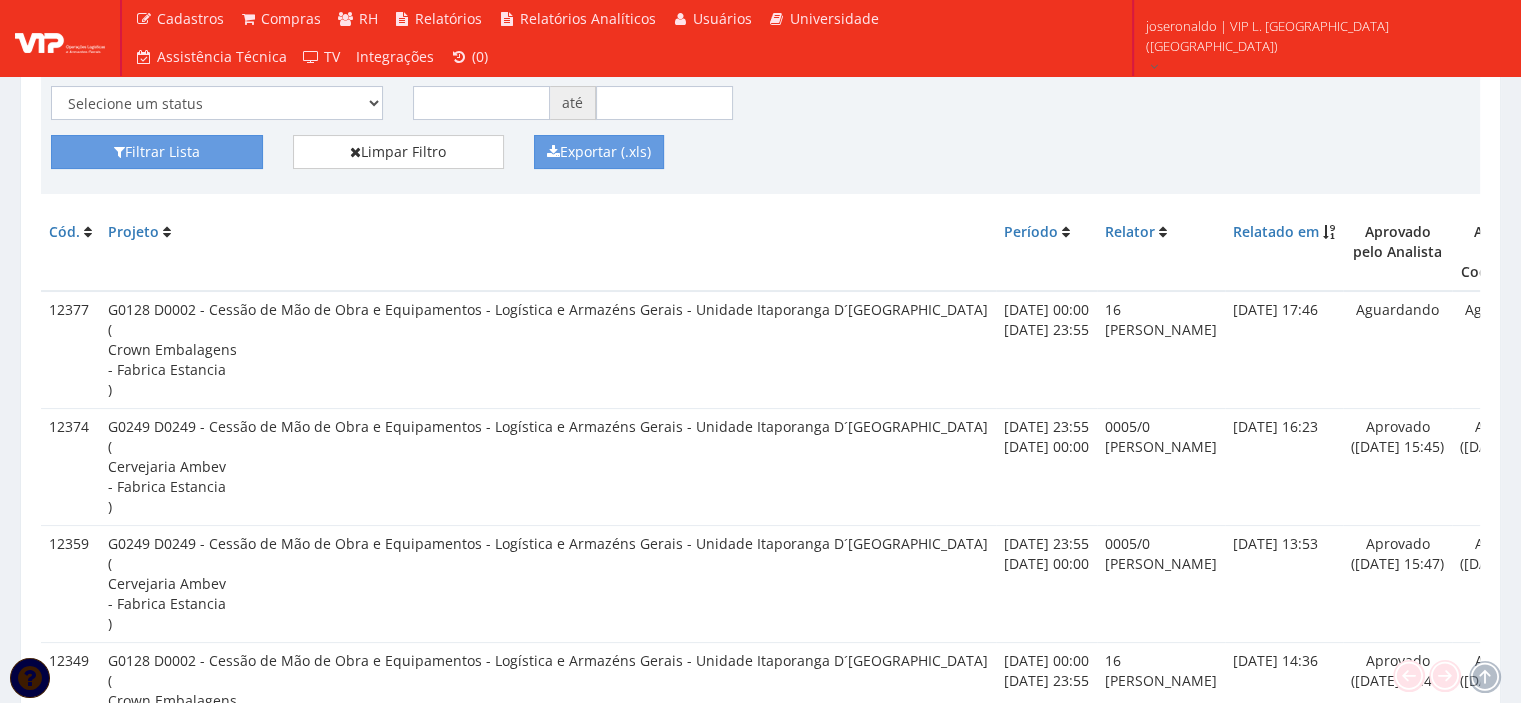 scroll, scrollTop: 200, scrollLeft: 0, axis: vertical 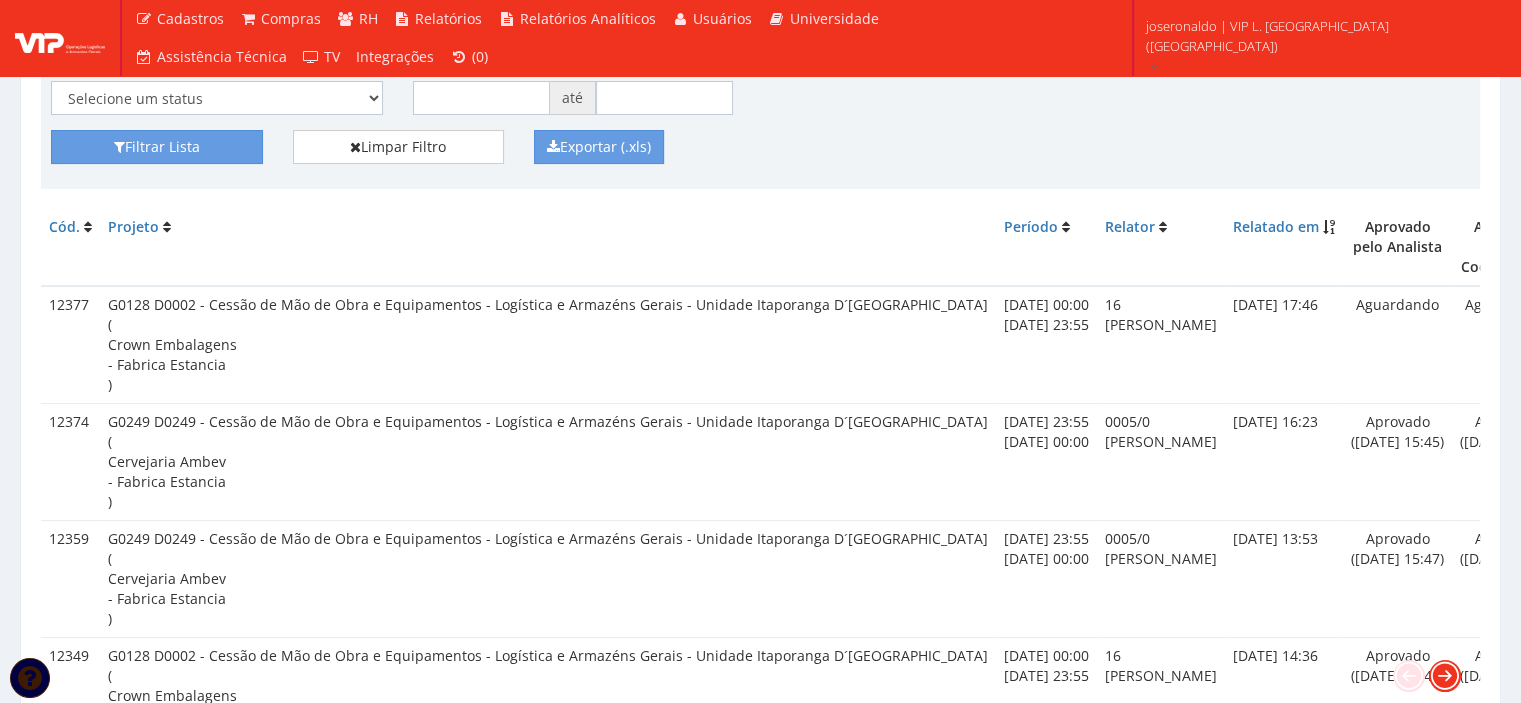 click at bounding box center [1445, 676] 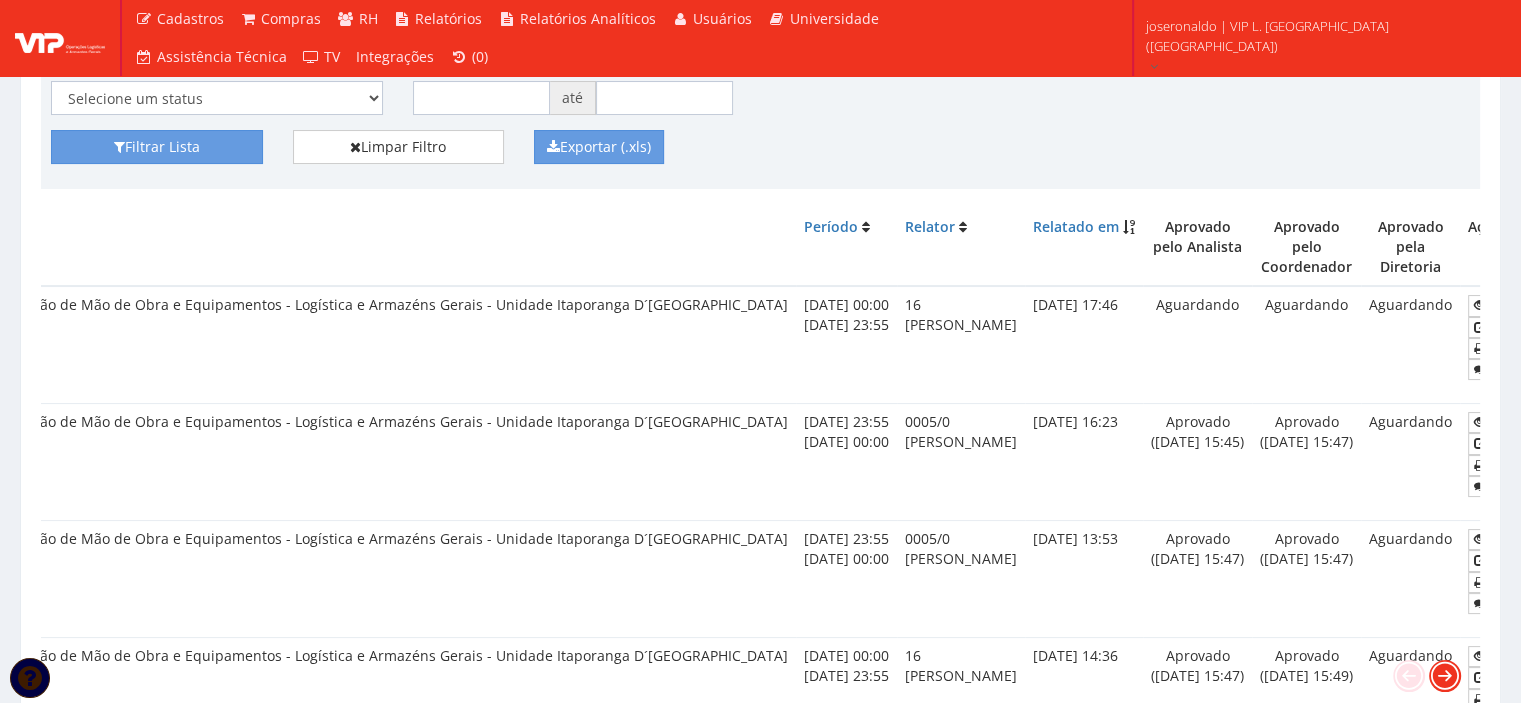 click at bounding box center (1445, 676) 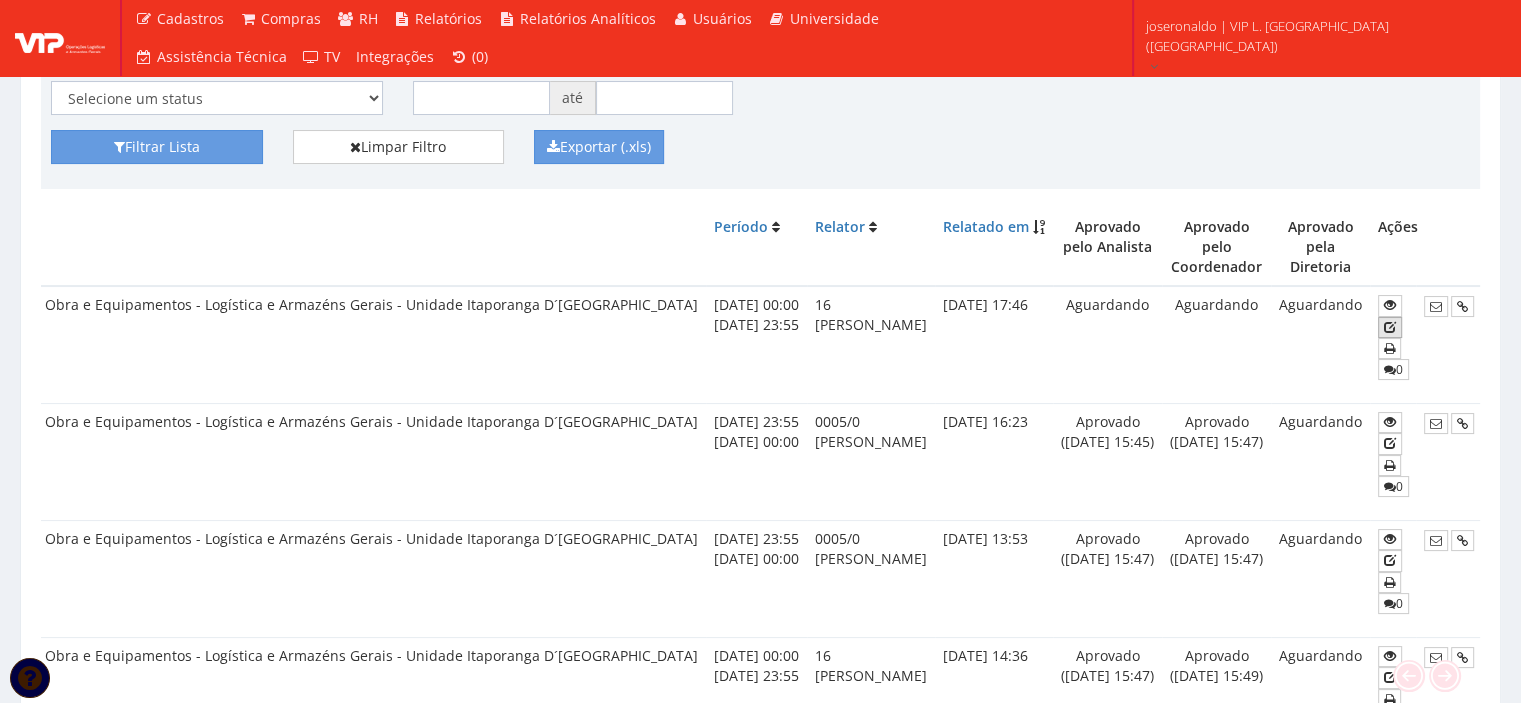 click at bounding box center (1390, 327) 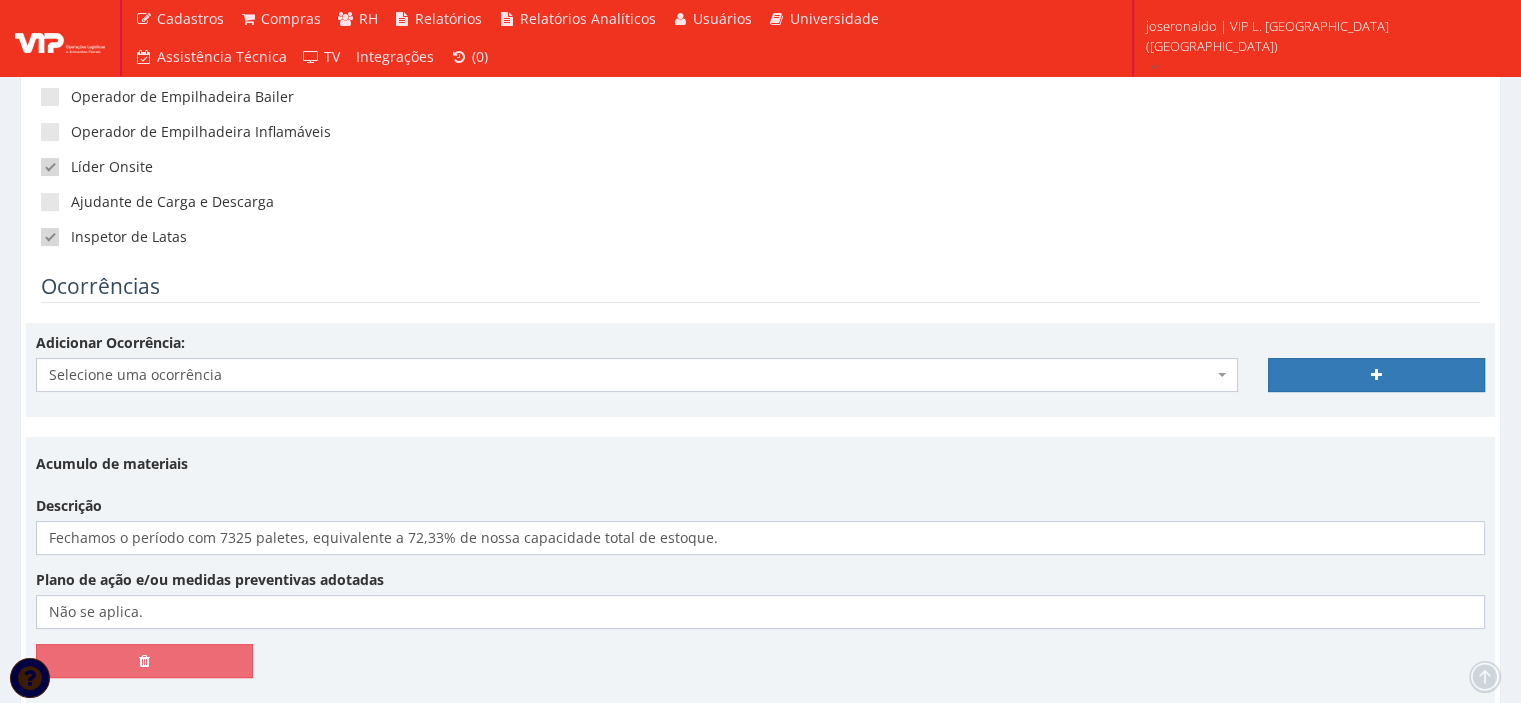 scroll, scrollTop: 600, scrollLeft: 0, axis: vertical 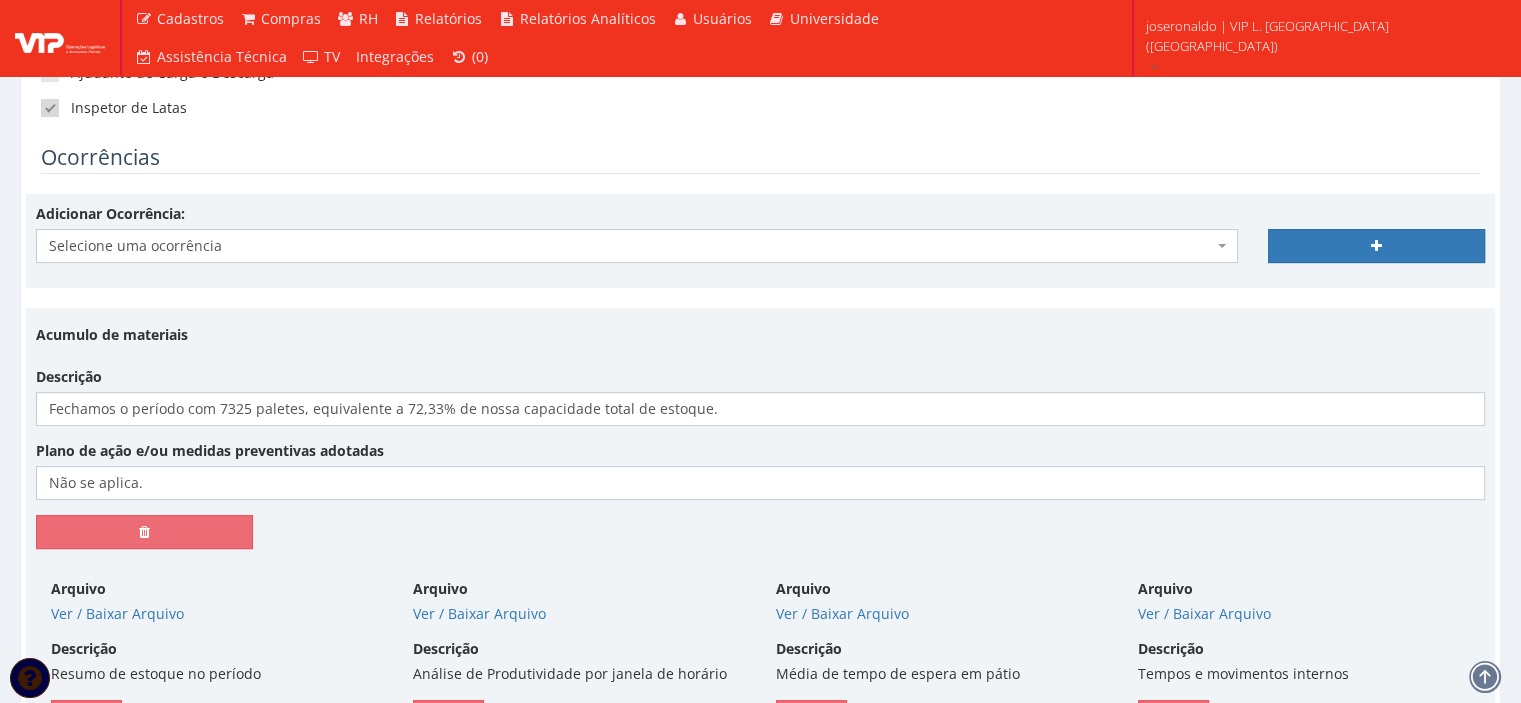 click on "Selecione uma ocorrência" at bounding box center [637, 246] 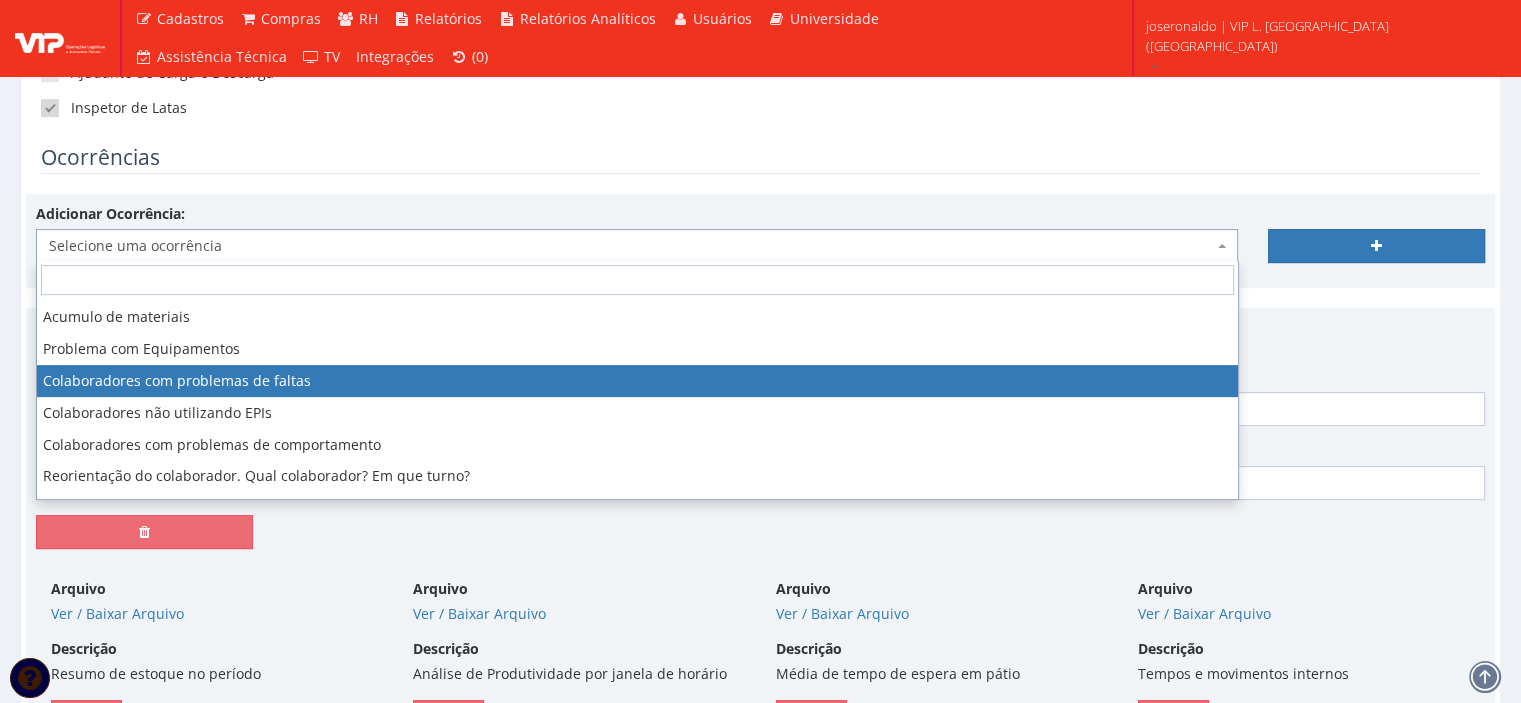 scroll, scrollTop: 120, scrollLeft: 0, axis: vertical 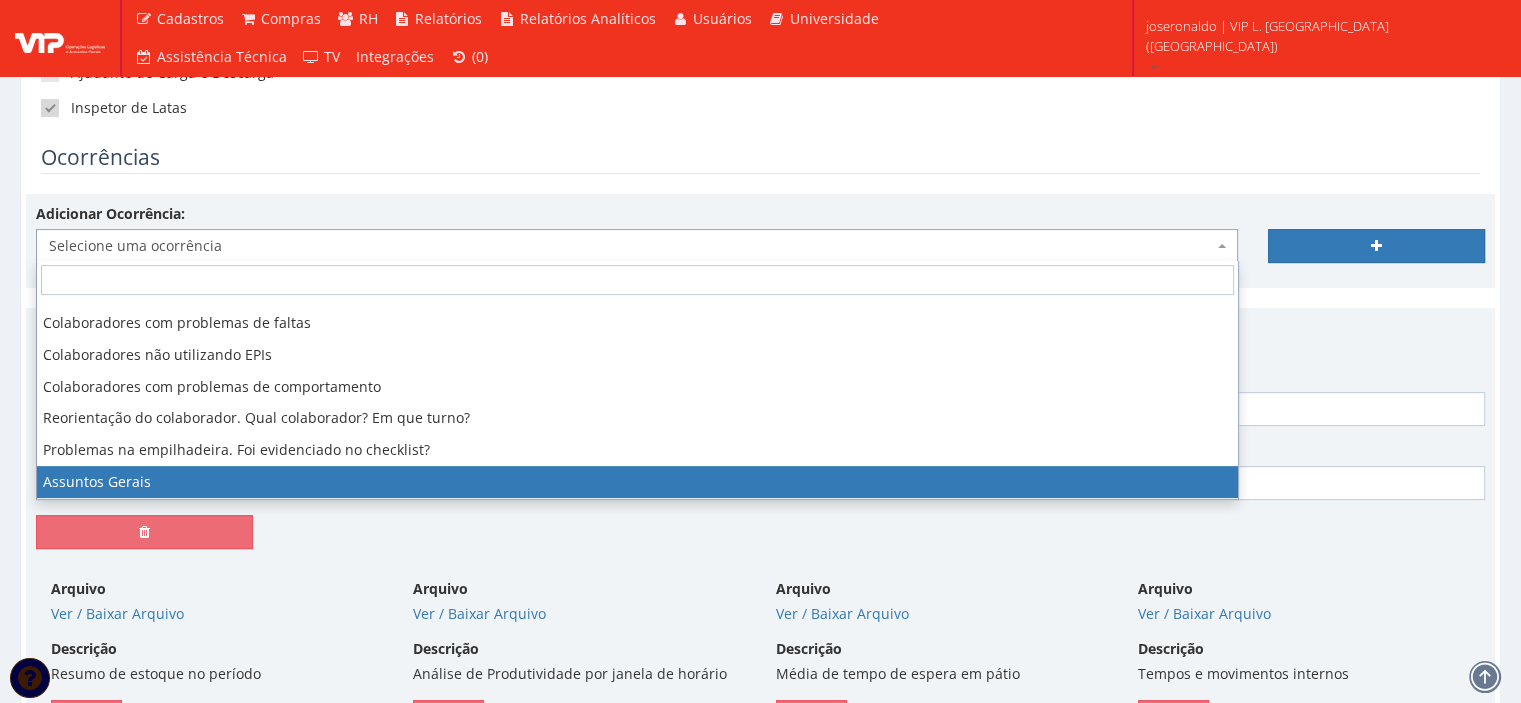 select on "assuntos_gerais" 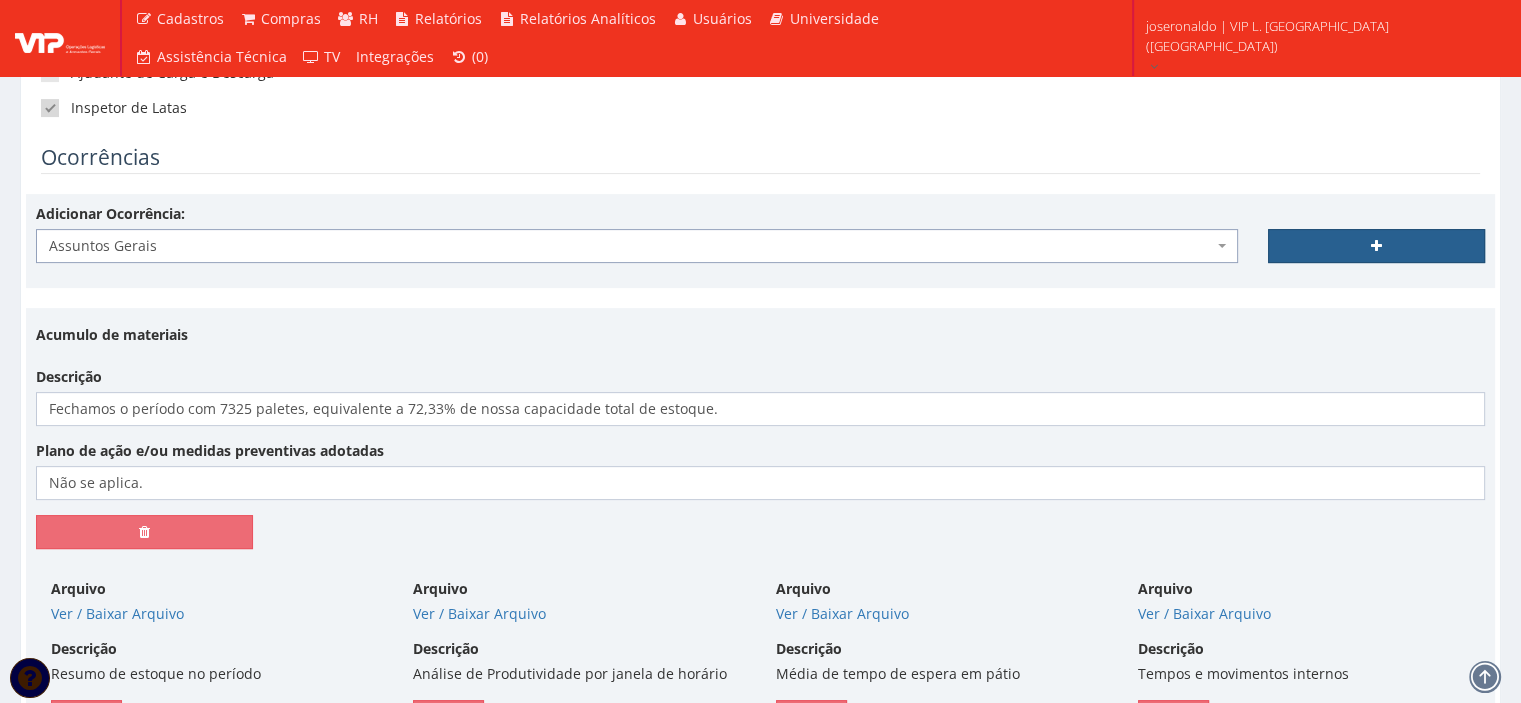 click at bounding box center [1376, 246] 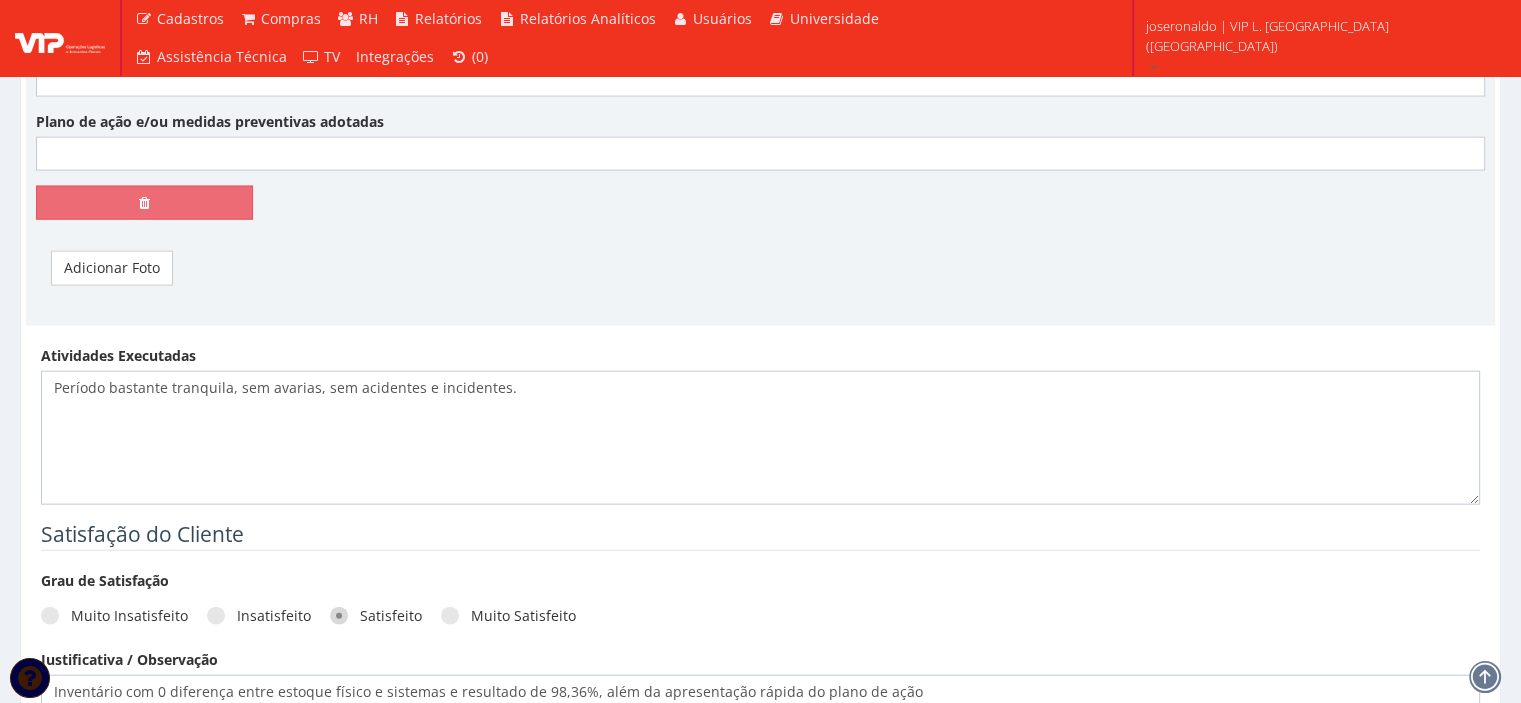 scroll, scrollTop: 4300, scrollLeft: 0, axis: vertical 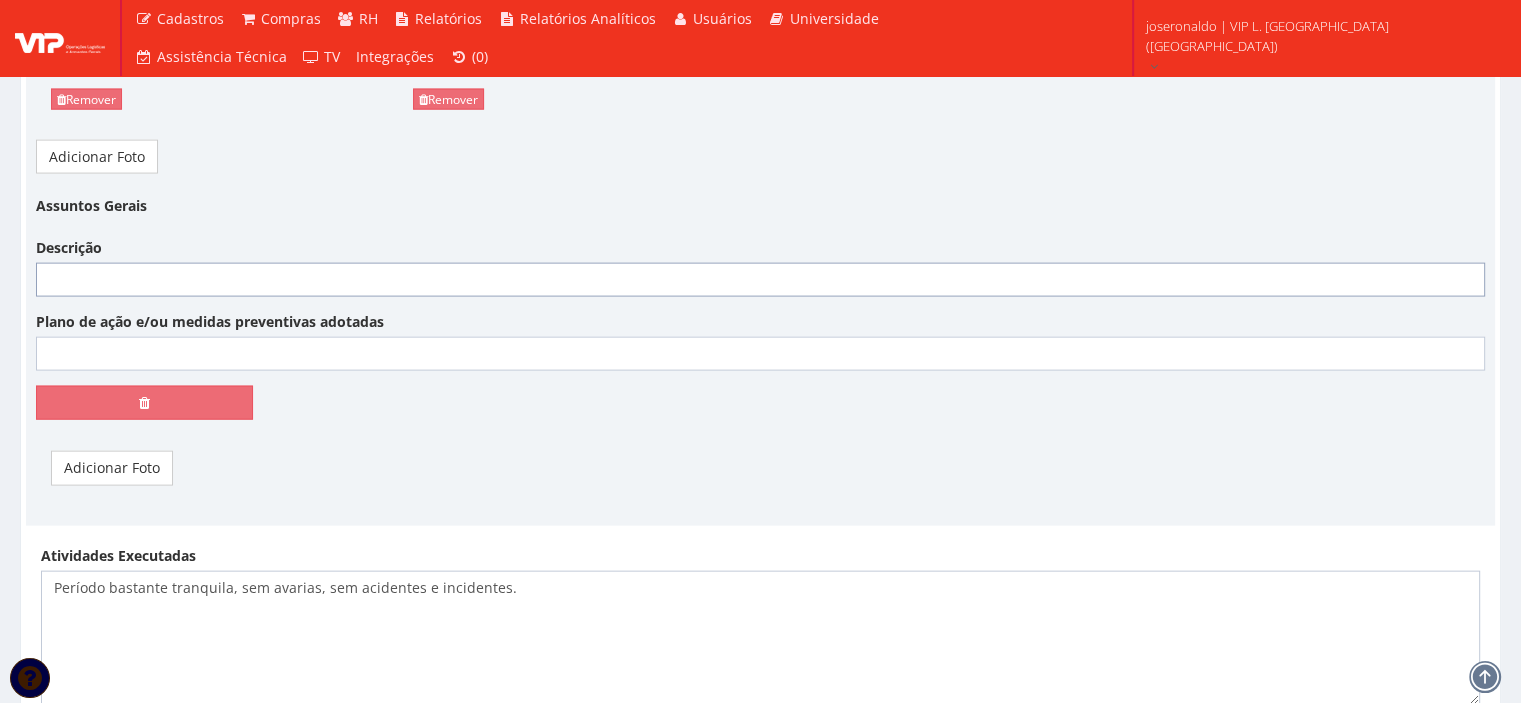 click on "Descrição" at bounding box center (760, 280) 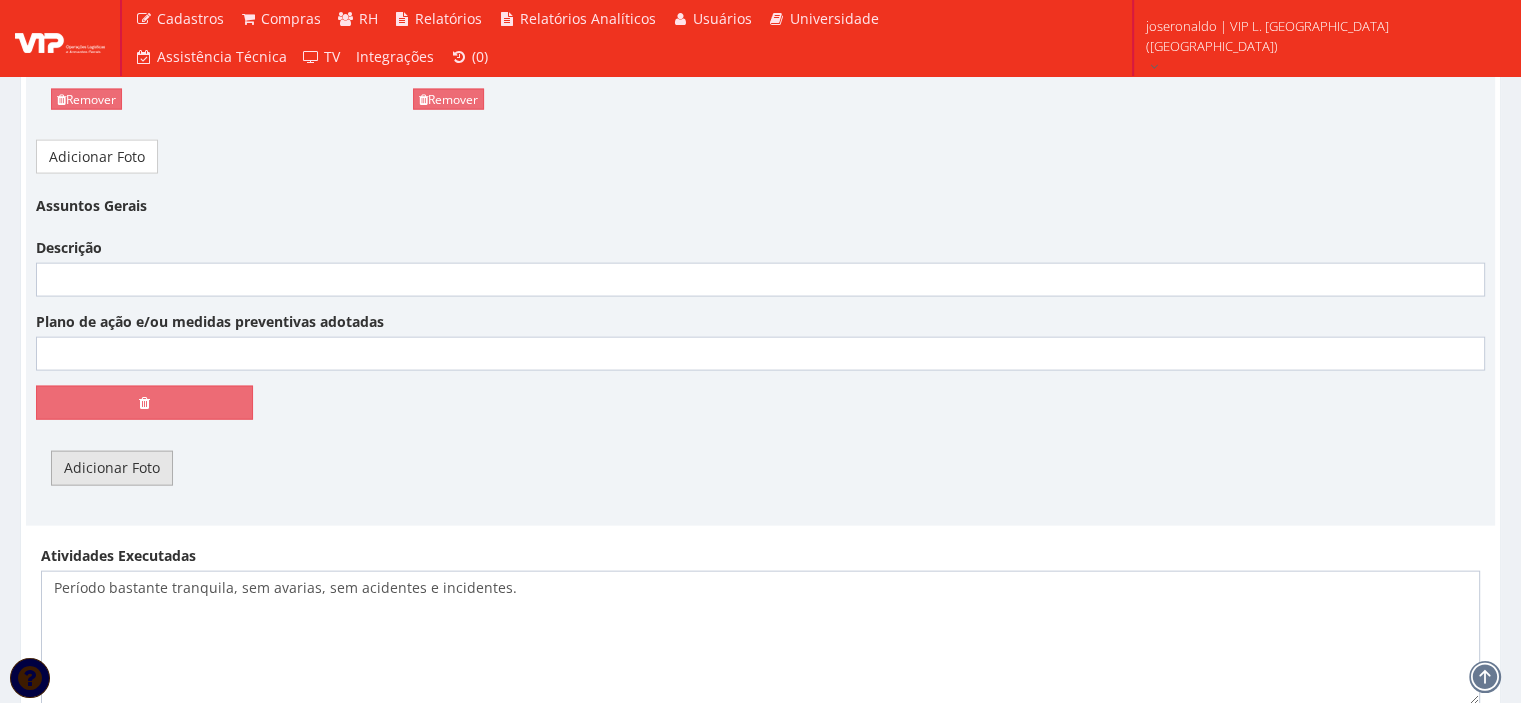 click on "Adicionar Foto" at bounding box center (112, 468) 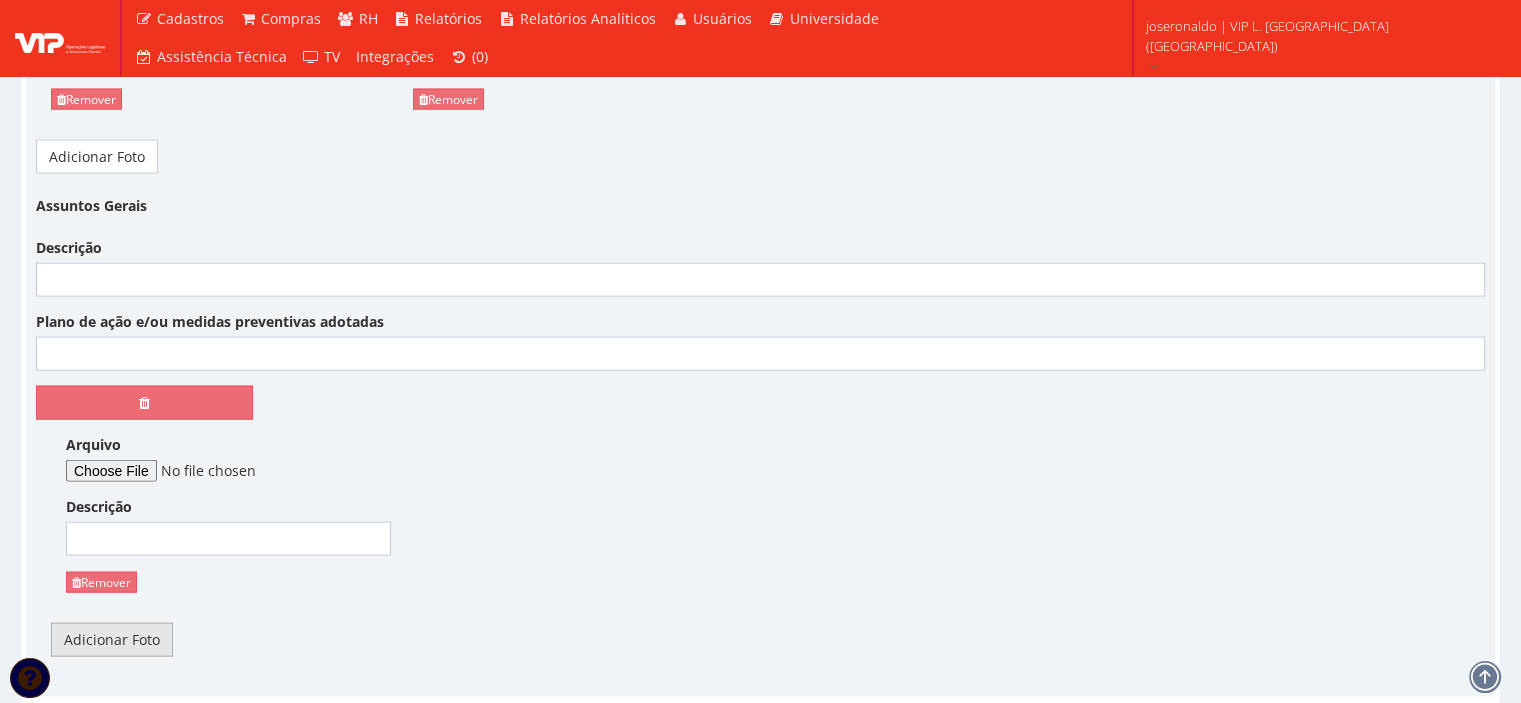click on "Adicionar Foto" at bounding box center [112, 640] 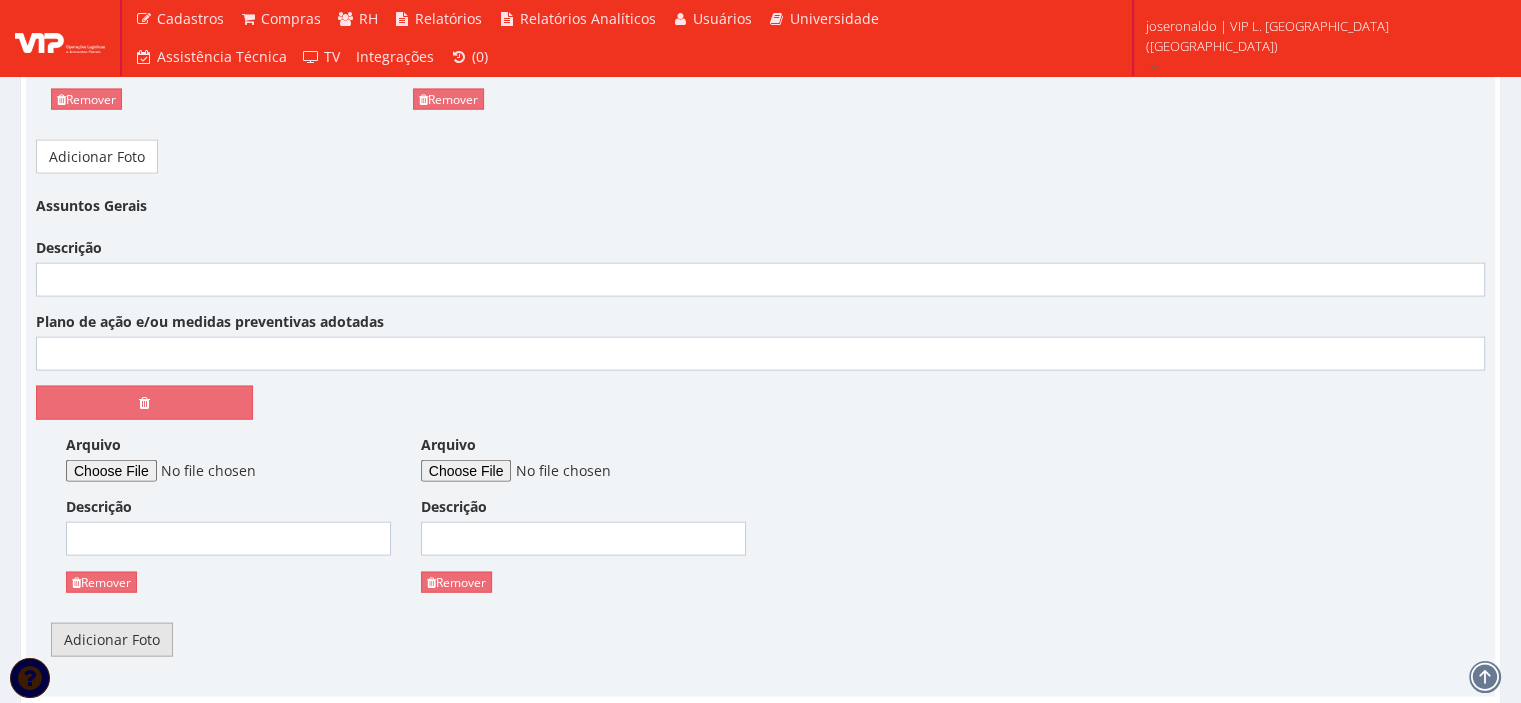 click on "Adicionar Foto" at bounding box center [112, 640] 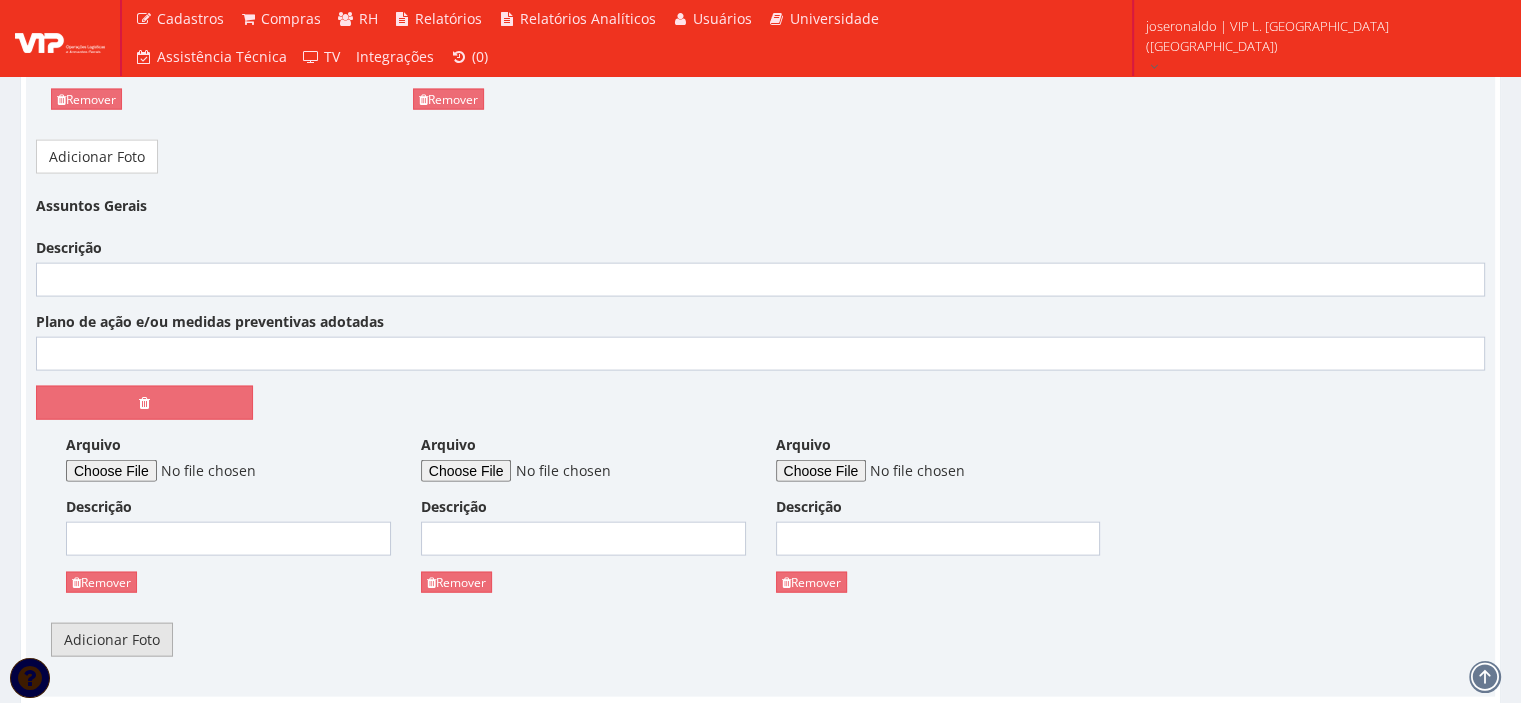 click on "Adicionar Foto" at bounding box center [112, 640] 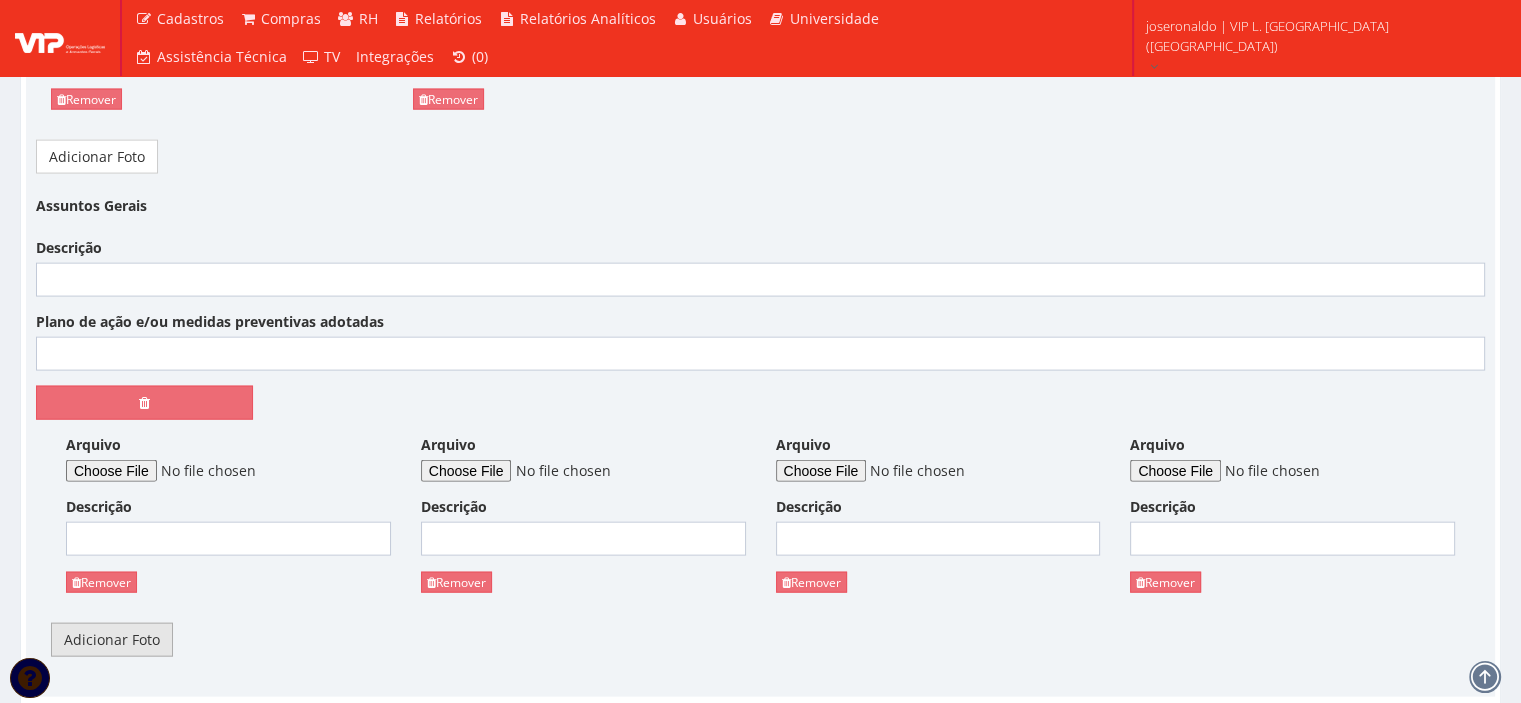 click on "Adicionar Foto" at bounding box center (112, 640) 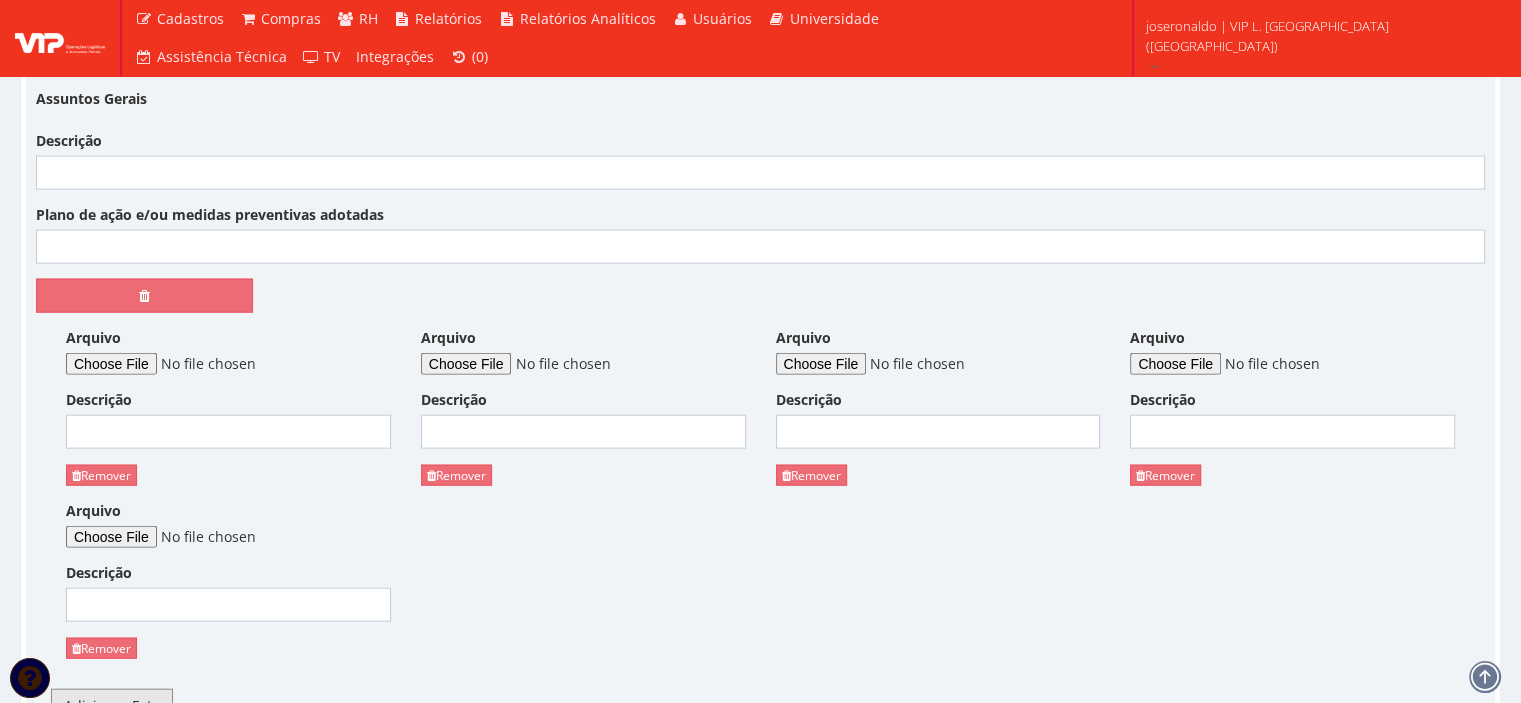 scroll, scrollTop: 4500, scrollLeft: 0, axis: vertical 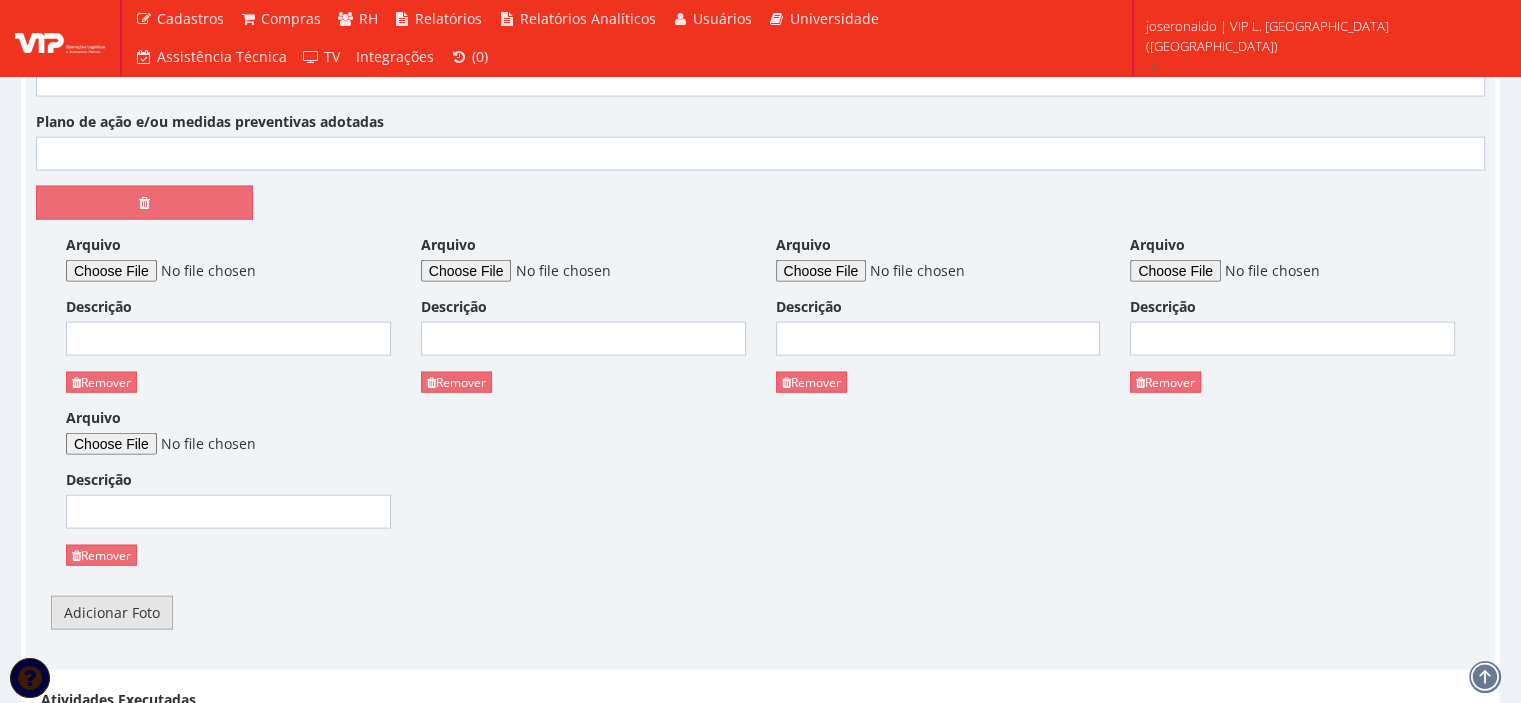 click on "Adicionar Foto" at bounding box center (112, 613) 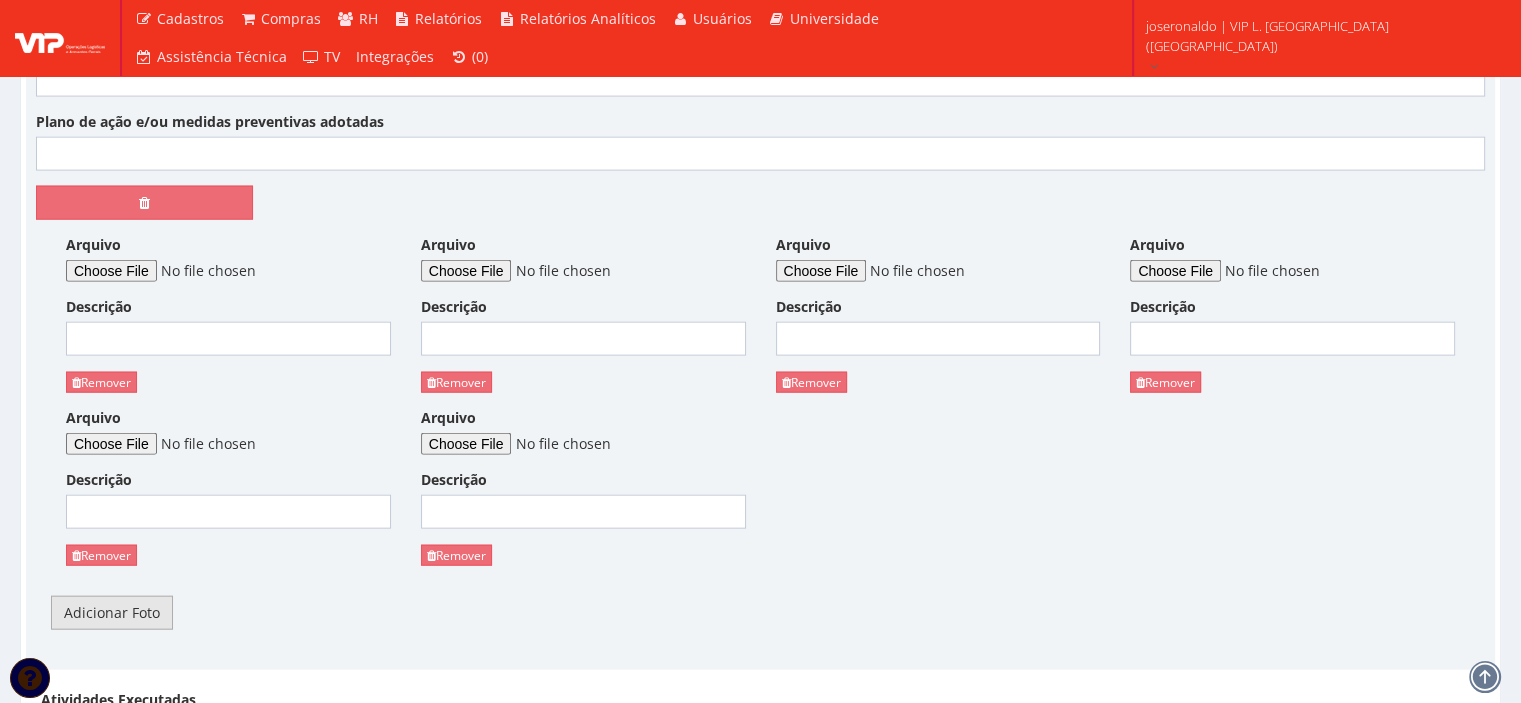 click on "Adicionar Foto" at bounding box center (112, 613) 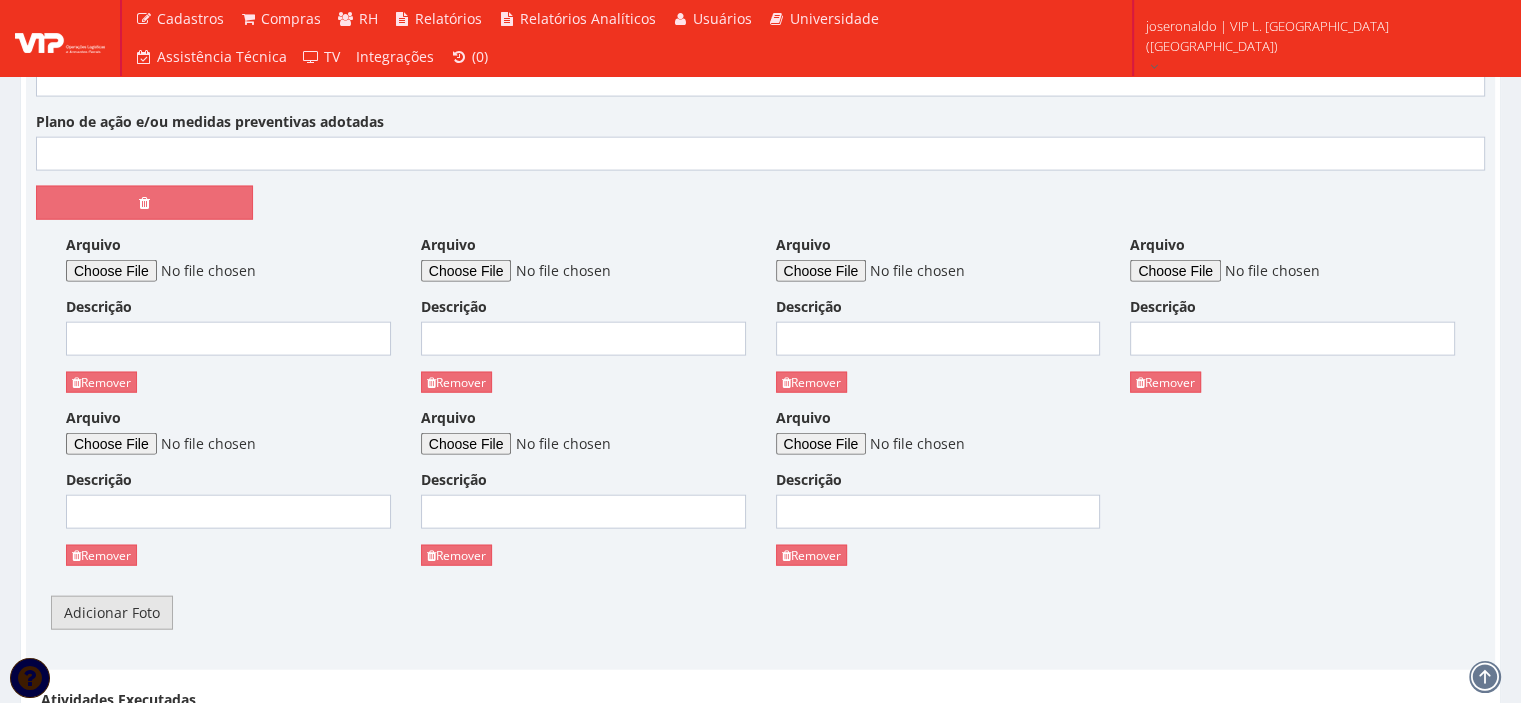 click on "Adicionar Foto" at bounding box center (112, 613) 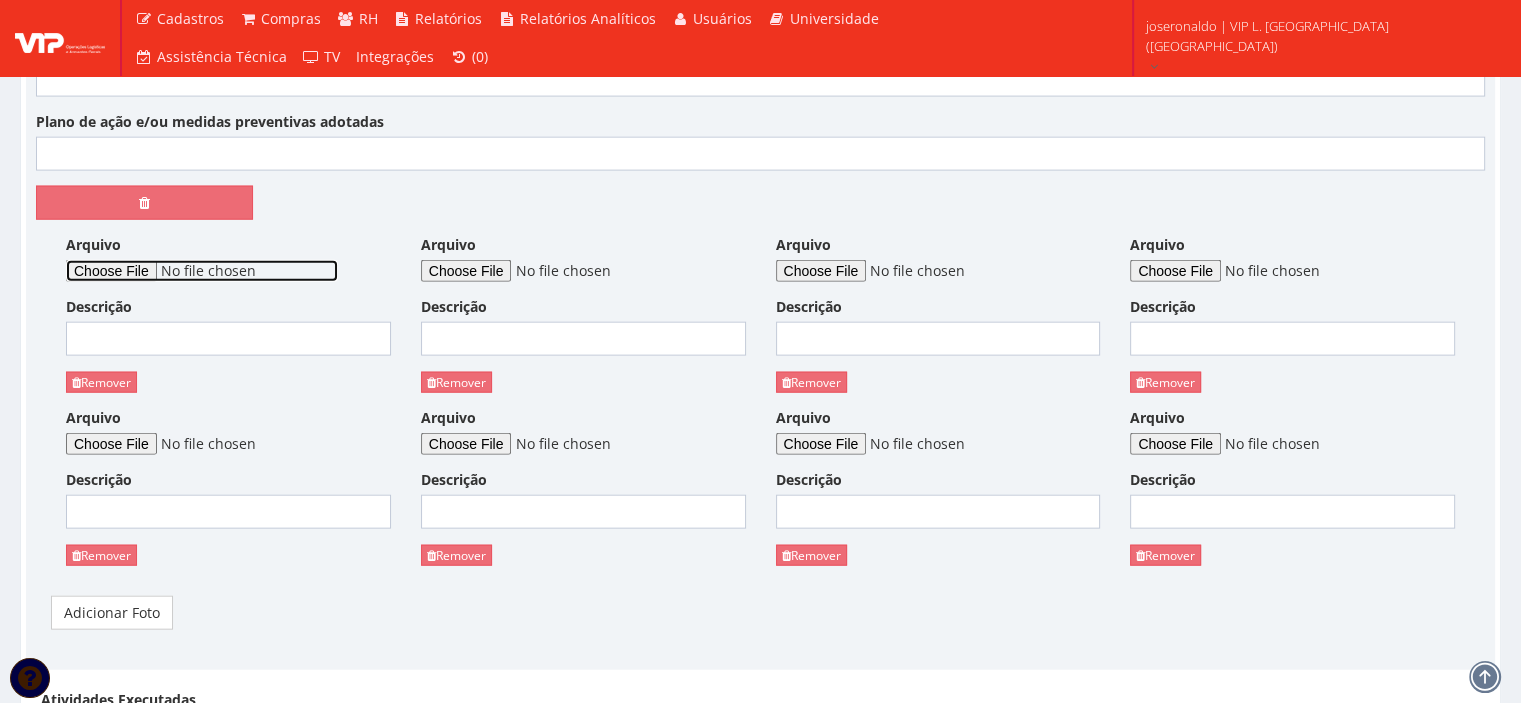 click on "Arquivo" at bounding box center (202, 271) 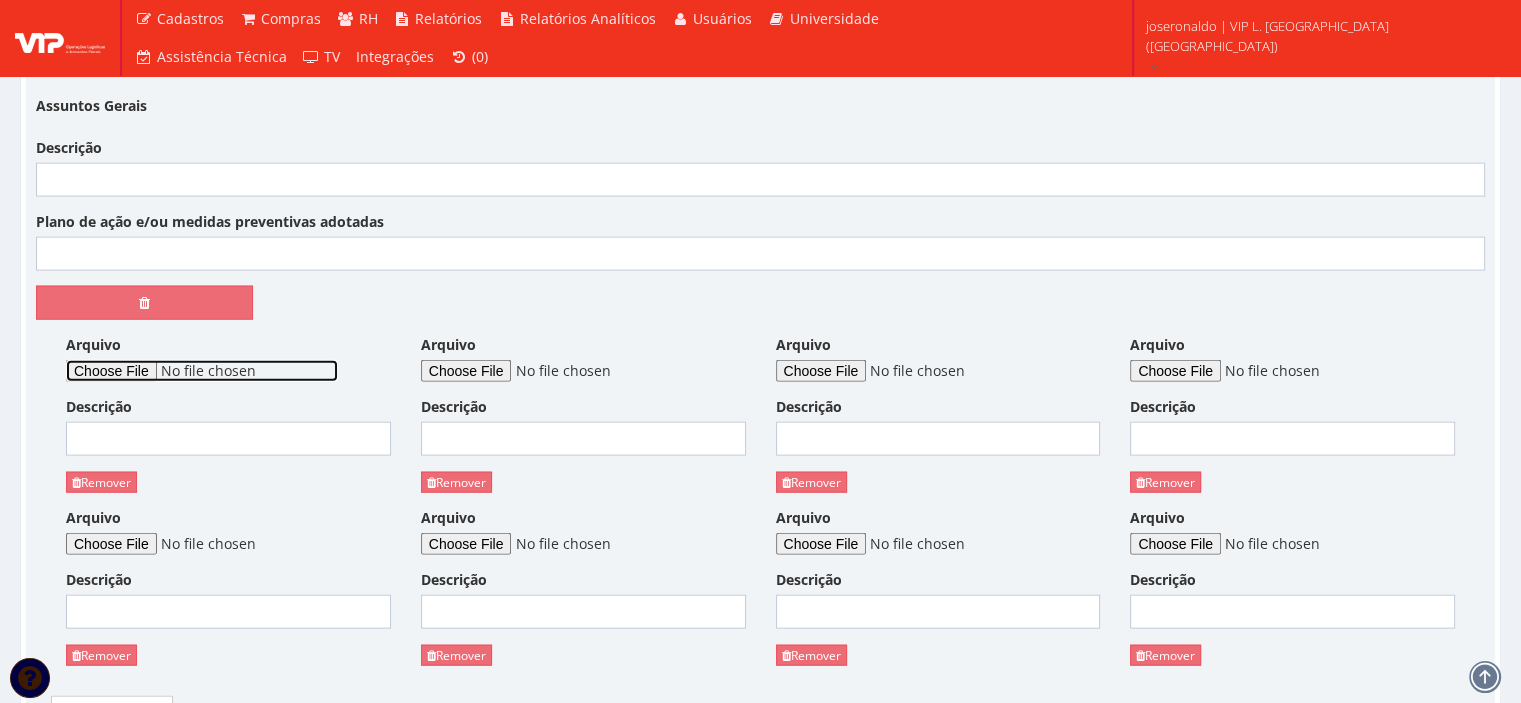 scroll, scrollTop: 4200, scrollLeft: 0, axis: vertical 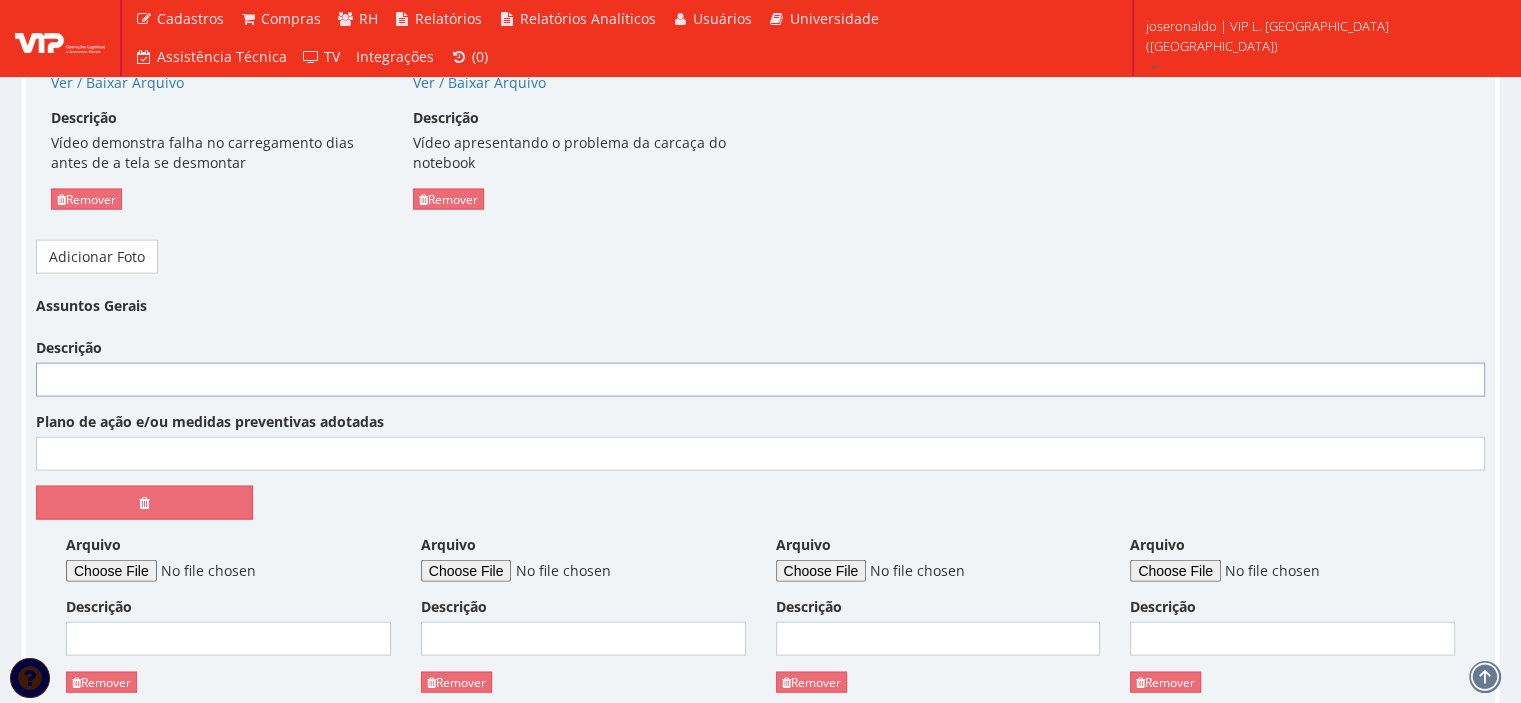 click on "Descrição" at bounding box center (760, 380) 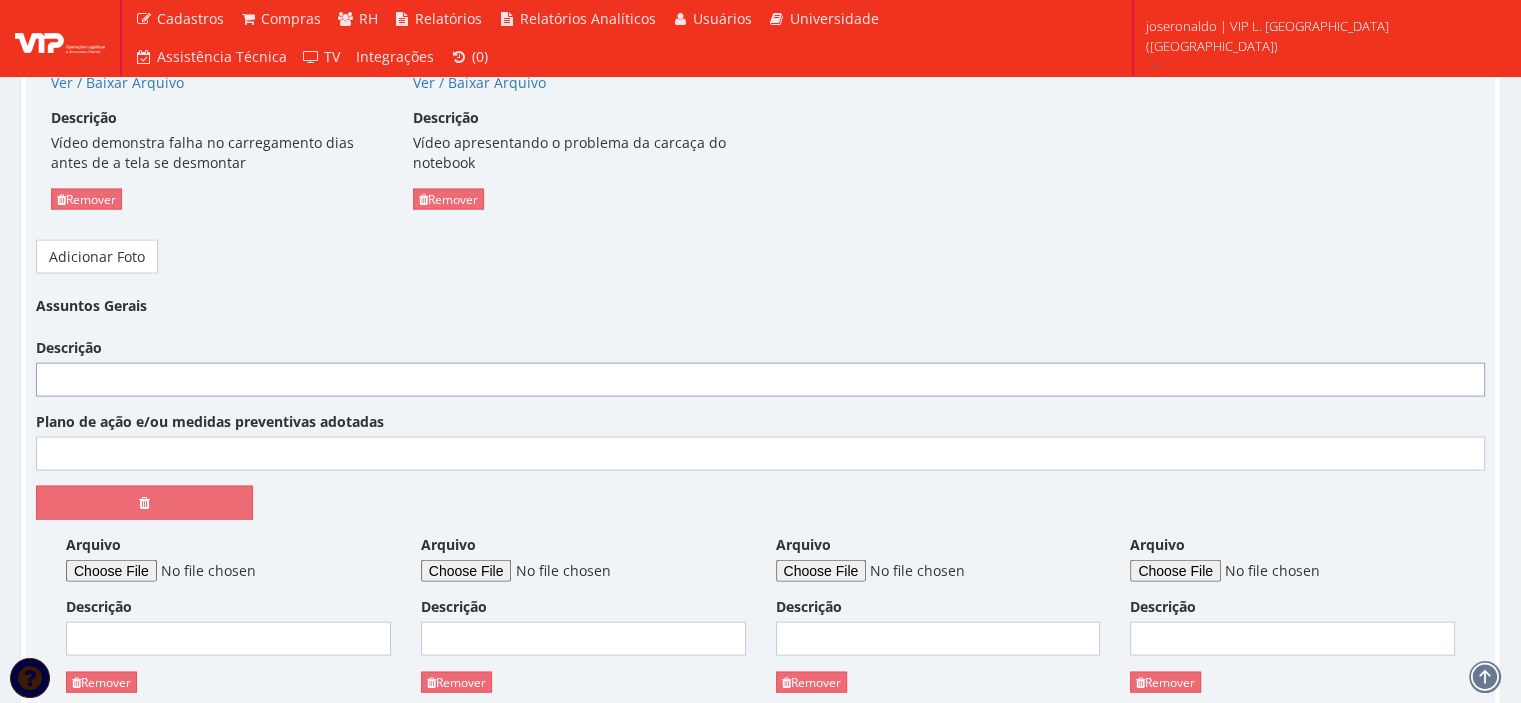 click on "Descrição" at bounding box center [760, 380] 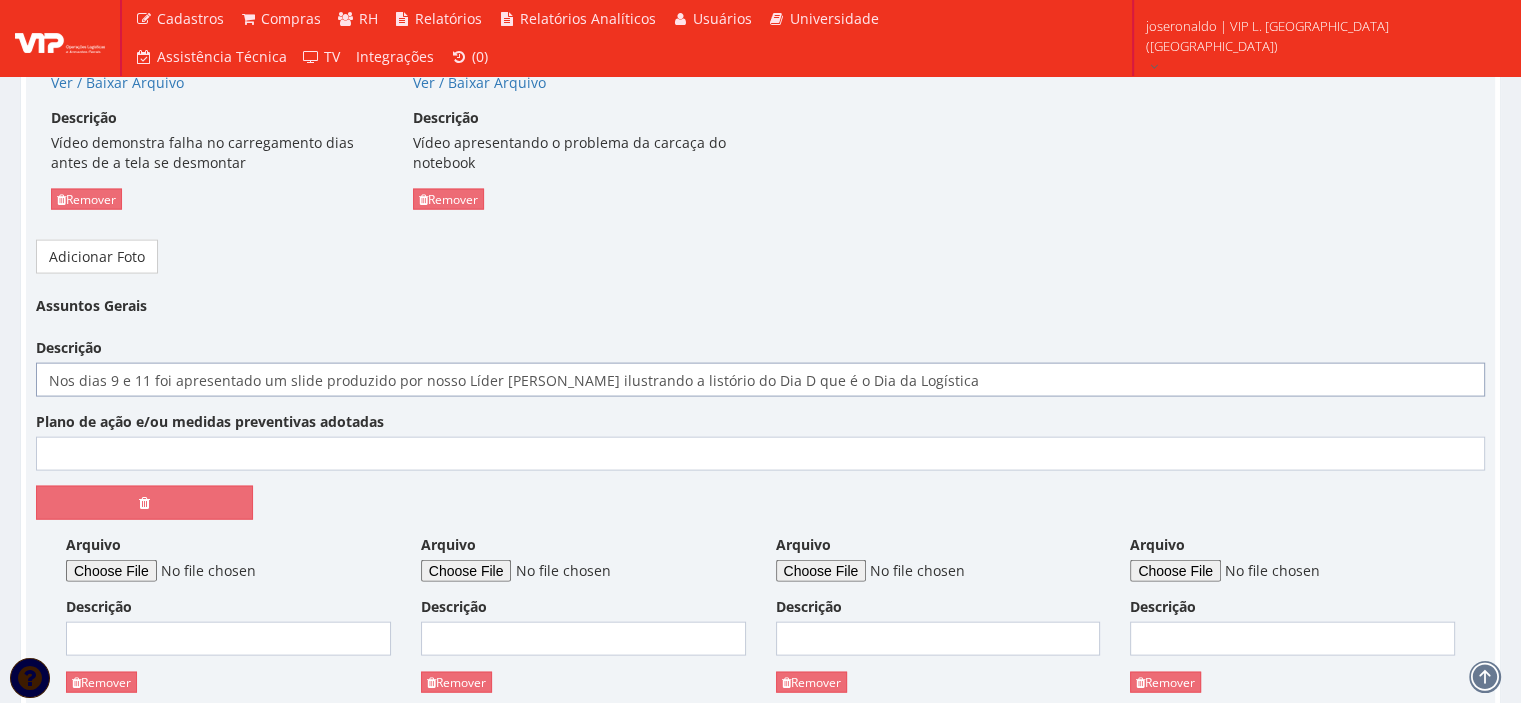 click on "Nos dias 9 e 11 foi apresentado um slide produzido por nosso Líder Helenilton Antônigo ilustrando a listório do Dia D que é o Dia da Logística" at bounding box center (760, 380) 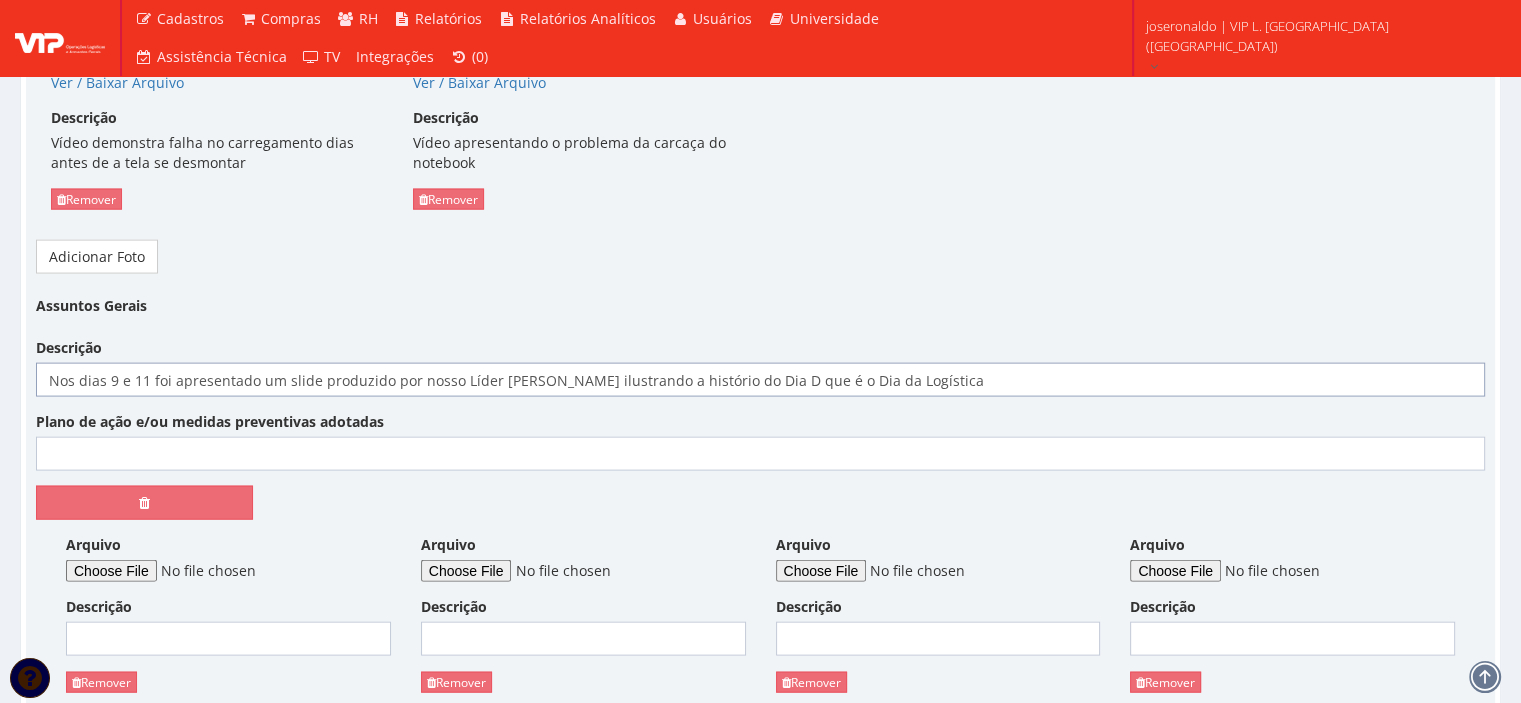 click on "Nos dias 9 e 11 foi apresentado um slide produzido por nosso Líder Helenilton Antônigo ilustrando a histório do Dia D que é o Dia da Logística" at bounding box center (760, 380) 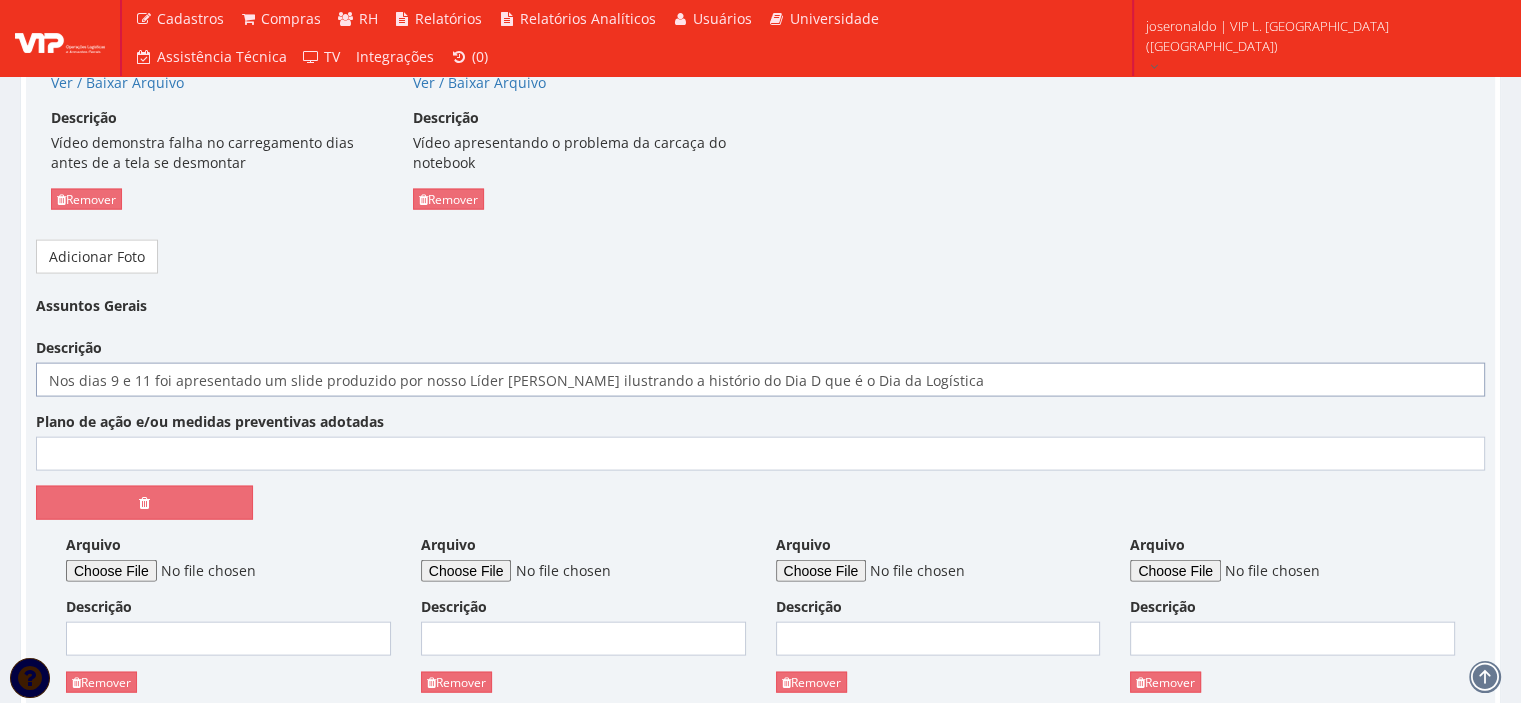 type on "Nos dias 9 e 11 foi apresentado um slide produzido por nosso Líder Helenilton Antônigo ilustrando a histório do Dia D que é o Dia da Logística" 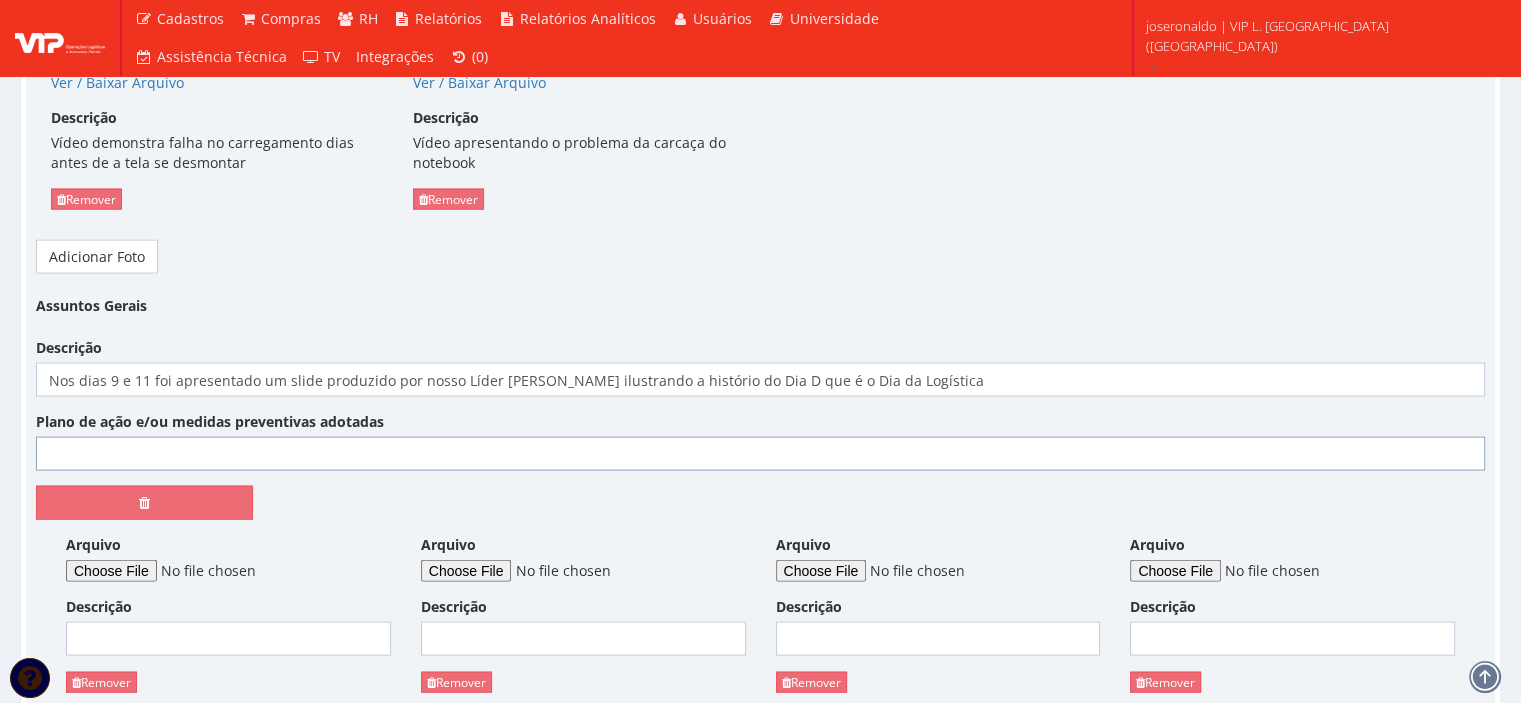 click on "Plano de ação e/ou medidas preventivas adotadas" at bounding box center [760, 454] 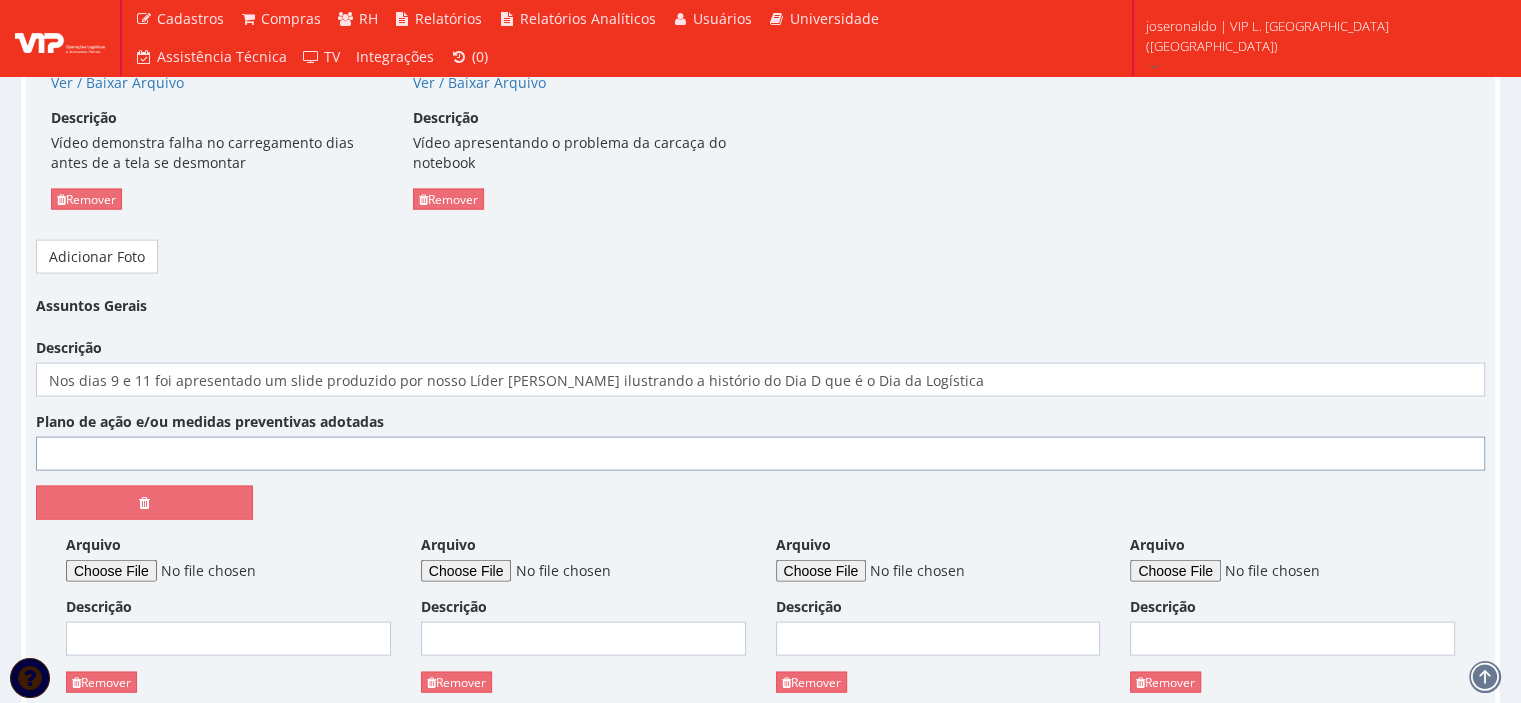 type on "Não se aplica" 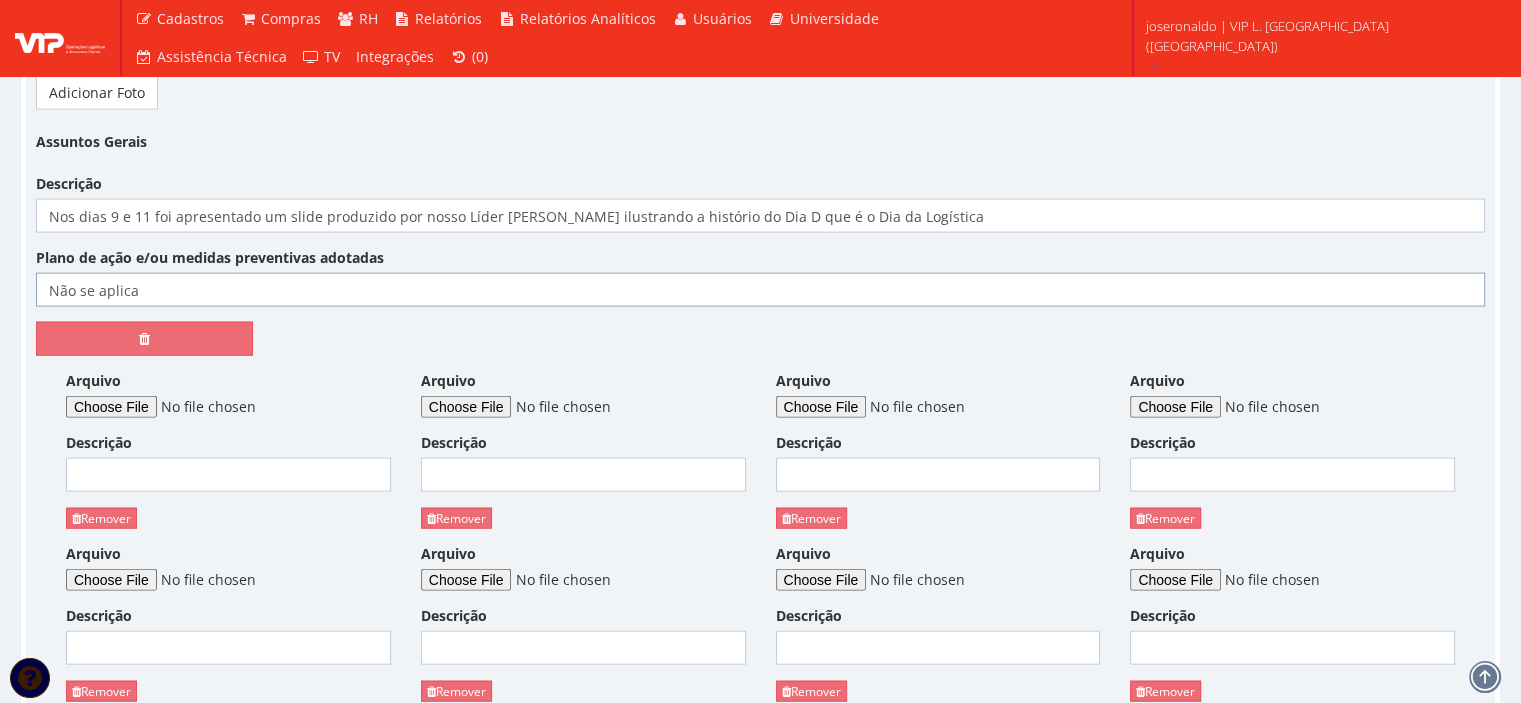 scroll, scrollTop: 4400, scrollLeft: 0, axis: vertical 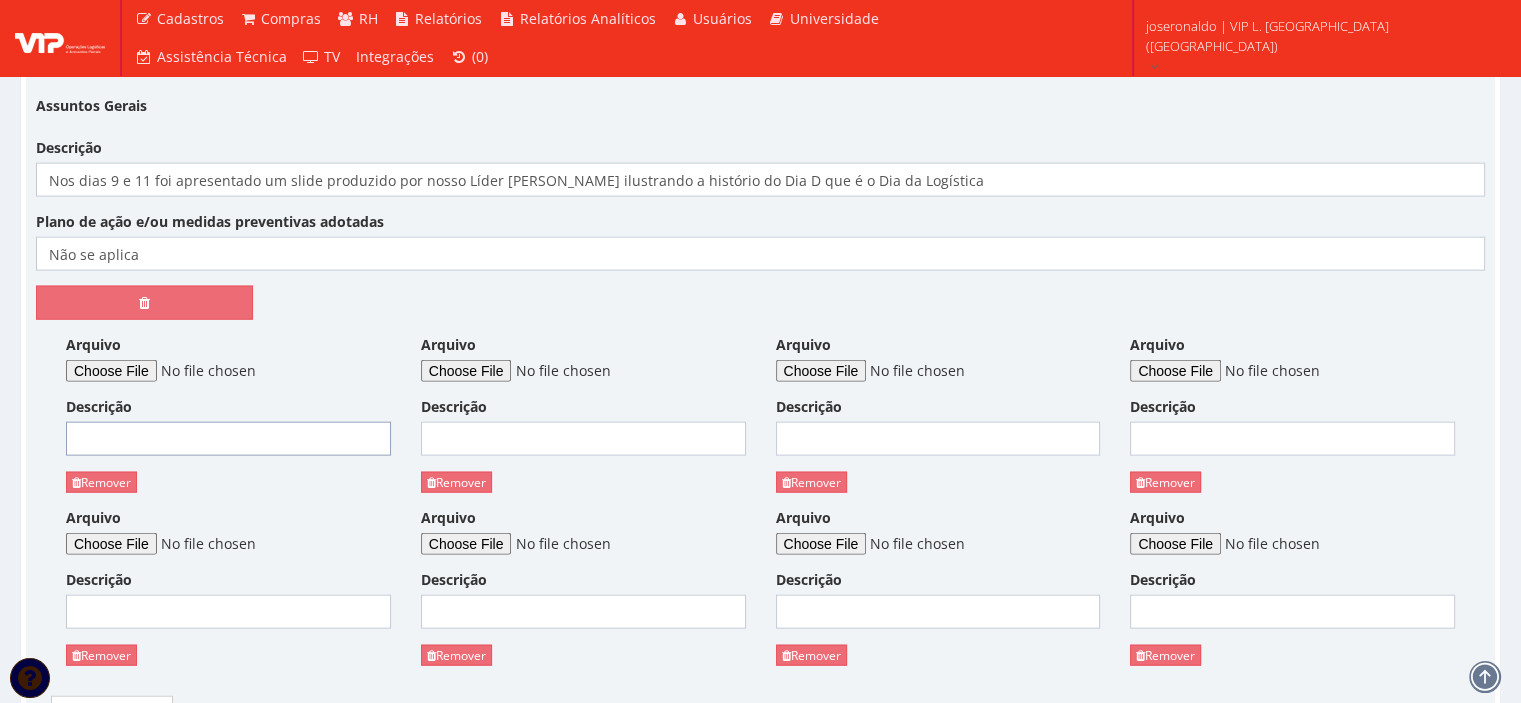 click on "Descrição" at bounding box center [228, 439] 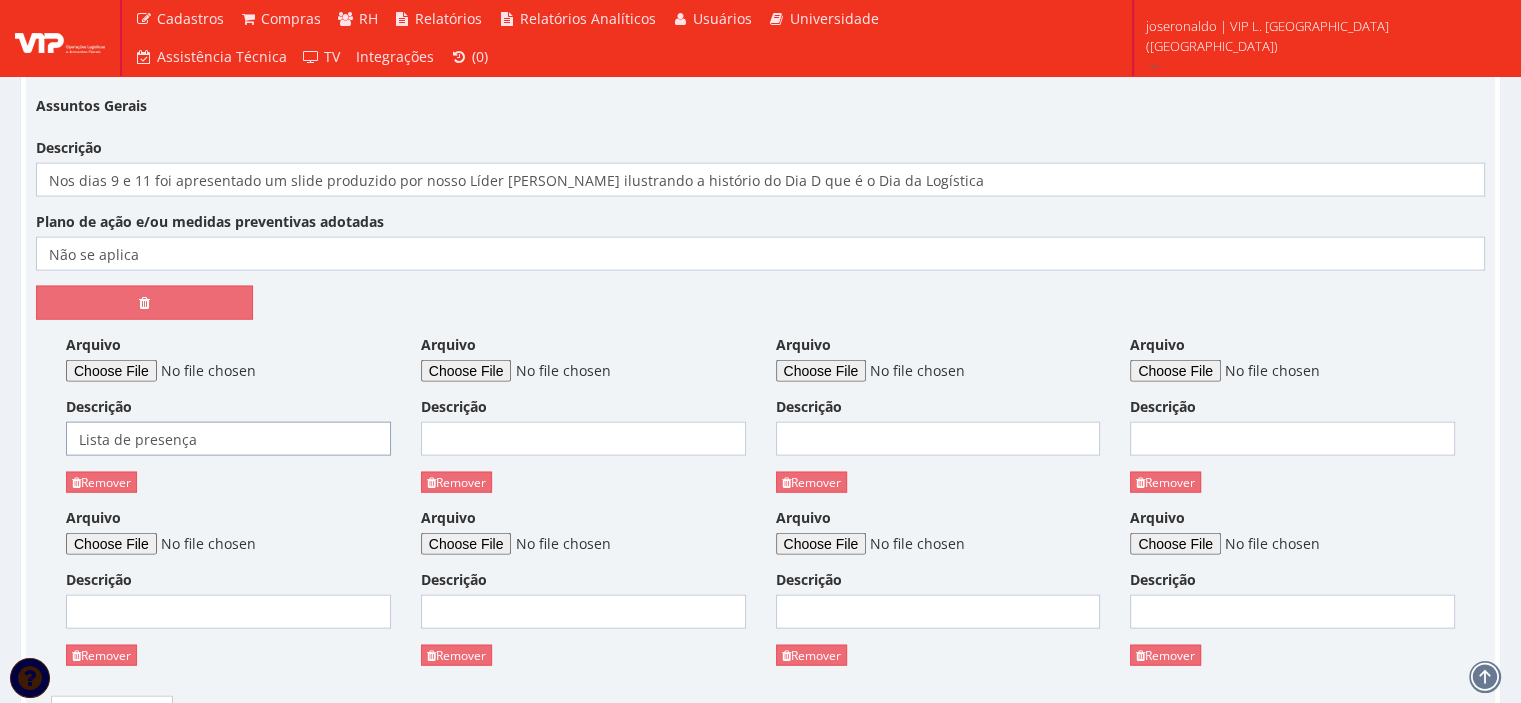 type on "Lista de presença" 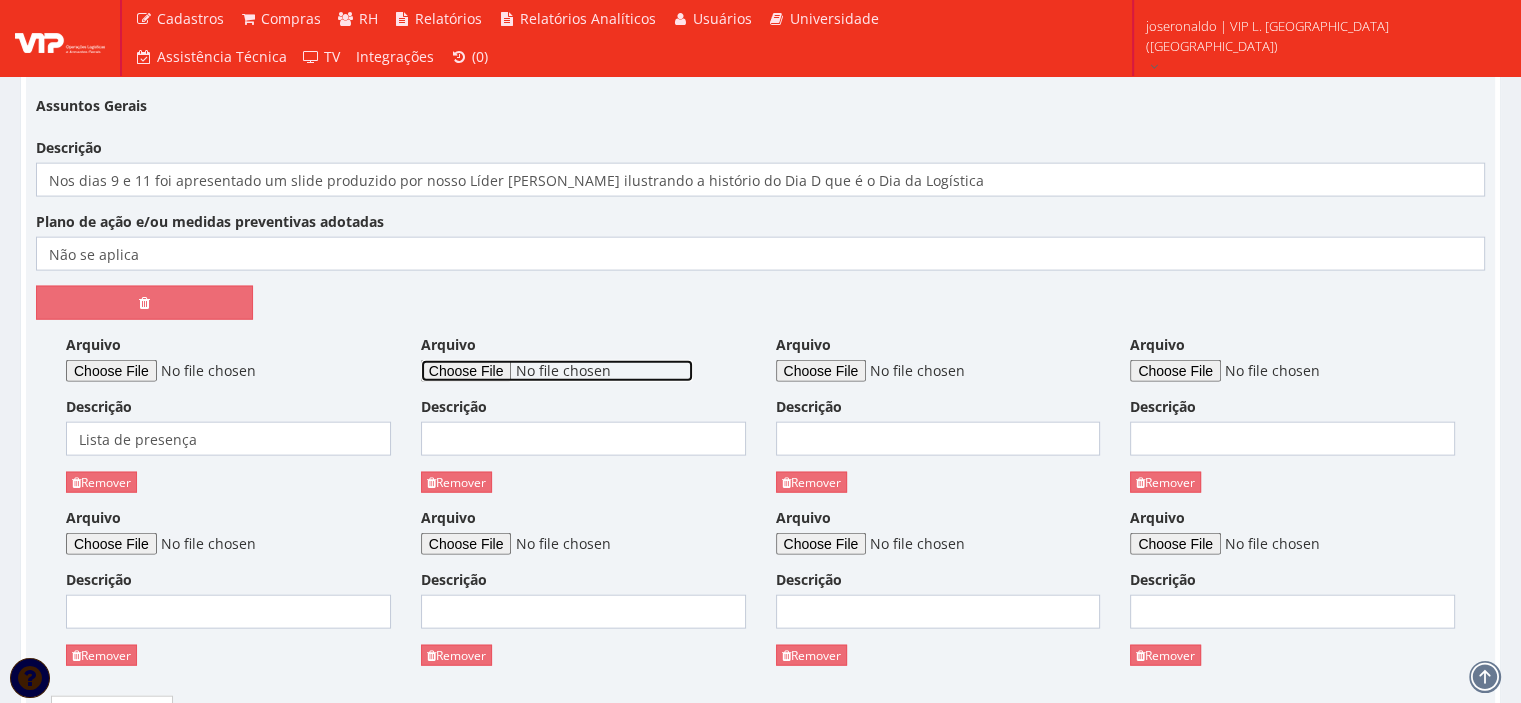 click on "Arquivo" at bounding box center (557, 371) 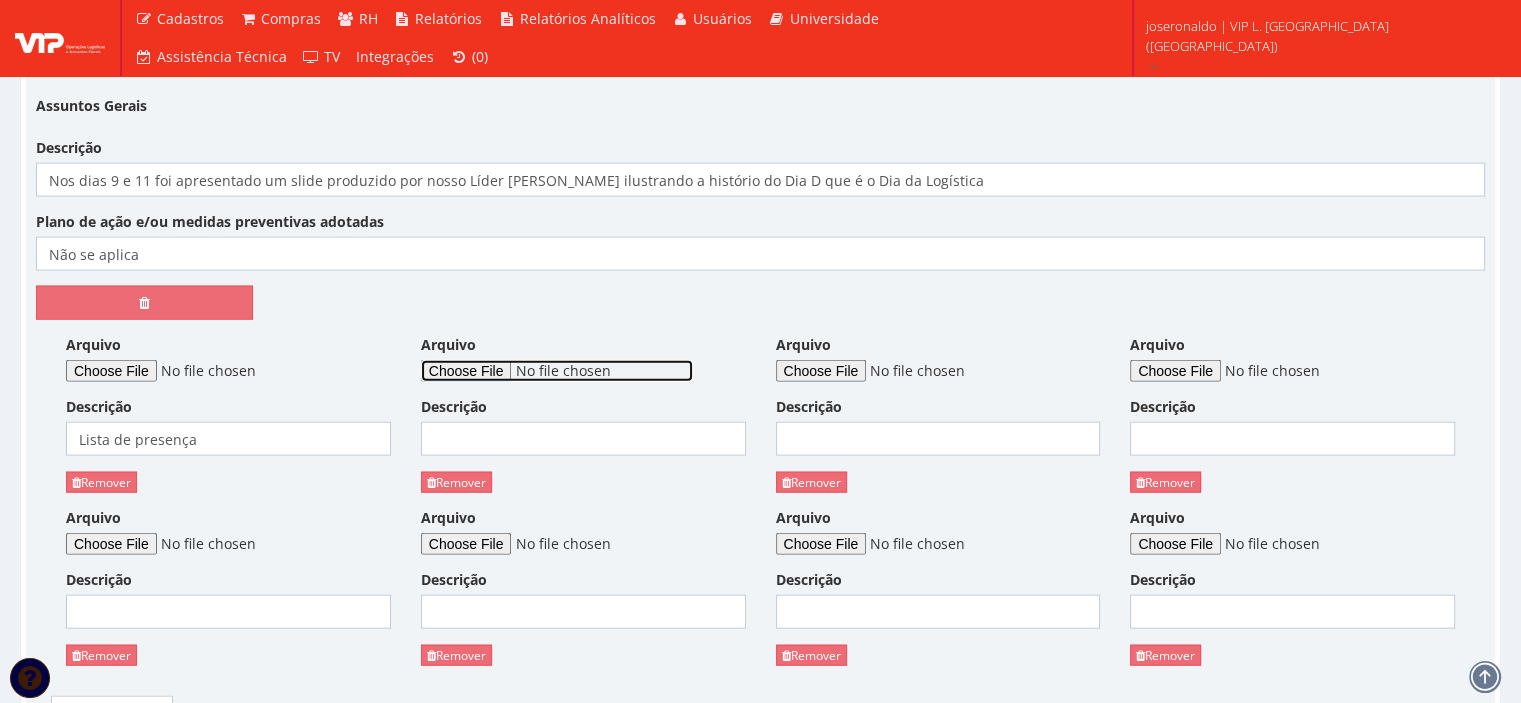 type on "C:\fakepath\Dia da Logística (2).jpeg" 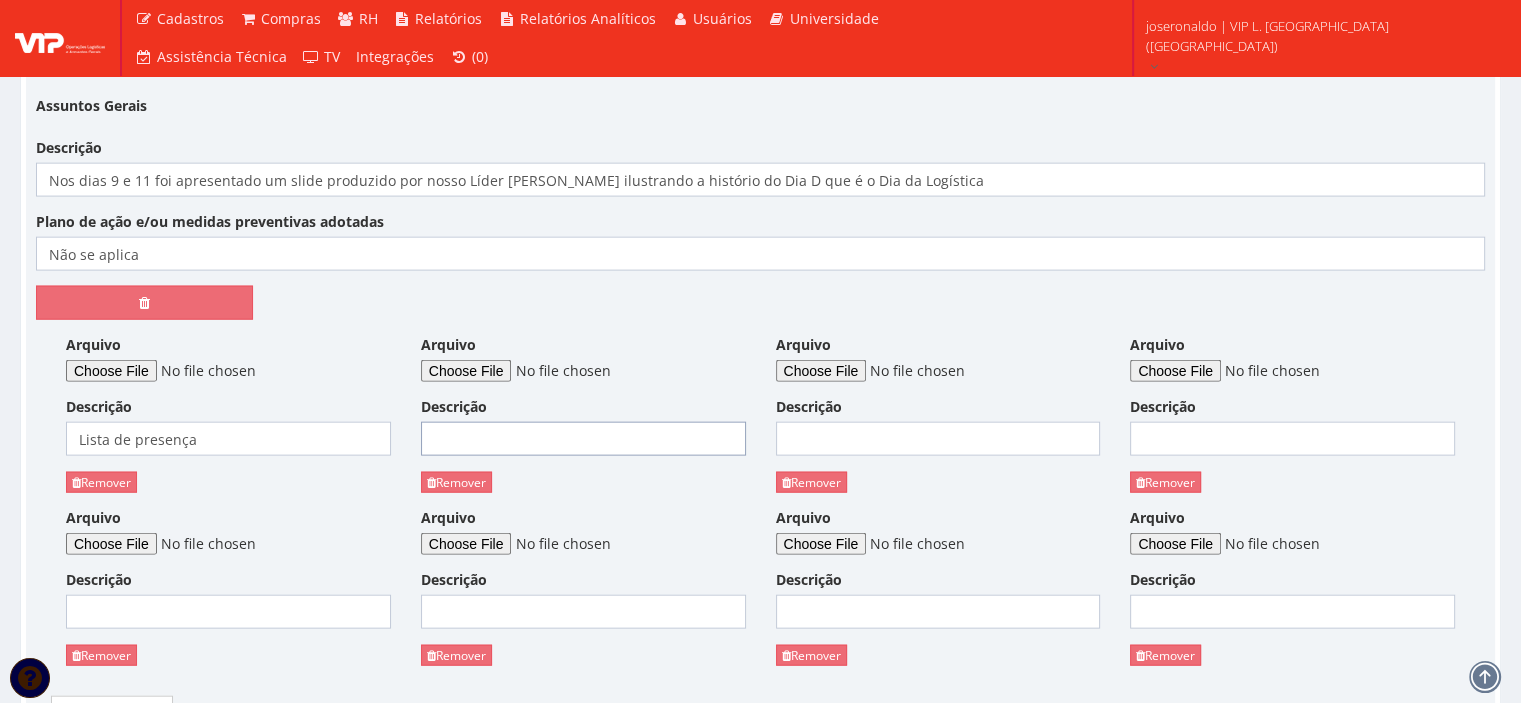 click on "Descrição" at bounding box center [583, 439] 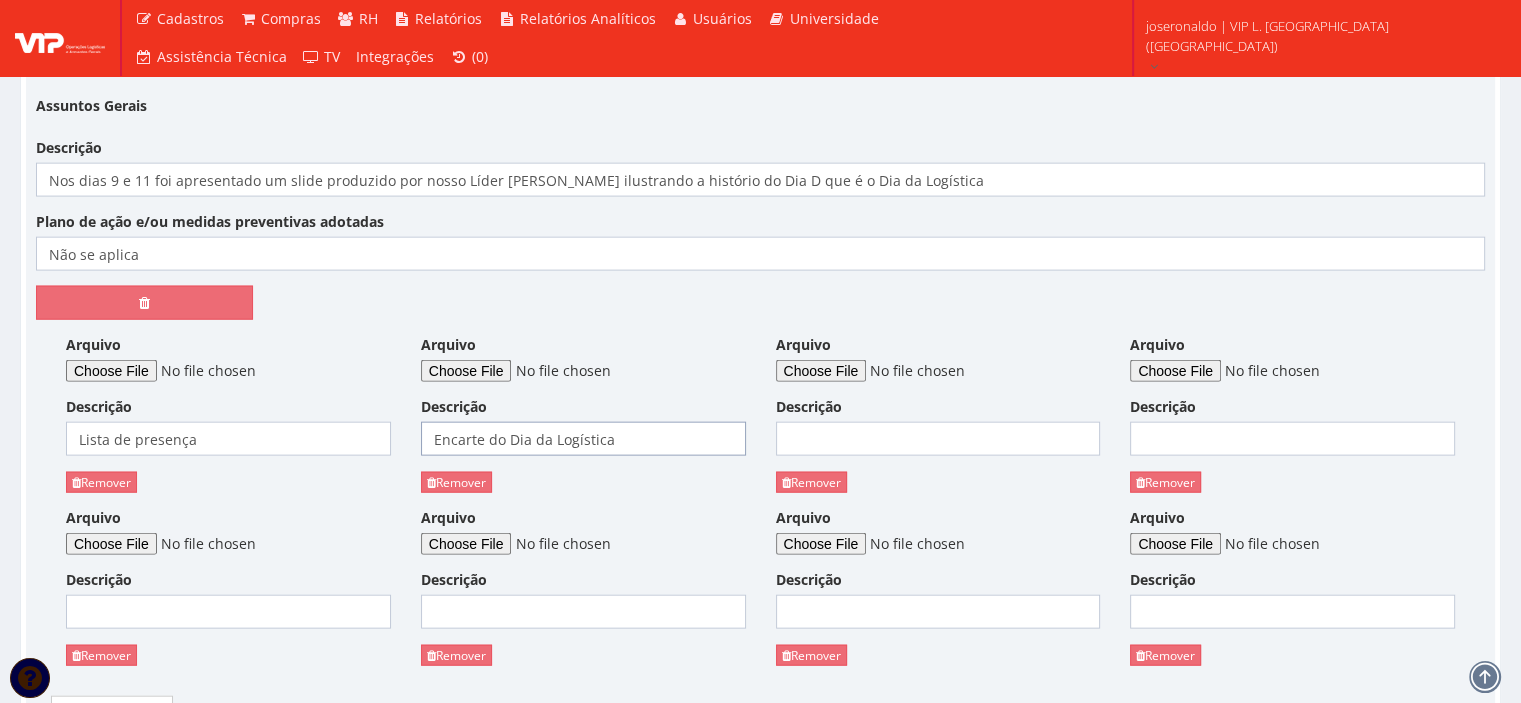 type on "Encarte do Dia da Logística" 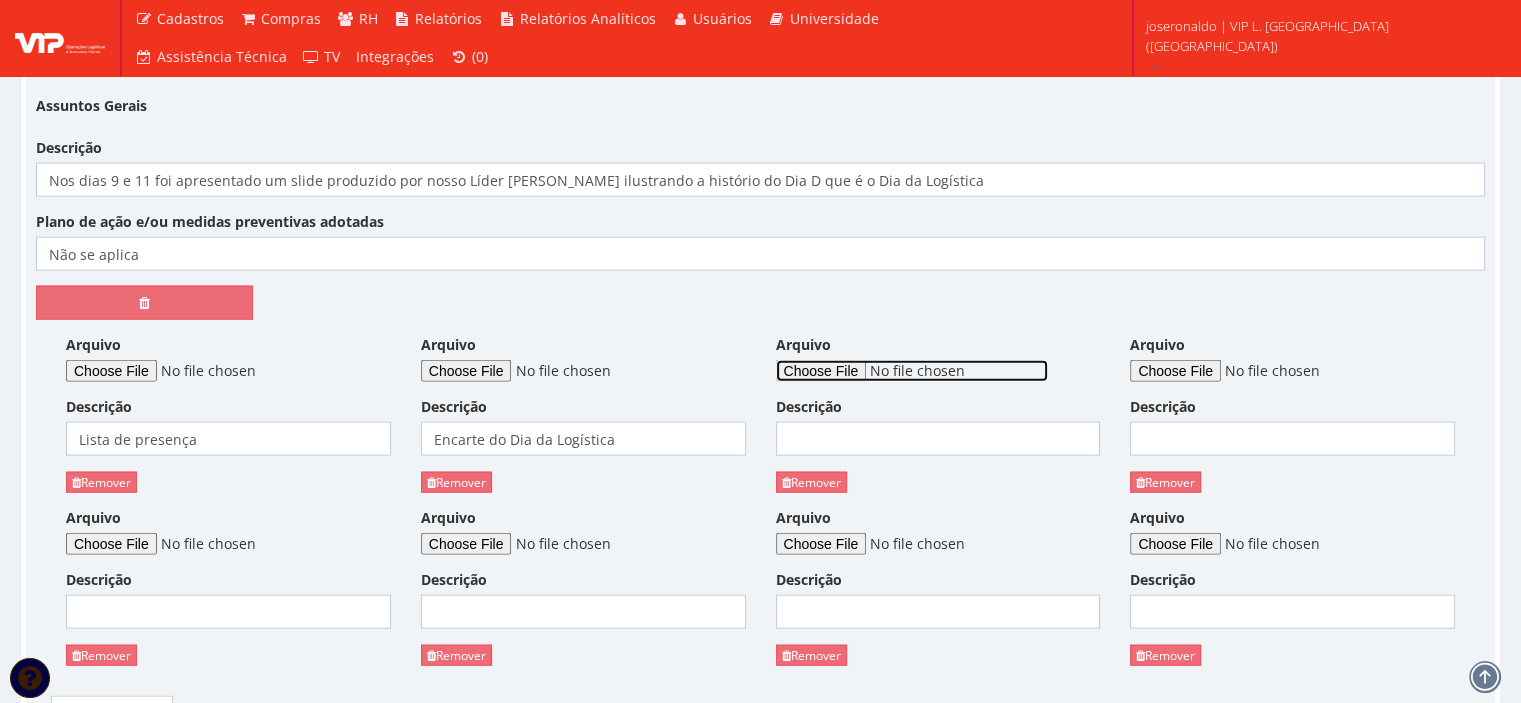 click on "Arquivo" at bounding box center (912, 371) 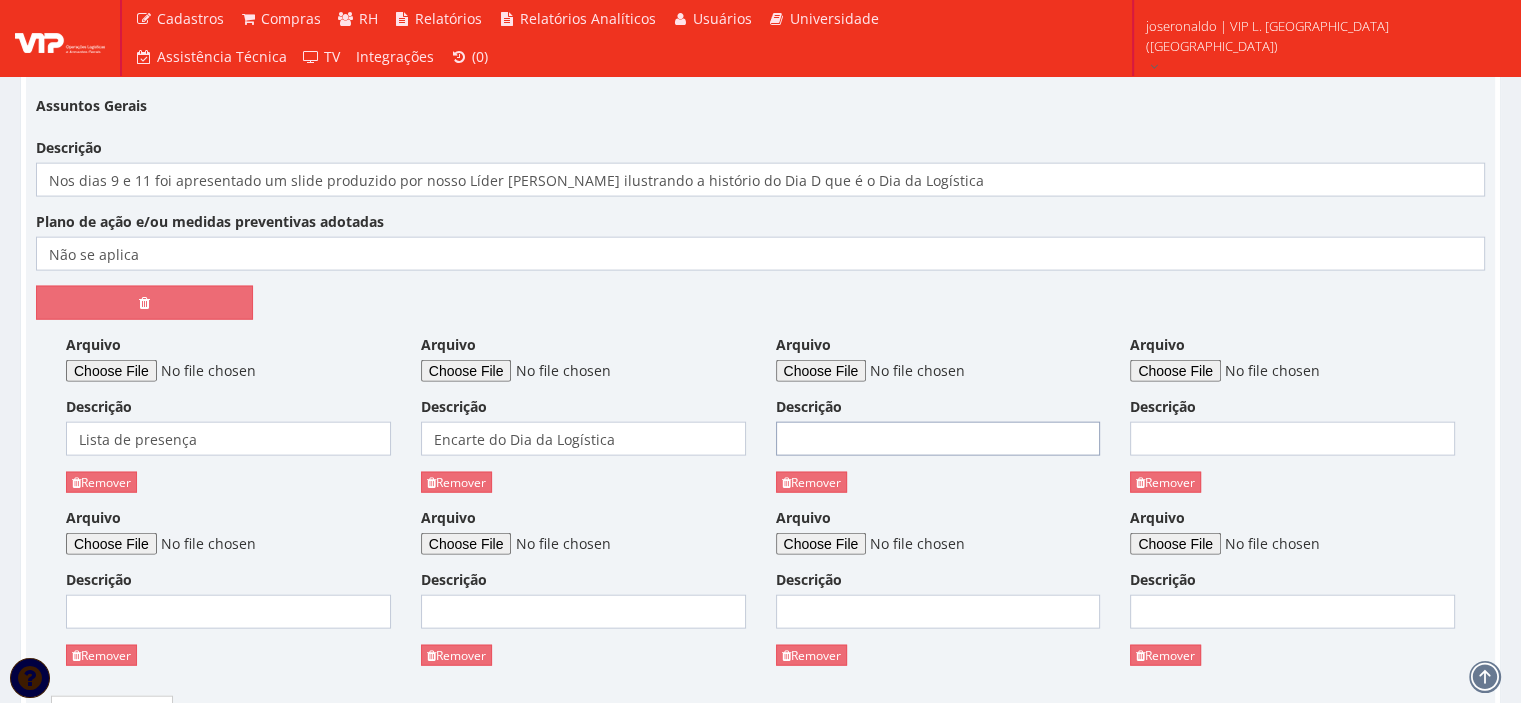click on "Descrição" at bounding box center [938, 439] 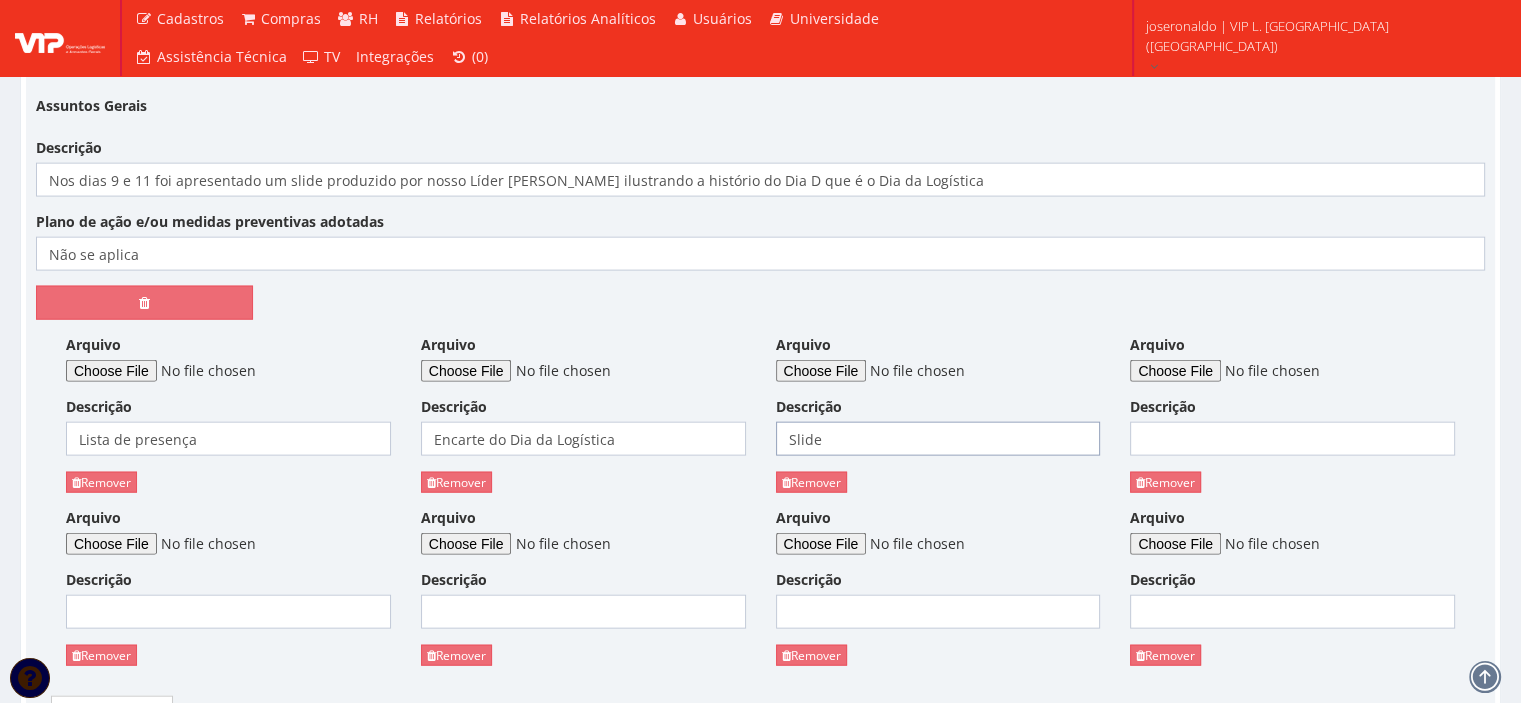 type on "Slide" 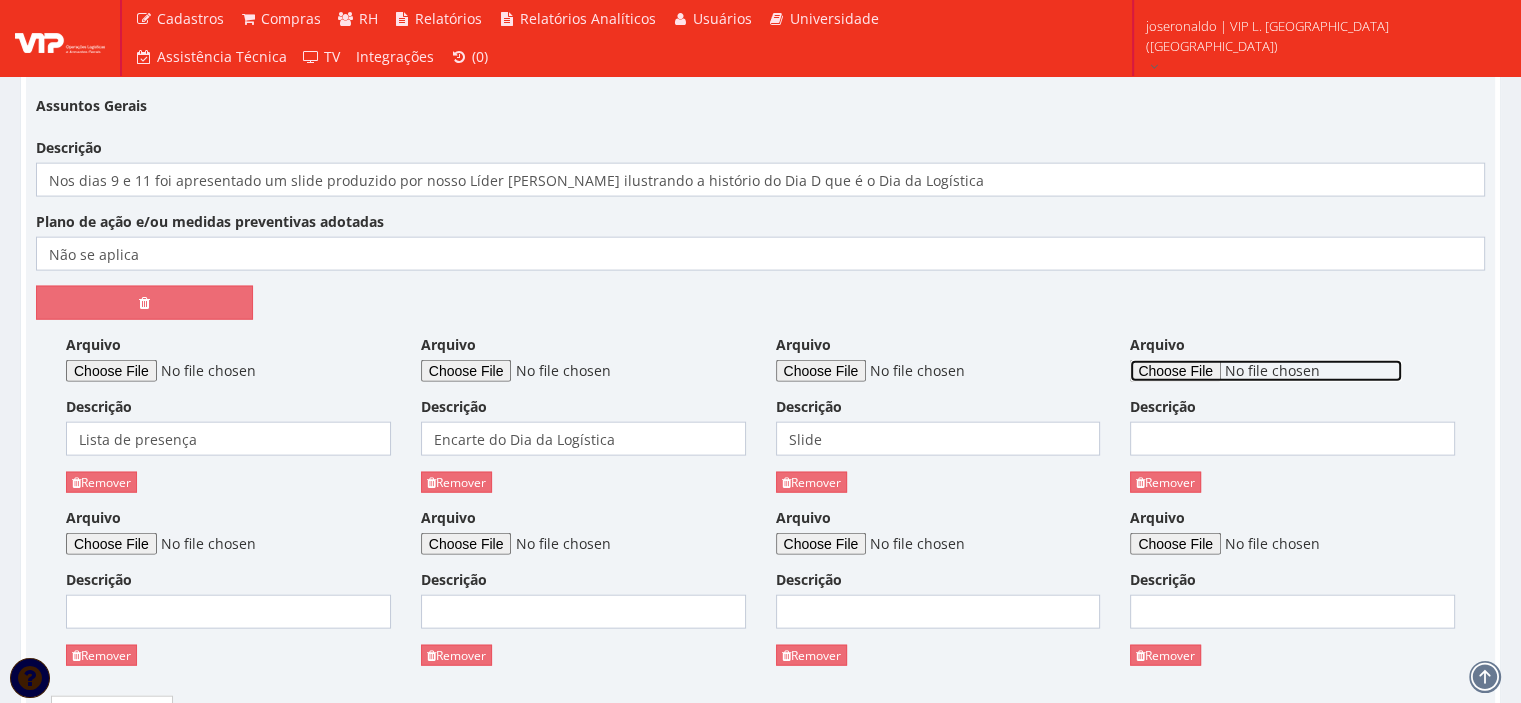 click on "Arquivo" at bounding box center (1266, 371) 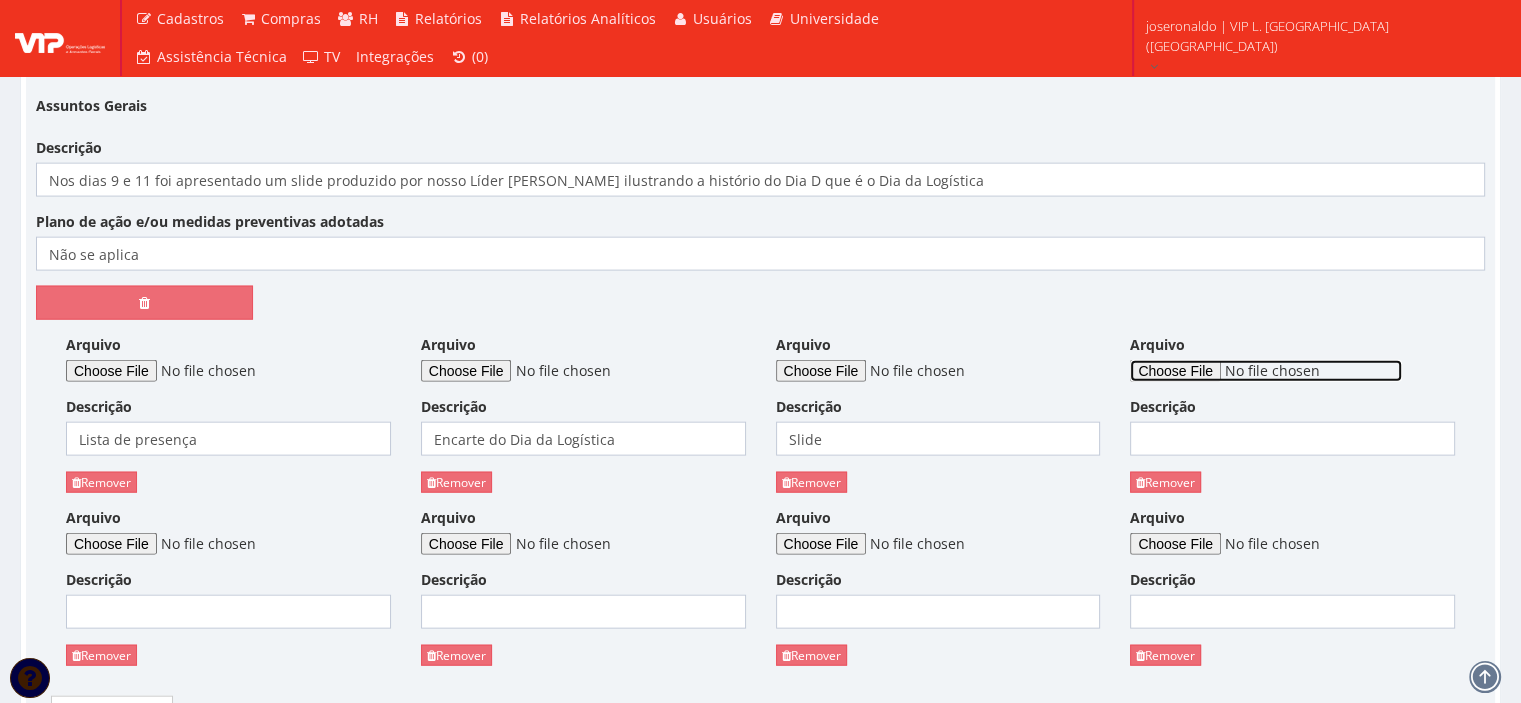 type on "C:\fakepath\Dia da Logística (1).jpeg" 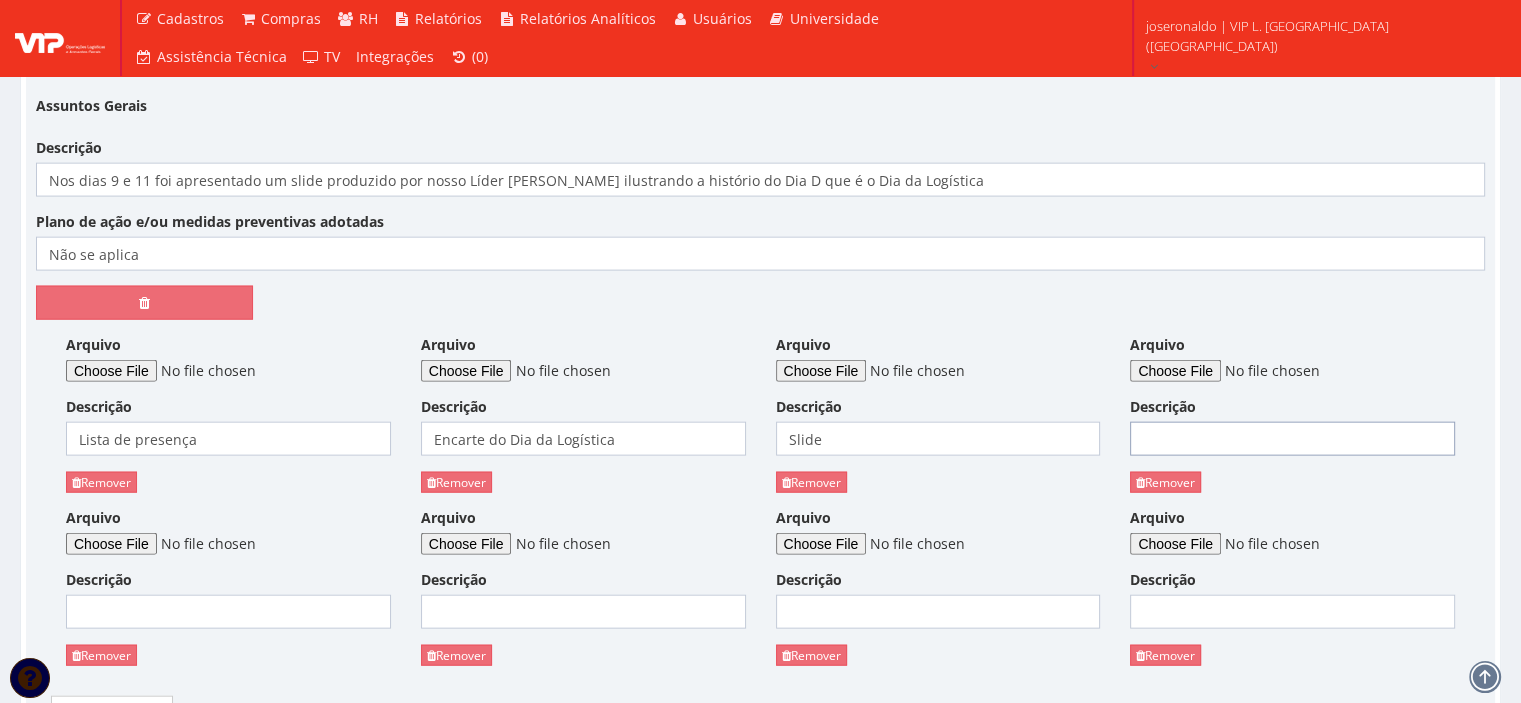 click on "Descrição" at bounding box center [1292, 439] 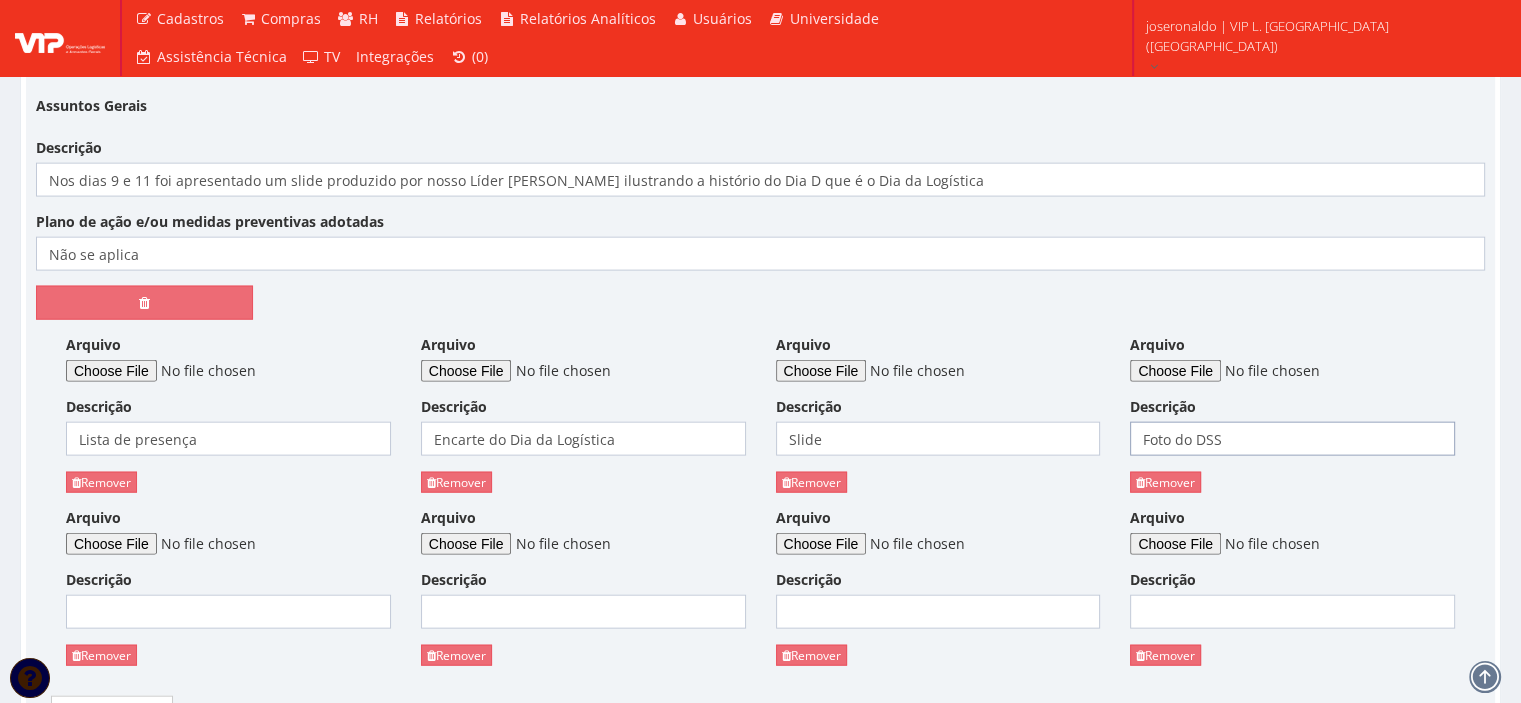 drag, startPoint x: 1236, startPoint y: 403, endPoint x: 1138, endPoint y: 419, distance: 99.29753 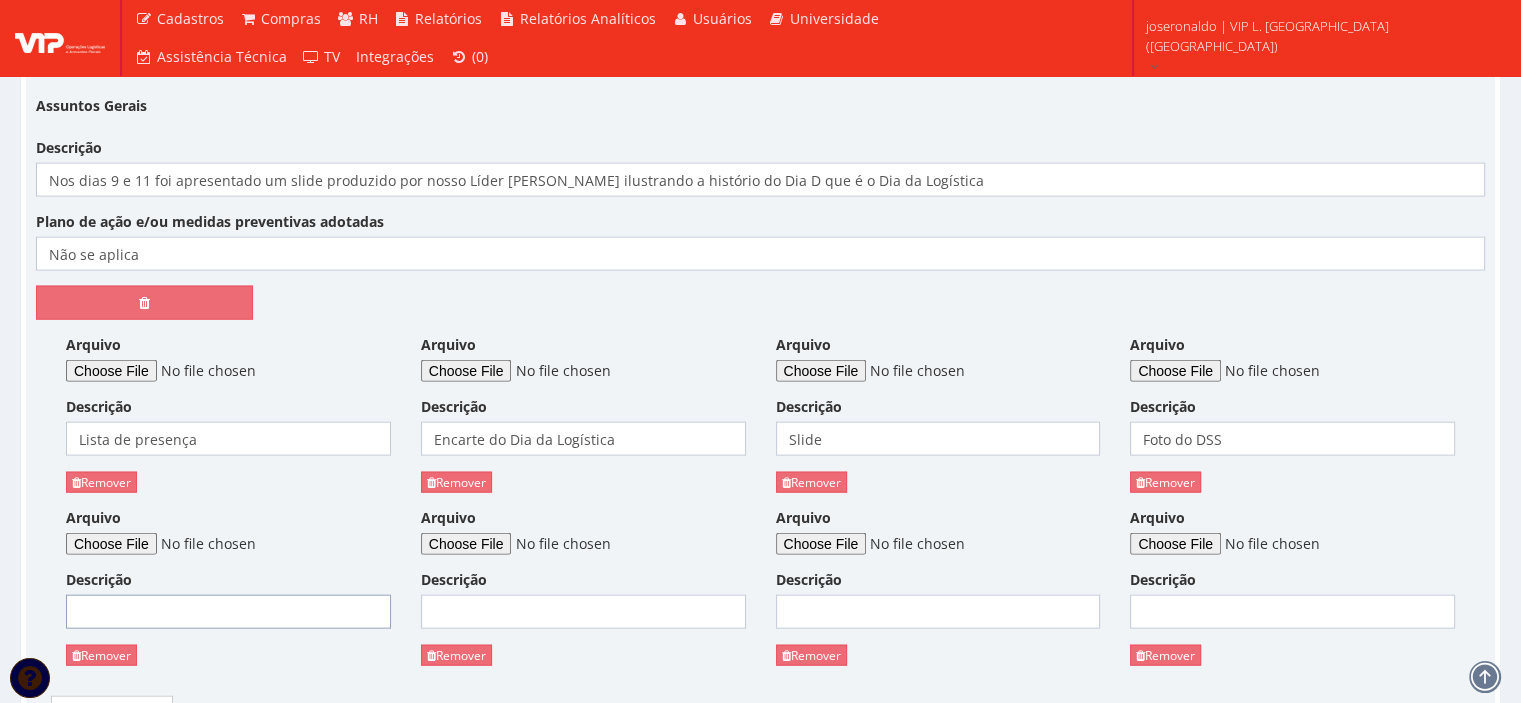 click on "Descrição" at bounding box center (228, 612) 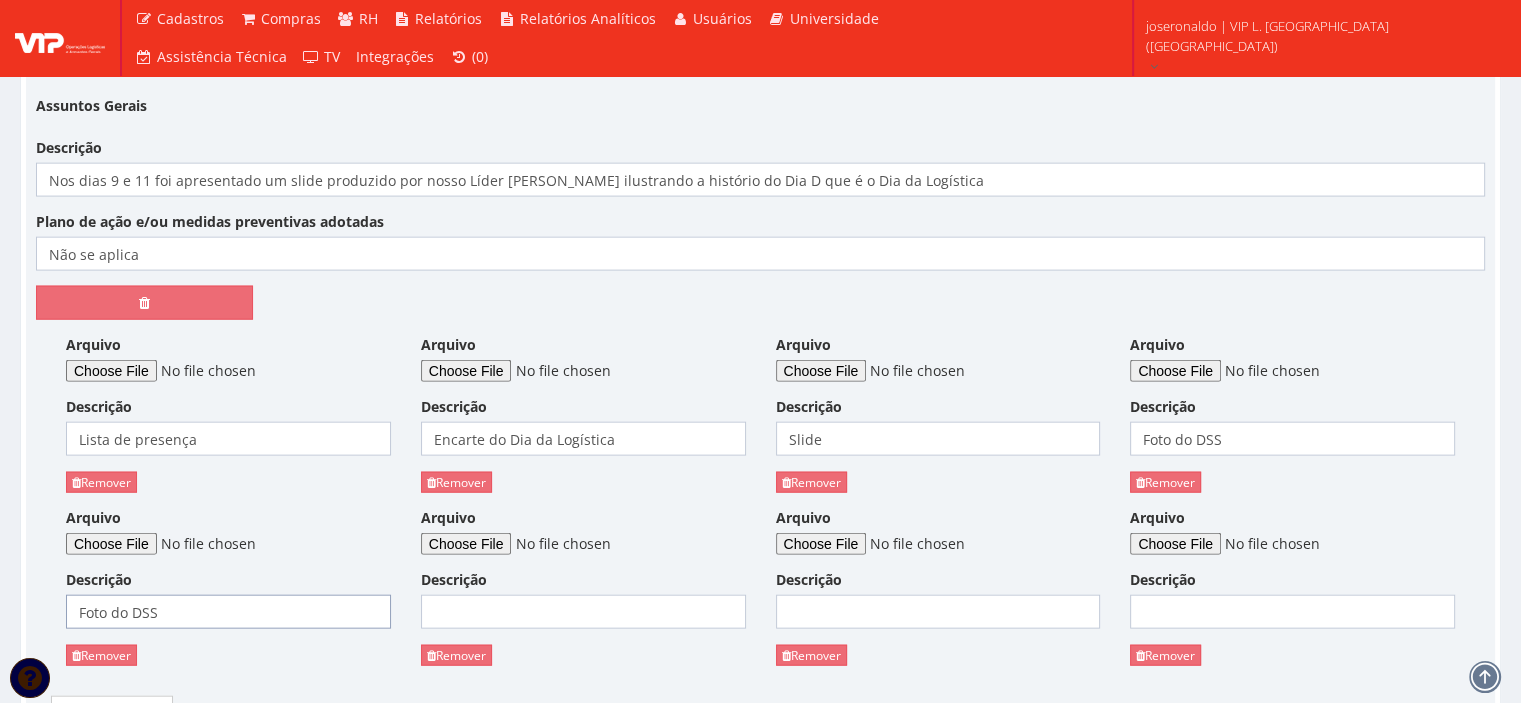 type on "Foto do DSS" 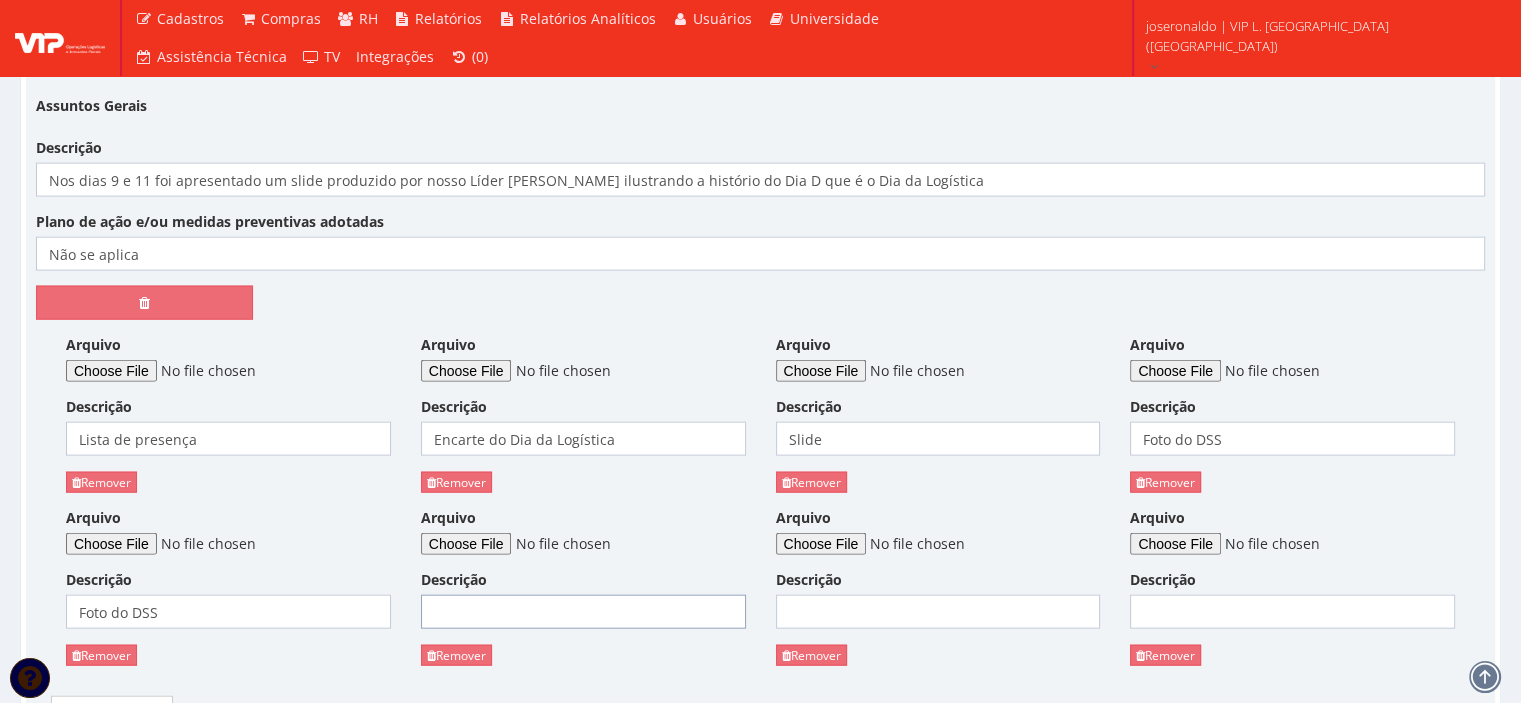 click on "Descrição" at bounding box center (583, 612) 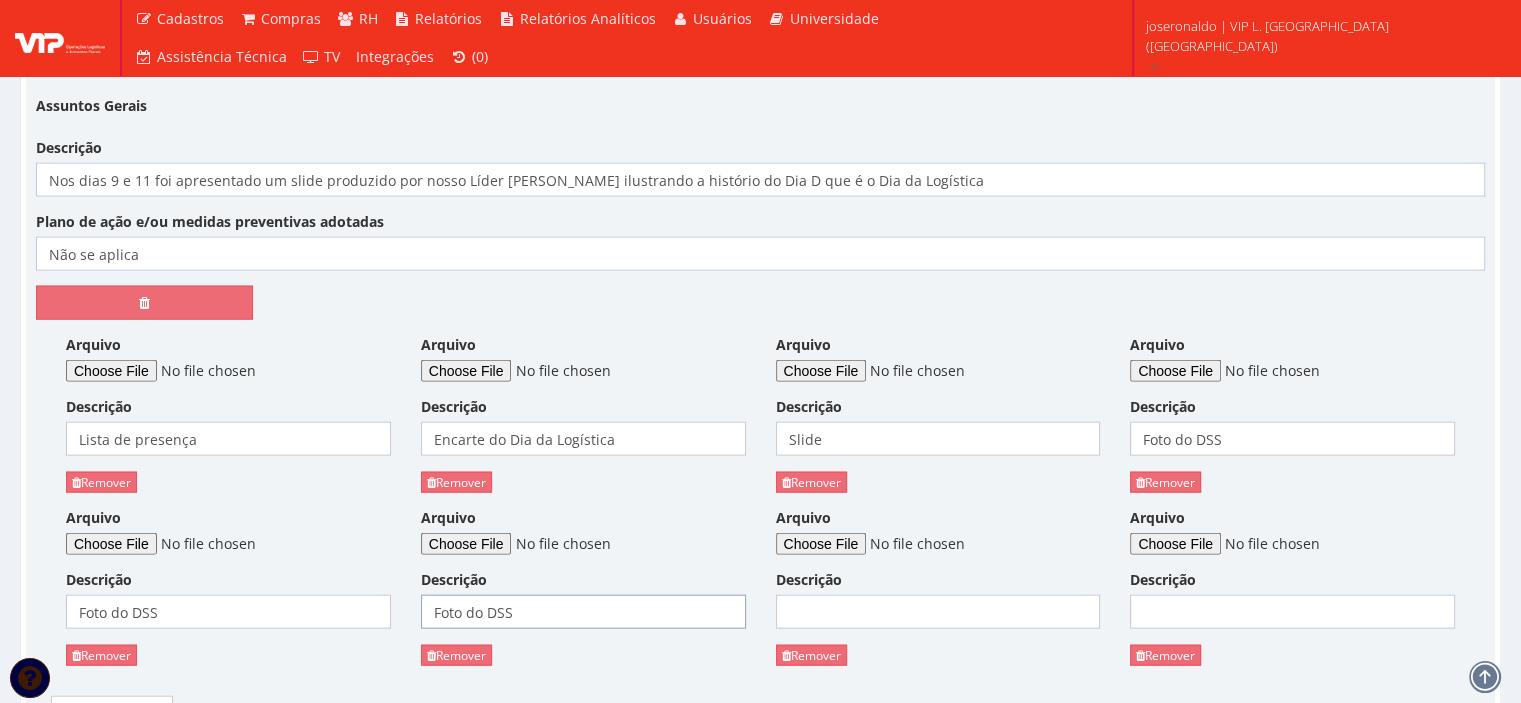 type on "Foto do DSS" 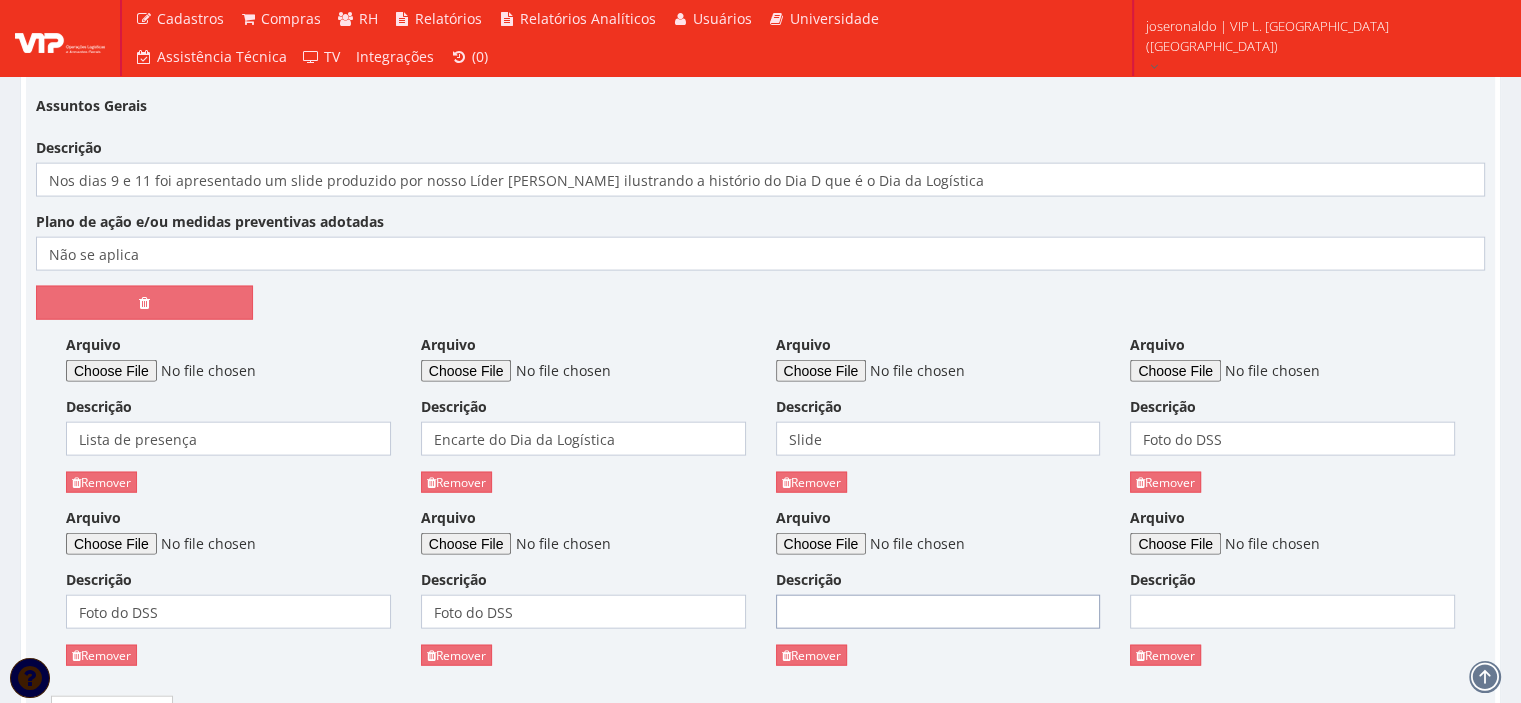click on "Descrição" at bounding box center (938, 612) 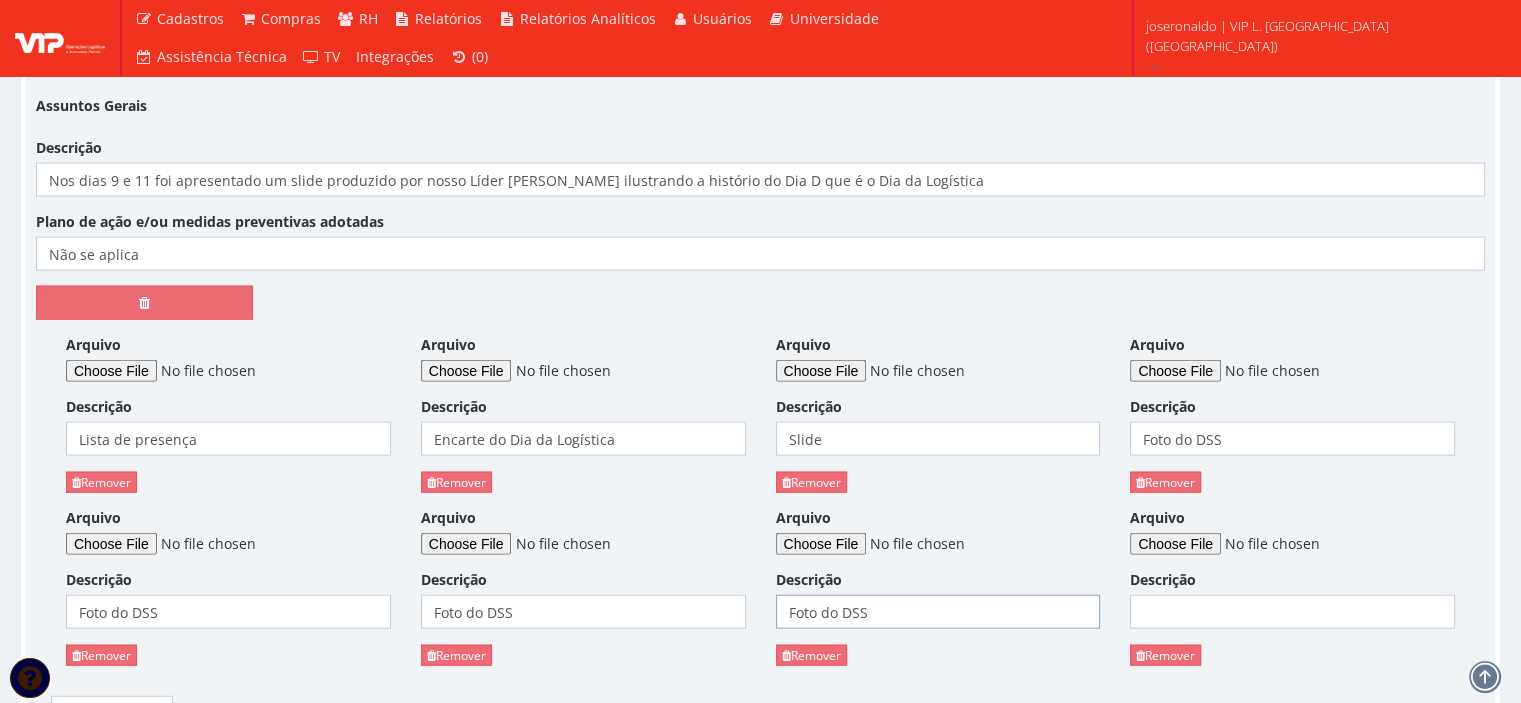 type on "Foto do DSS" 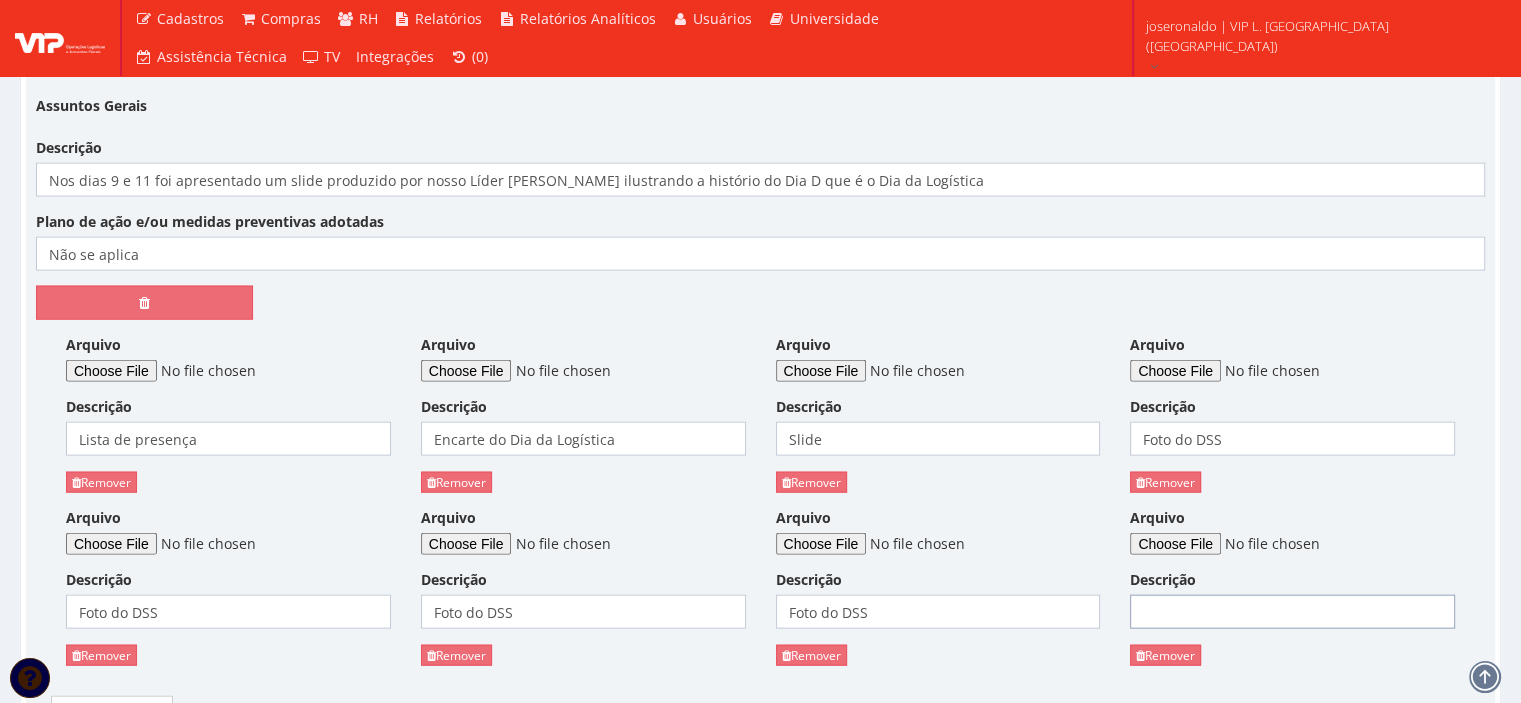 click on "Descrição" at bounding box center (1292, 612) 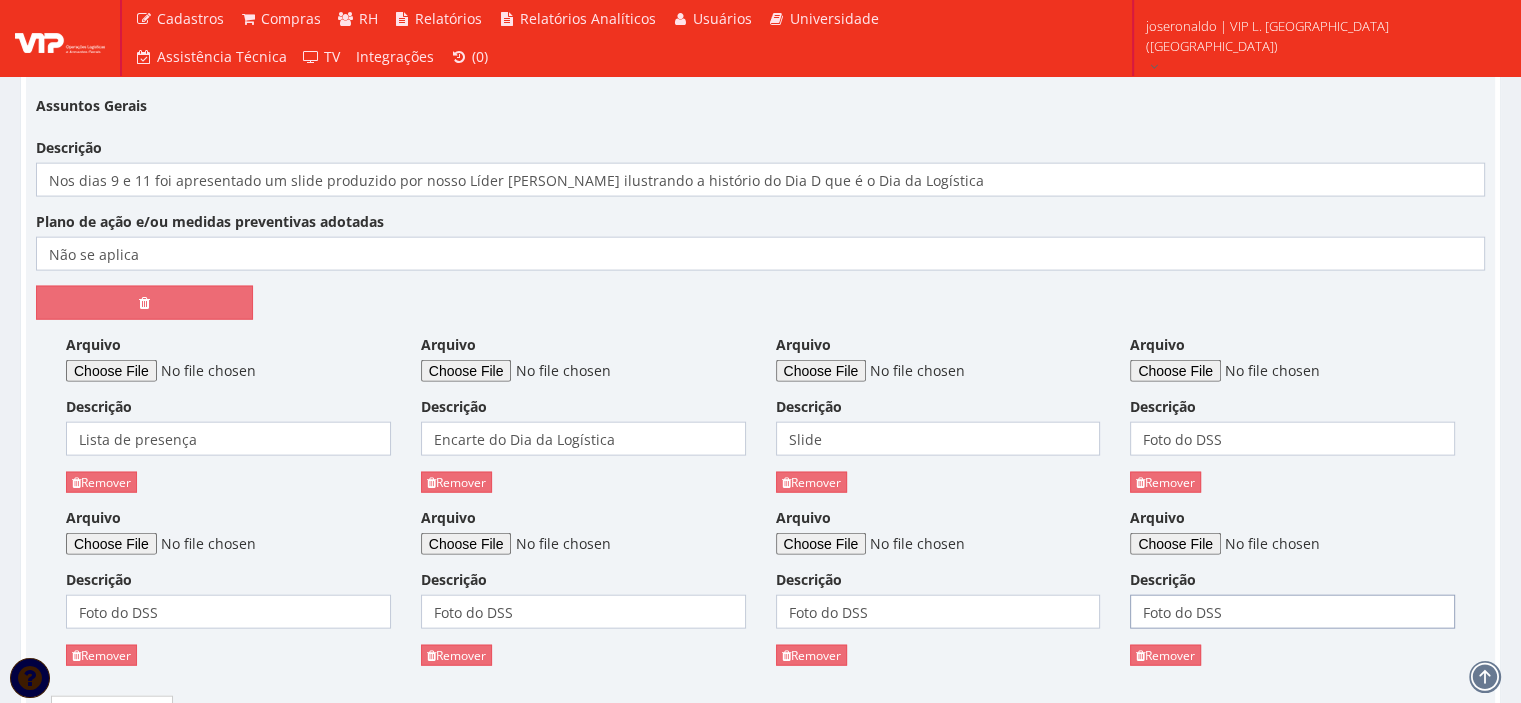 type on "Foto do DSS" 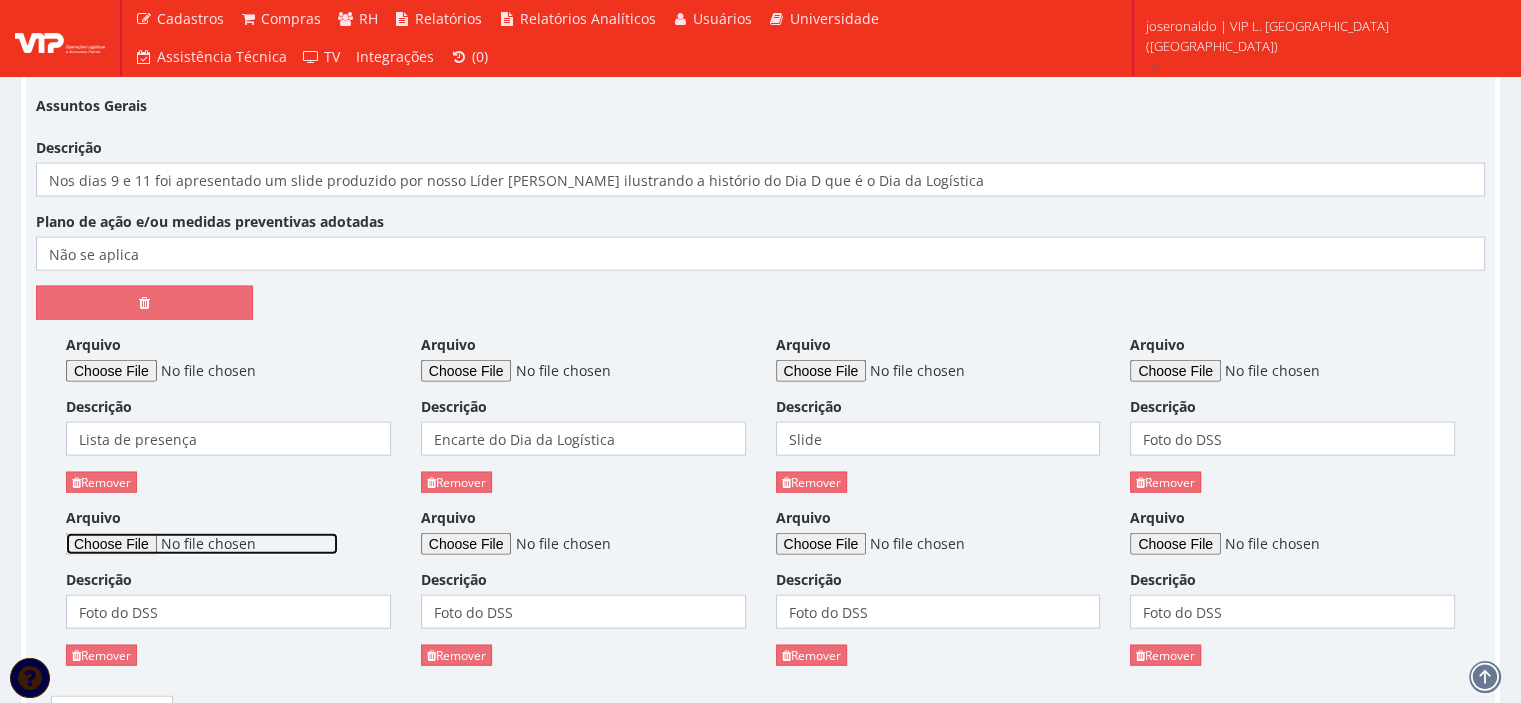 click on "Arquivo" at bounding box center (202, 544) 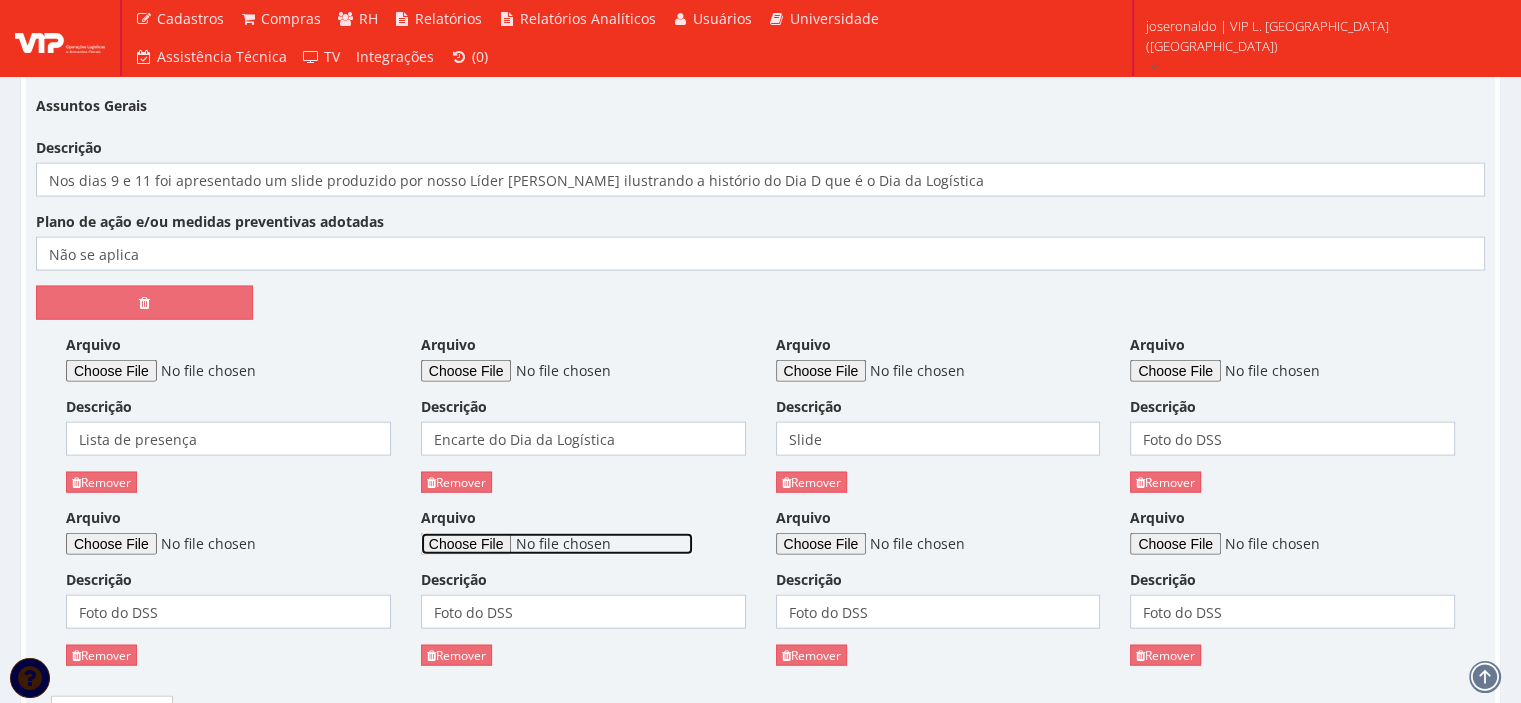 click on "Arquivo" at bounding box center [557, 544] 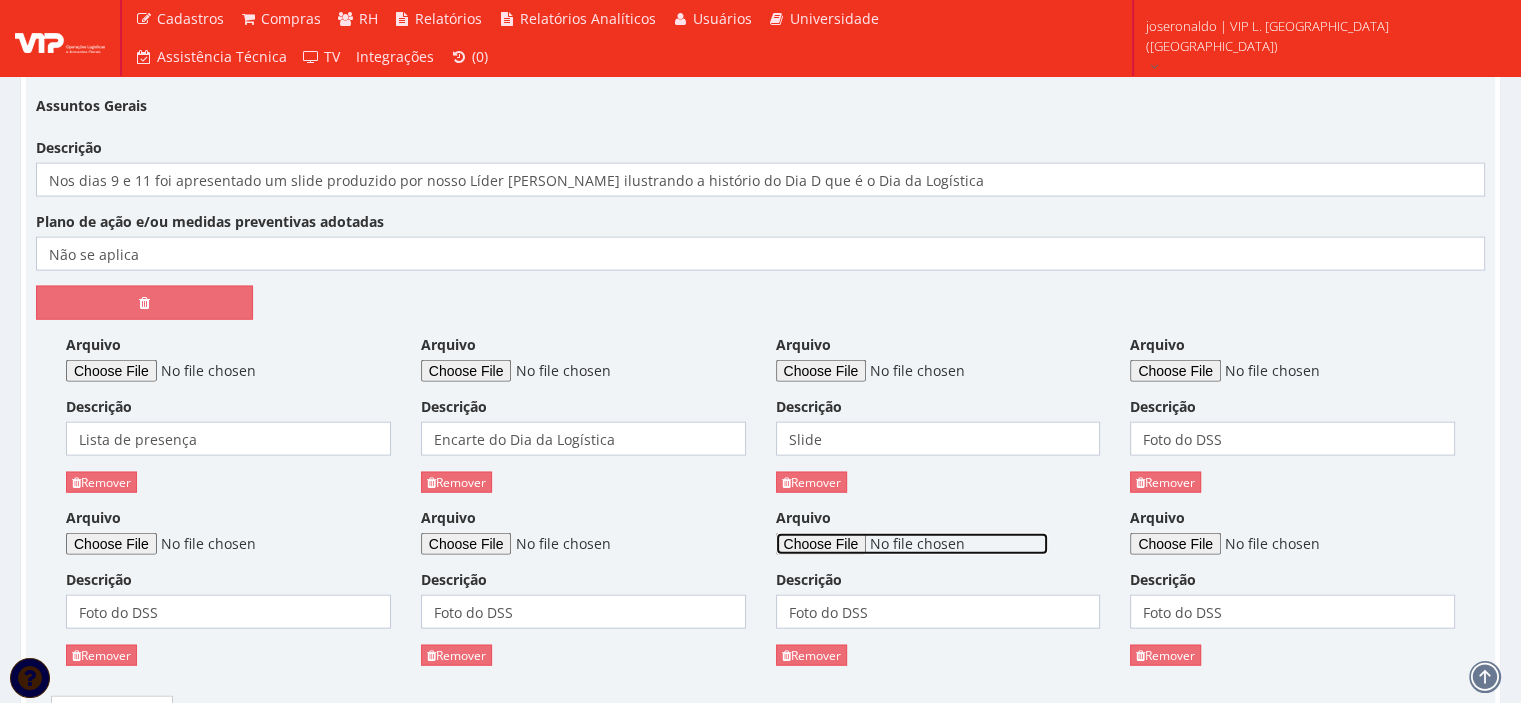 click on "Arquivo" at bounding box center (912, 544) 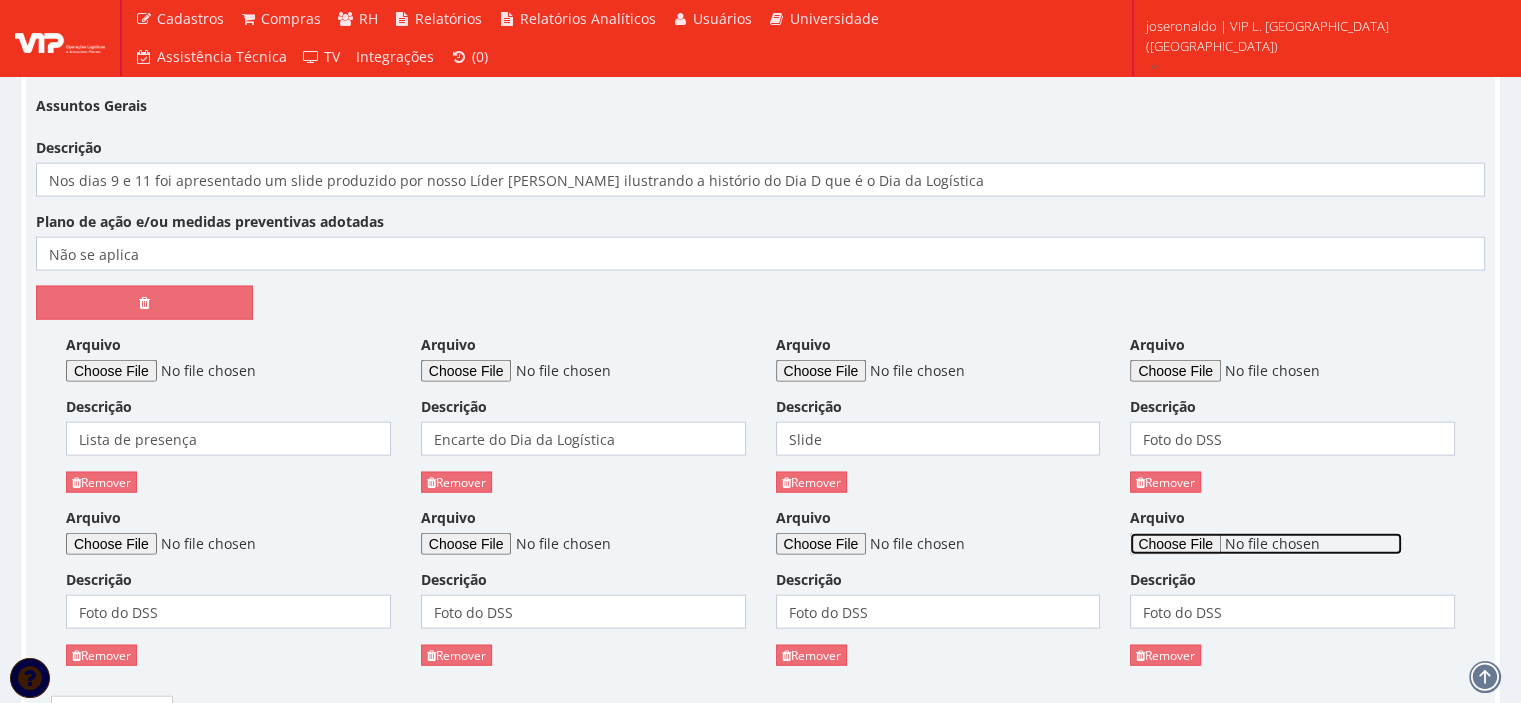 click on "Arquivo" at bounding box center [1266, 544] 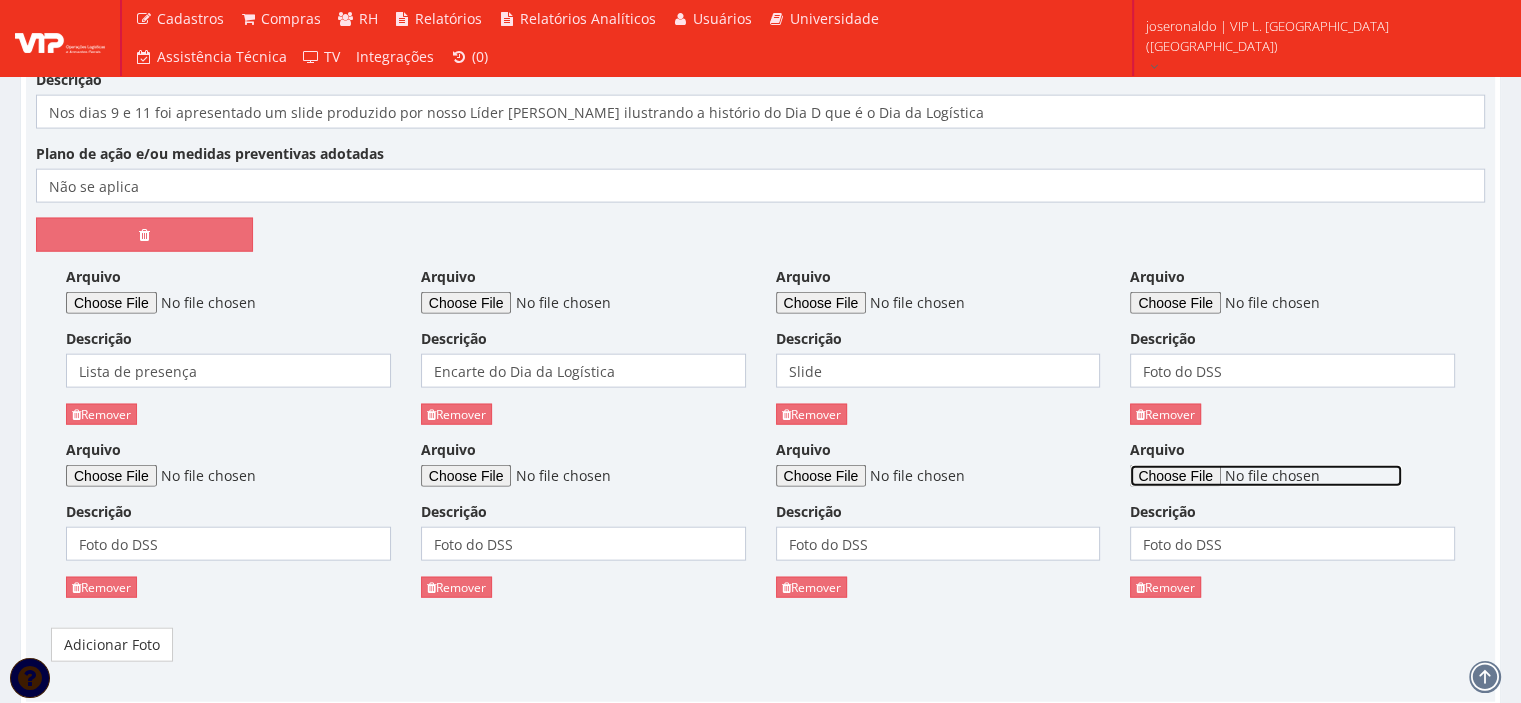 scroll, scrollTop: 4500, scrollLeft: 0, axis: vertical 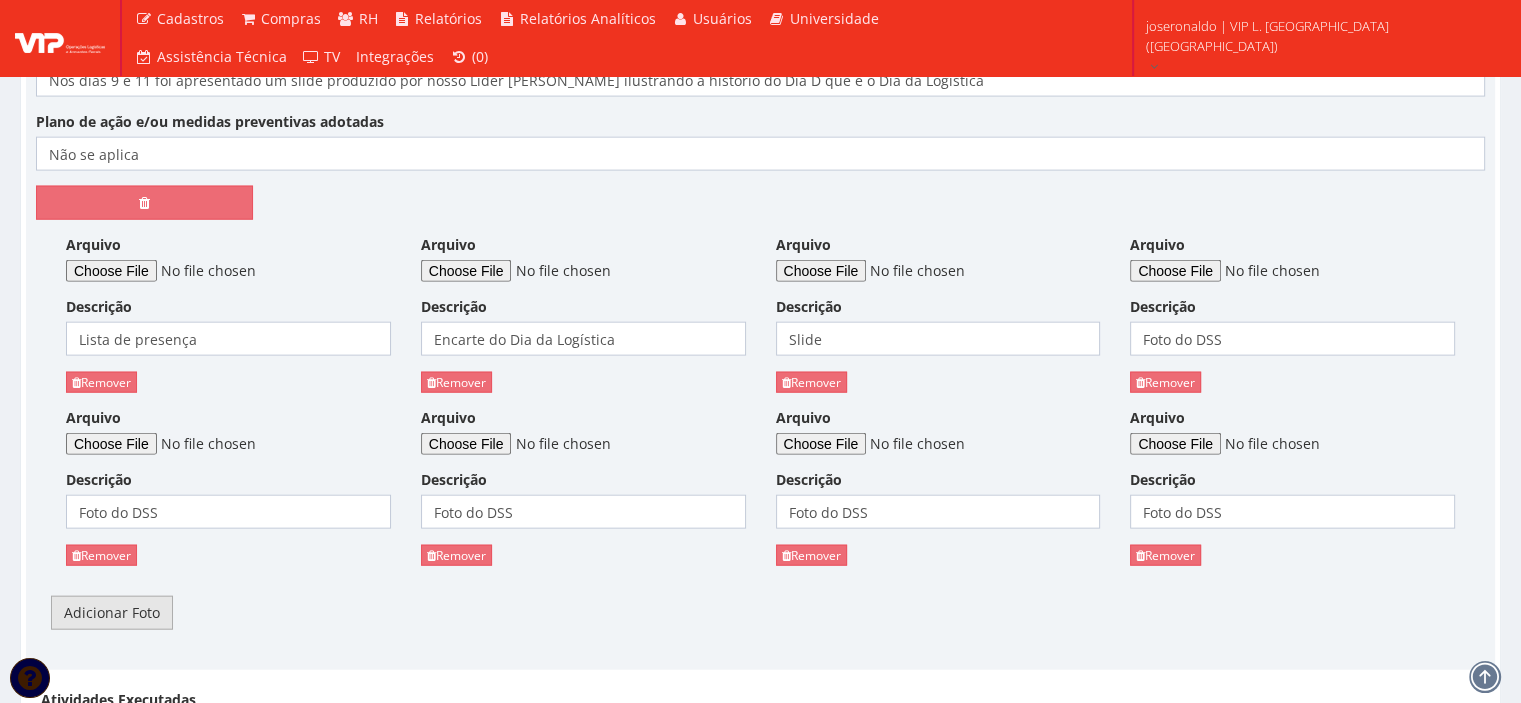 click on "Adicionar Foto" at bounding box center (112, 613) 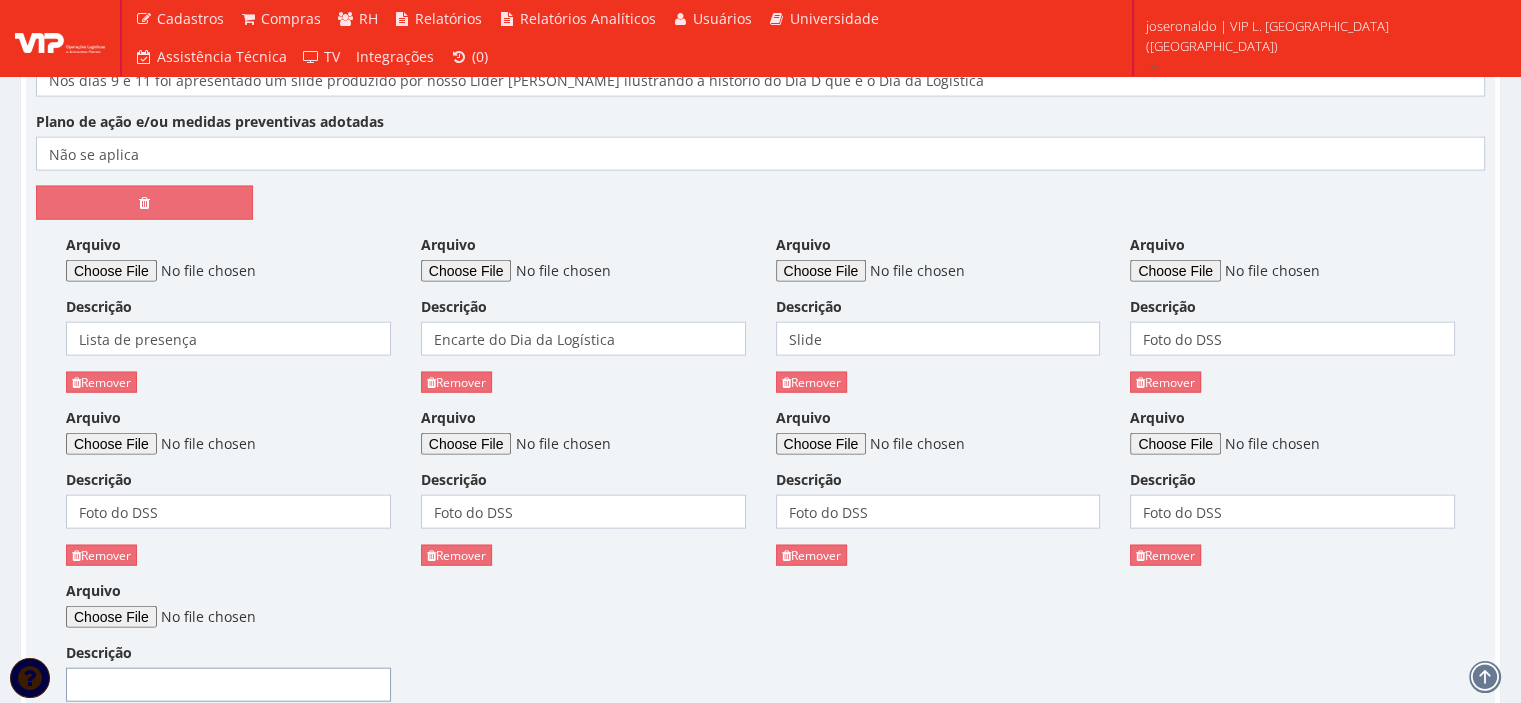click on "Descrição" at bounding box center [228, 685] 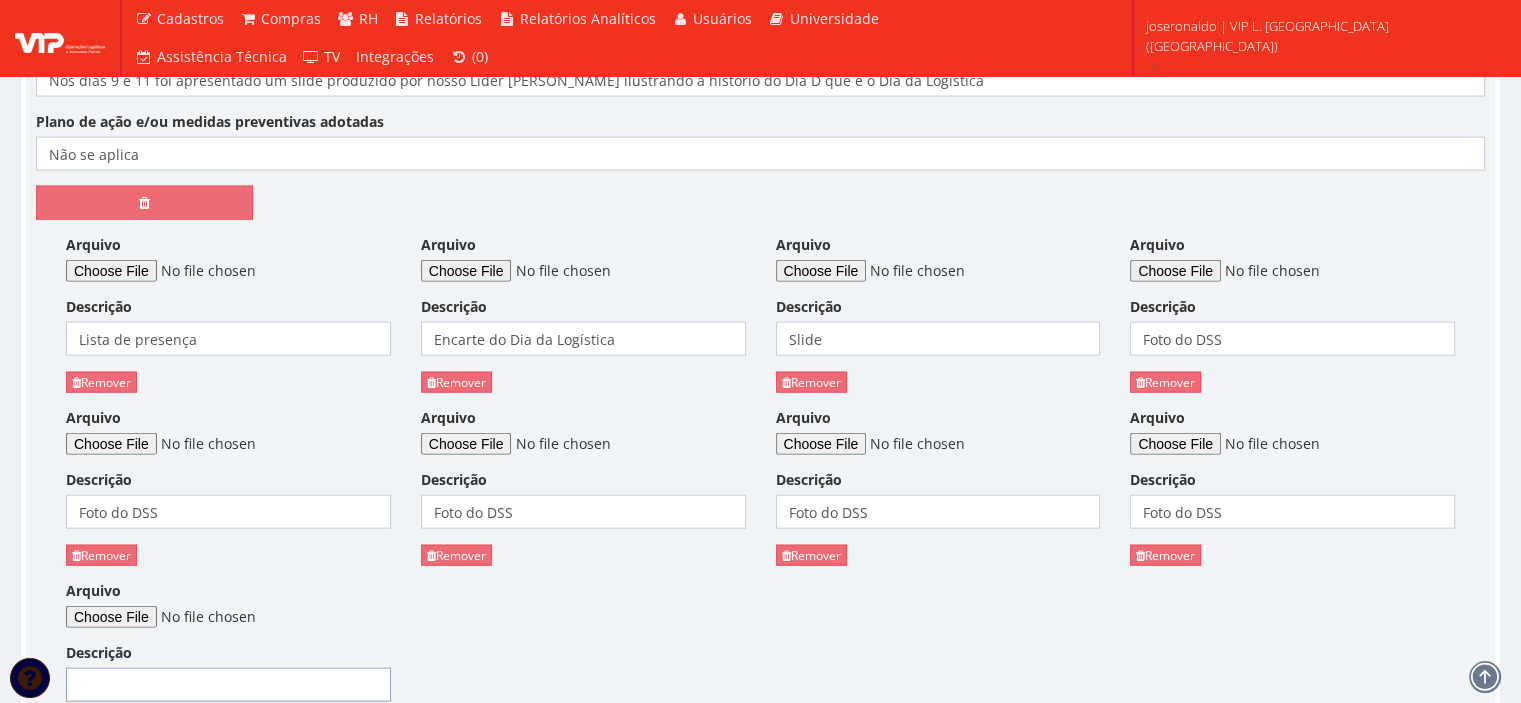 paste on "Foto do DSS" 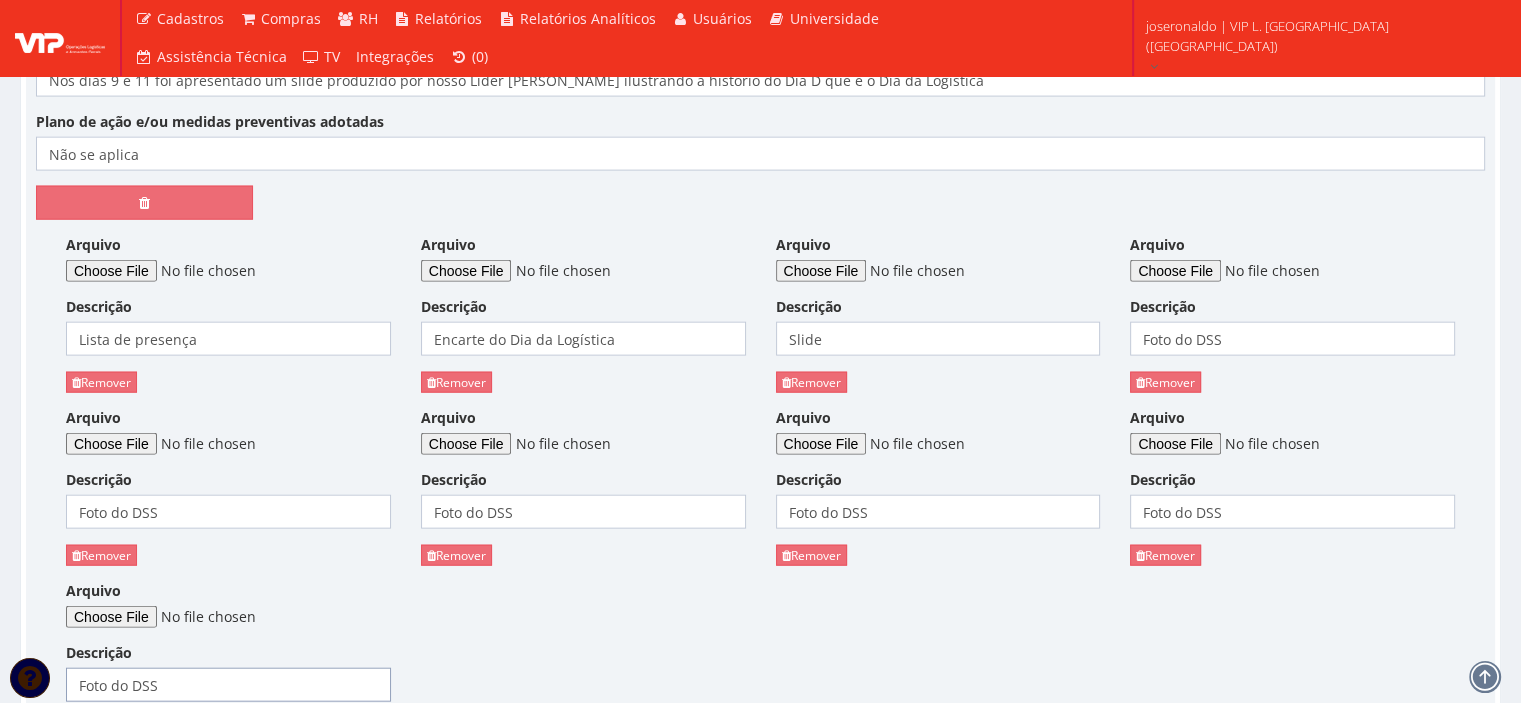 type on "Foto do DSS" 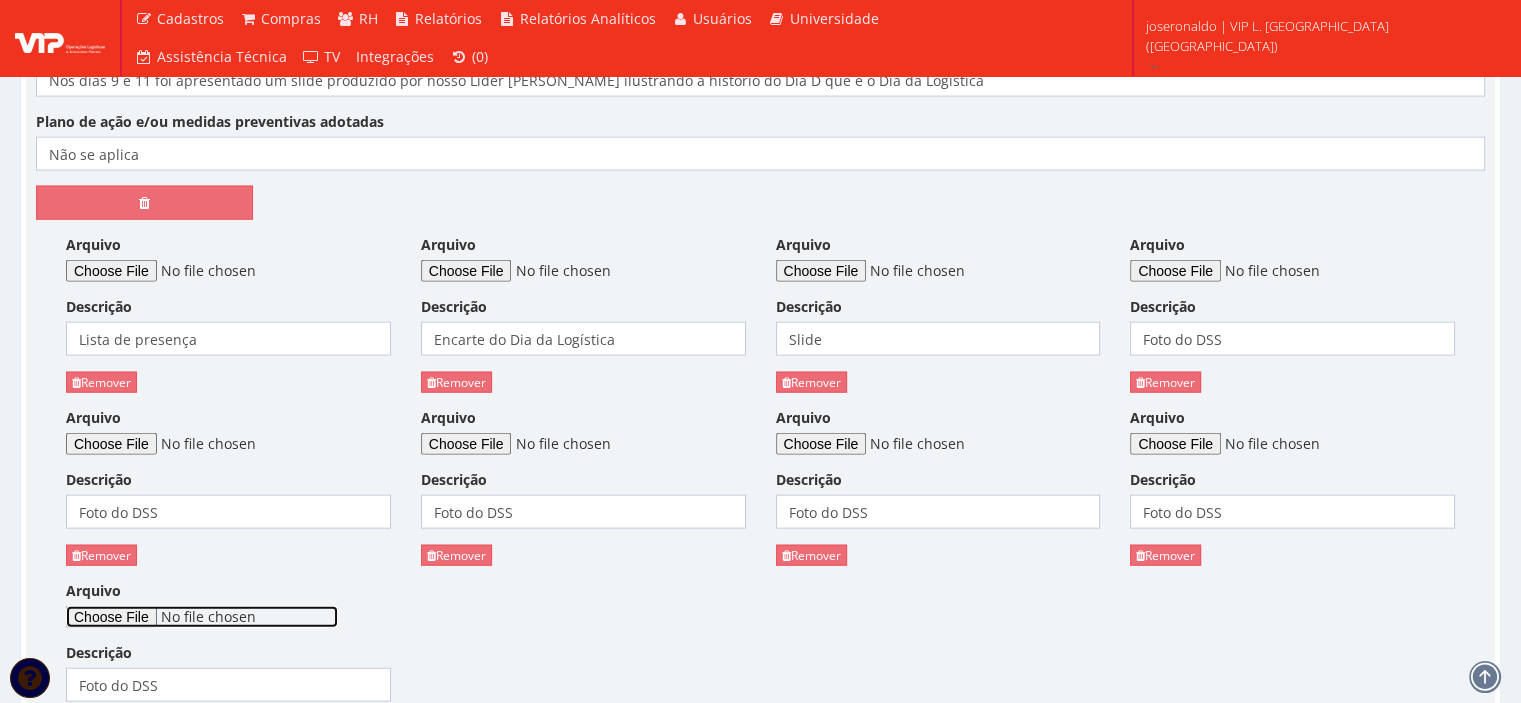 click on "Arquivo" at bounding box center [202, 617] 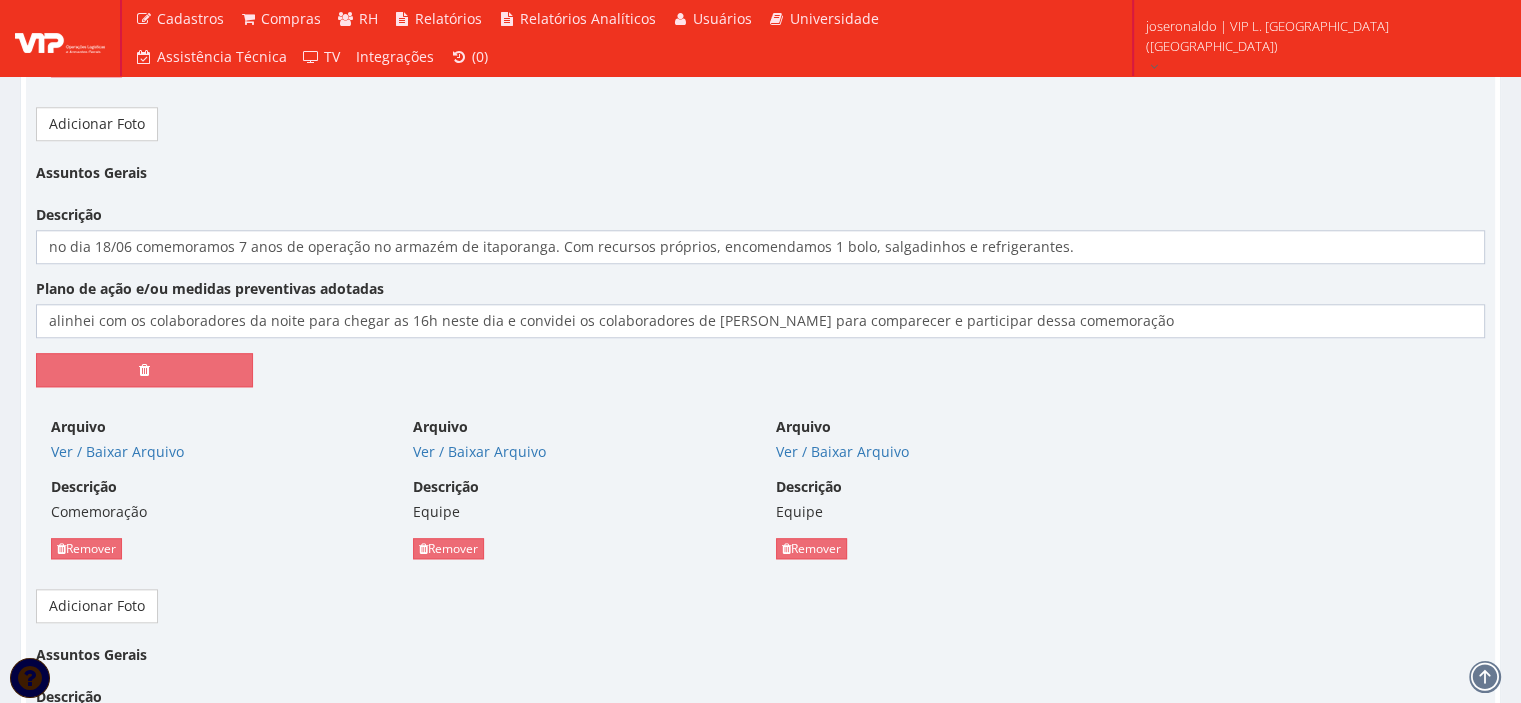 scroll, scrollTop: 1900, scrollLeft: 0, axis: vertical 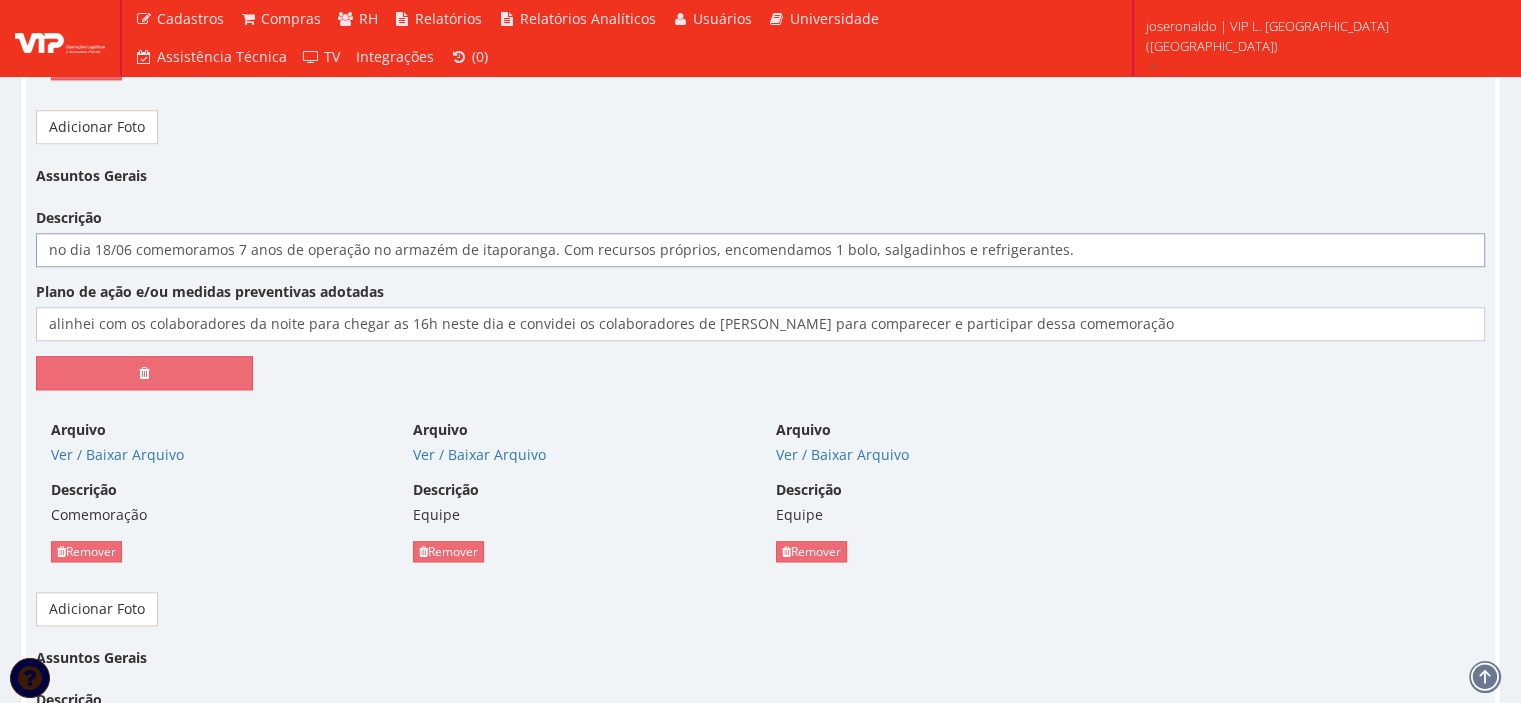 click on "no dia 18/06 comemoramos 7 anos de operação no armazém de itaporanga. Com recursos próprios, encomendamos 1 bolo, salgadinhos e refrigerantes." at bounding box center [760, 250] 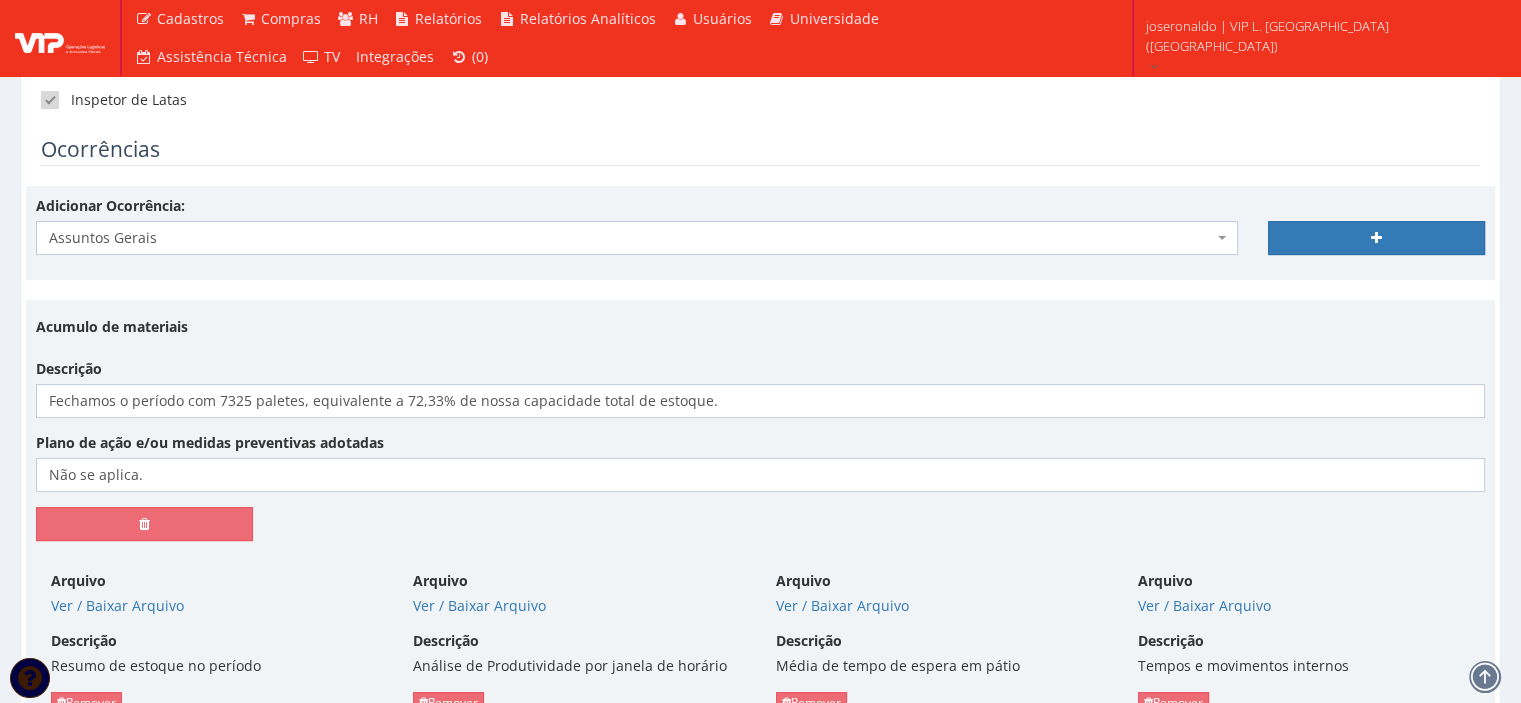 scroll, scrollTop: 500, scrollLeft: 0, axis: vertical 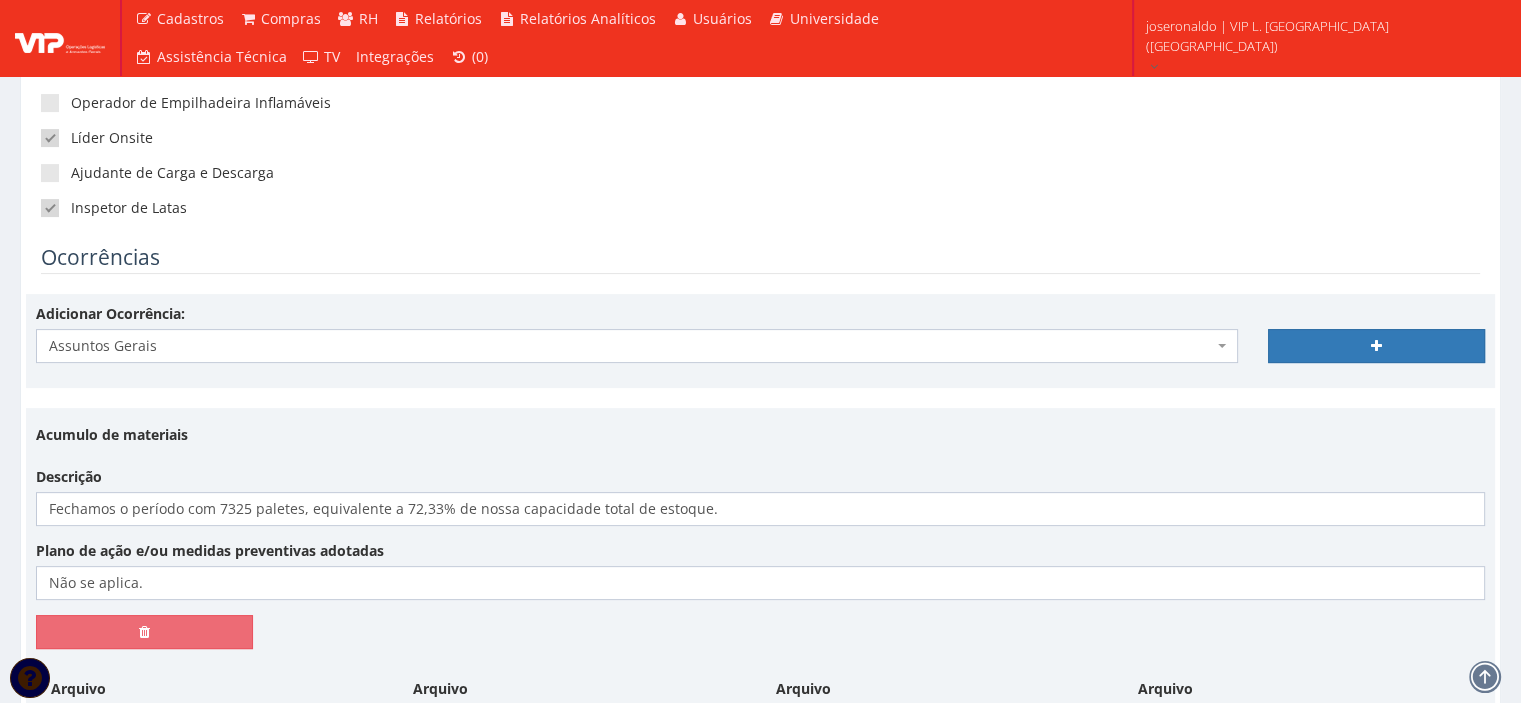 type on "No dia 18/06 comemoramos 7 anos de operação no armazém de itaporanga. Com recursos próprios, encomendamos 1 bolo, salgadinhos e refrigerantes." 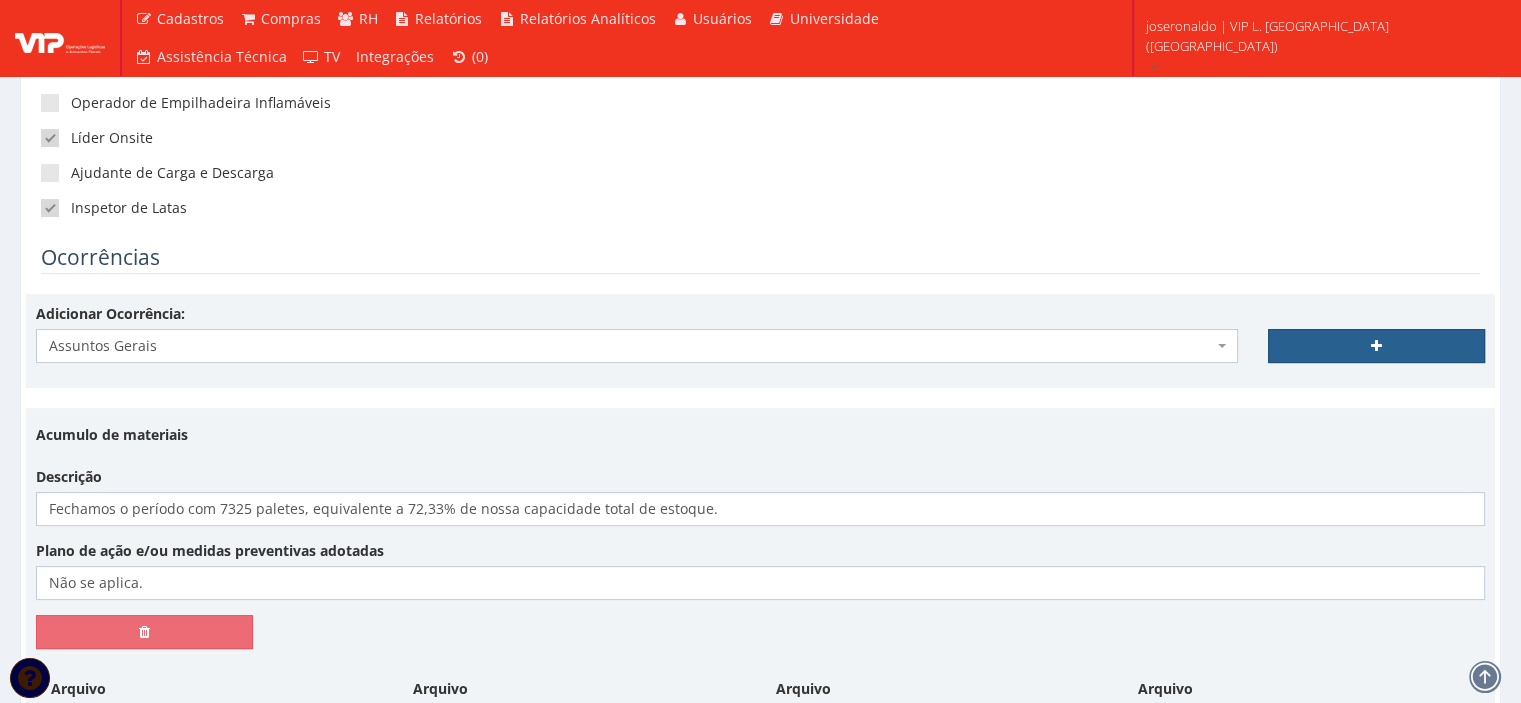 click at bounding box center (1376, 346) 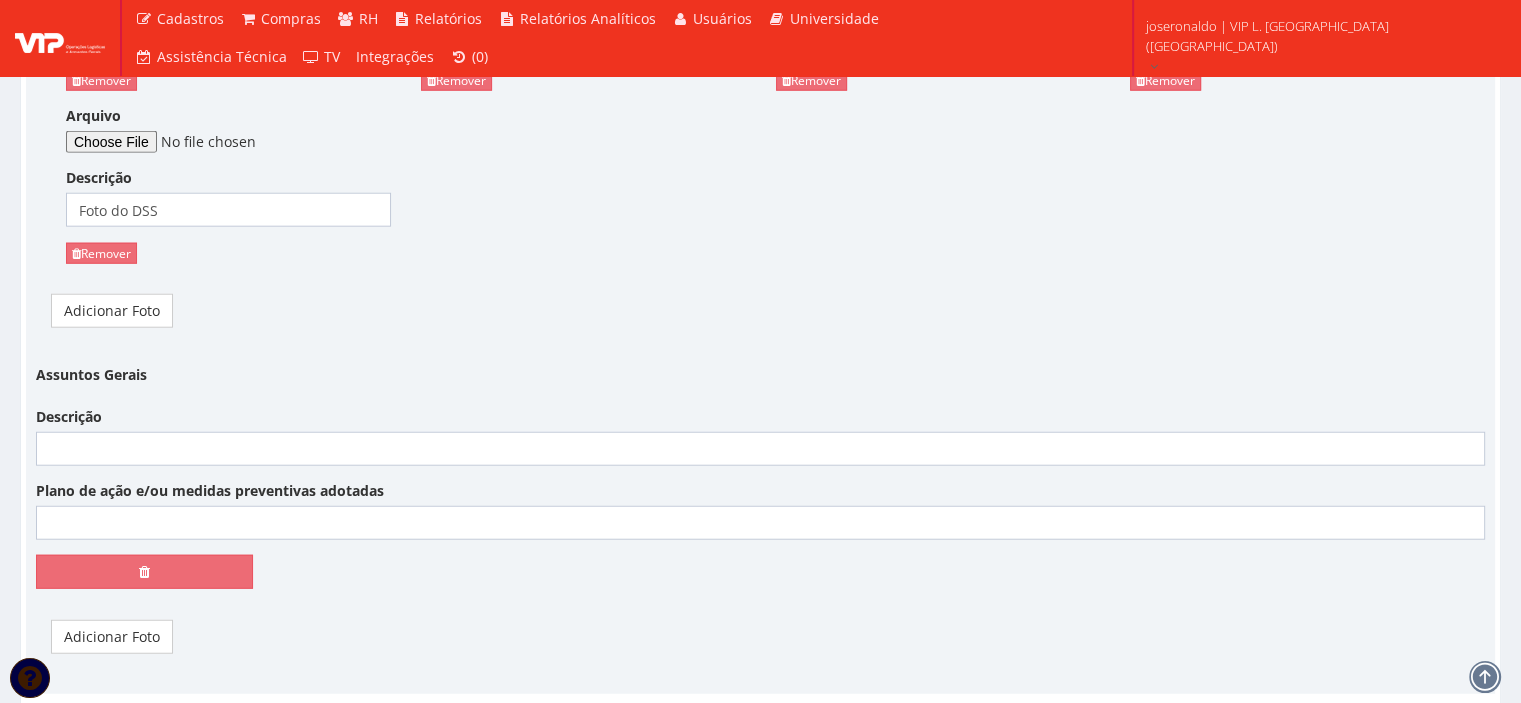 scroll, scrollTop: 5000, scrollLeft: 0, axis: vertical 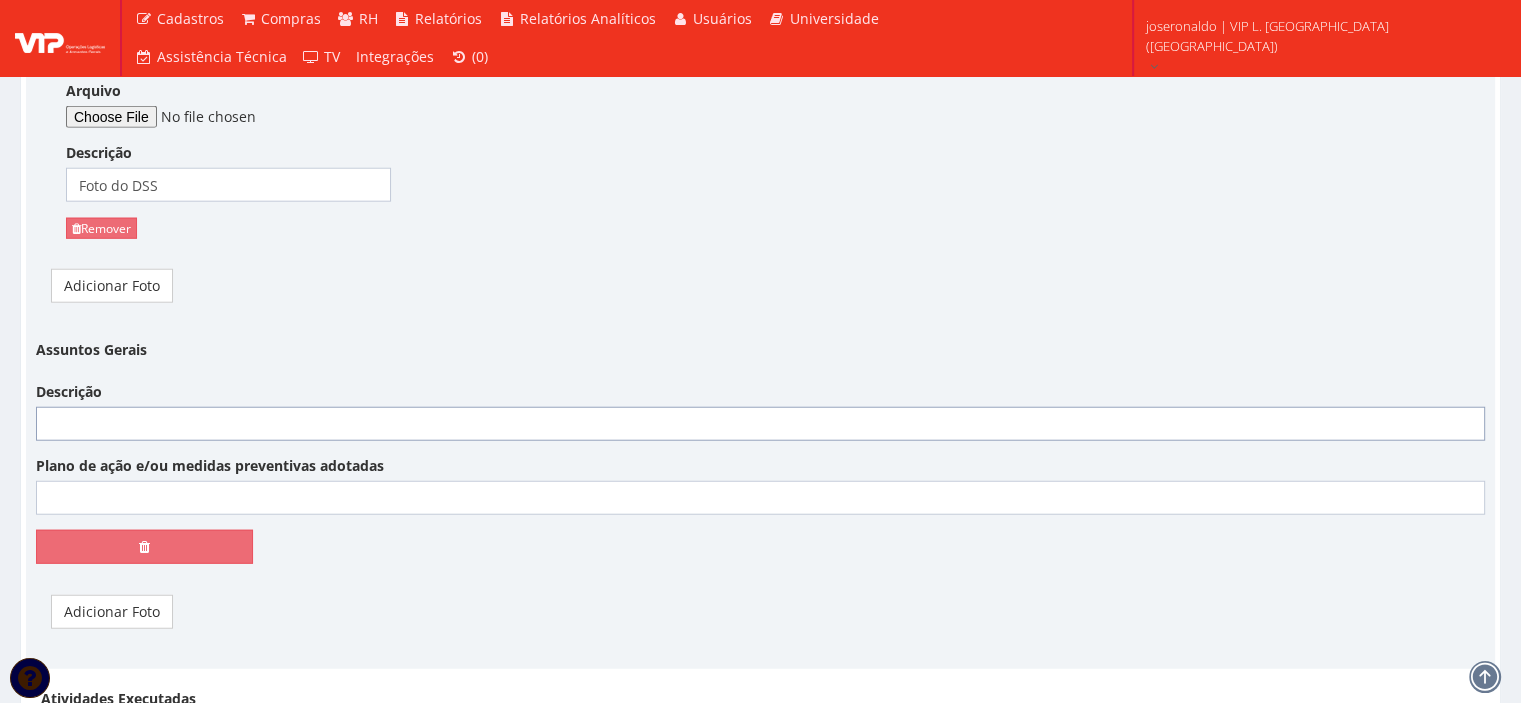 click on "Descrição" at bounding box center [760, 424] 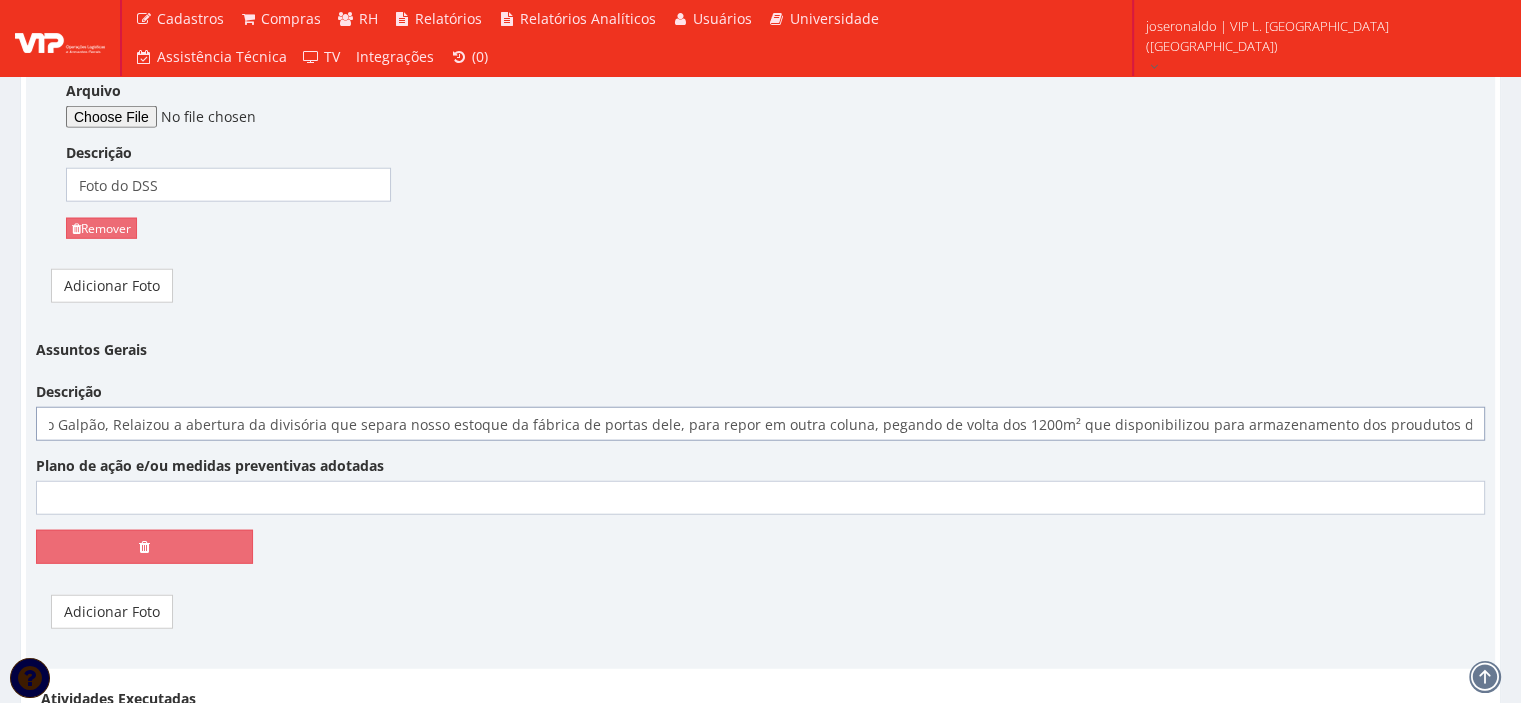scroll, scrollTop: 0, scrollLeft: 299, axis: horizontal 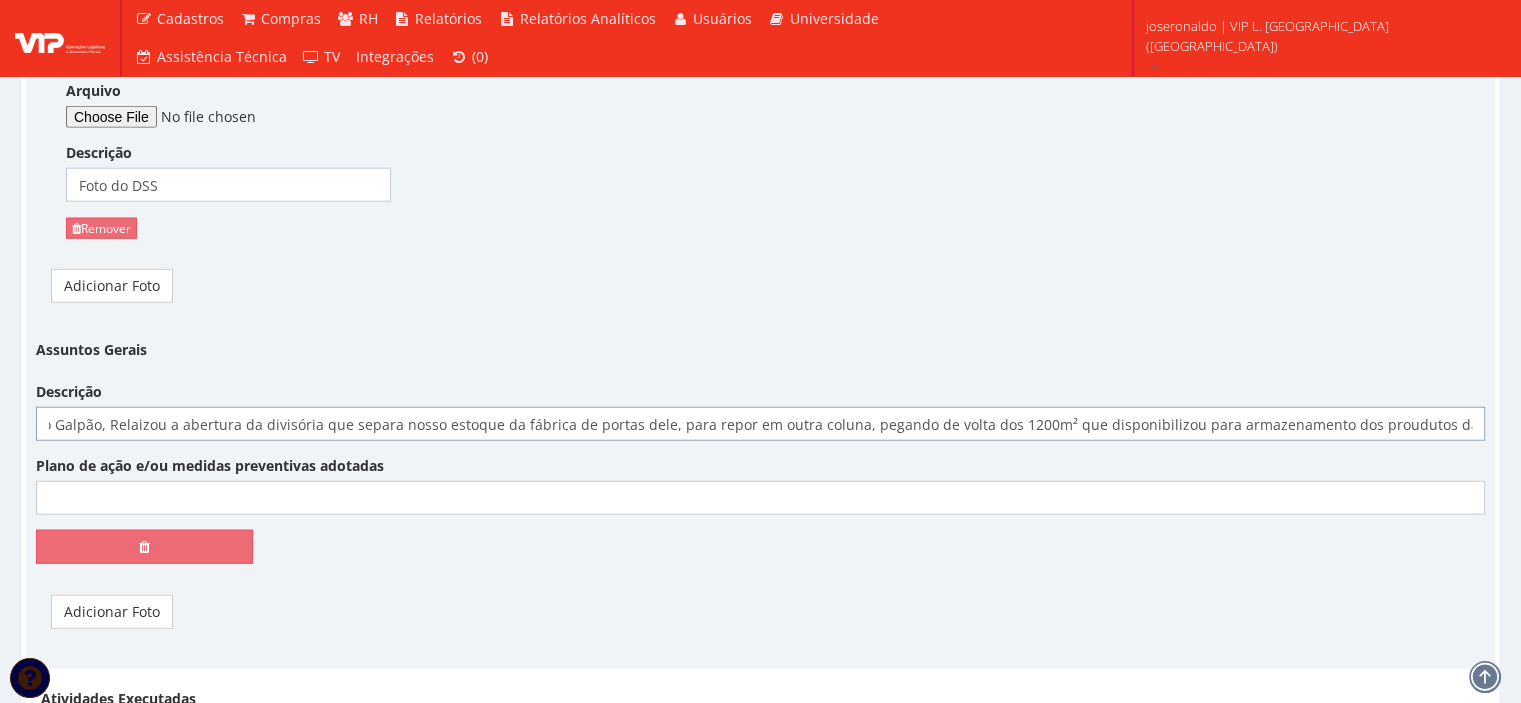 type on "A Empresa Kit Inteligente, do proprietário do Galpão, Relaizou a abertura da divisória que separa nosso estoque da fábrica de portas dele, para repor em outra coluna, pegando de volta dos 1200m² que disponibilizou para armazenamento dos proudutos da Ambev." 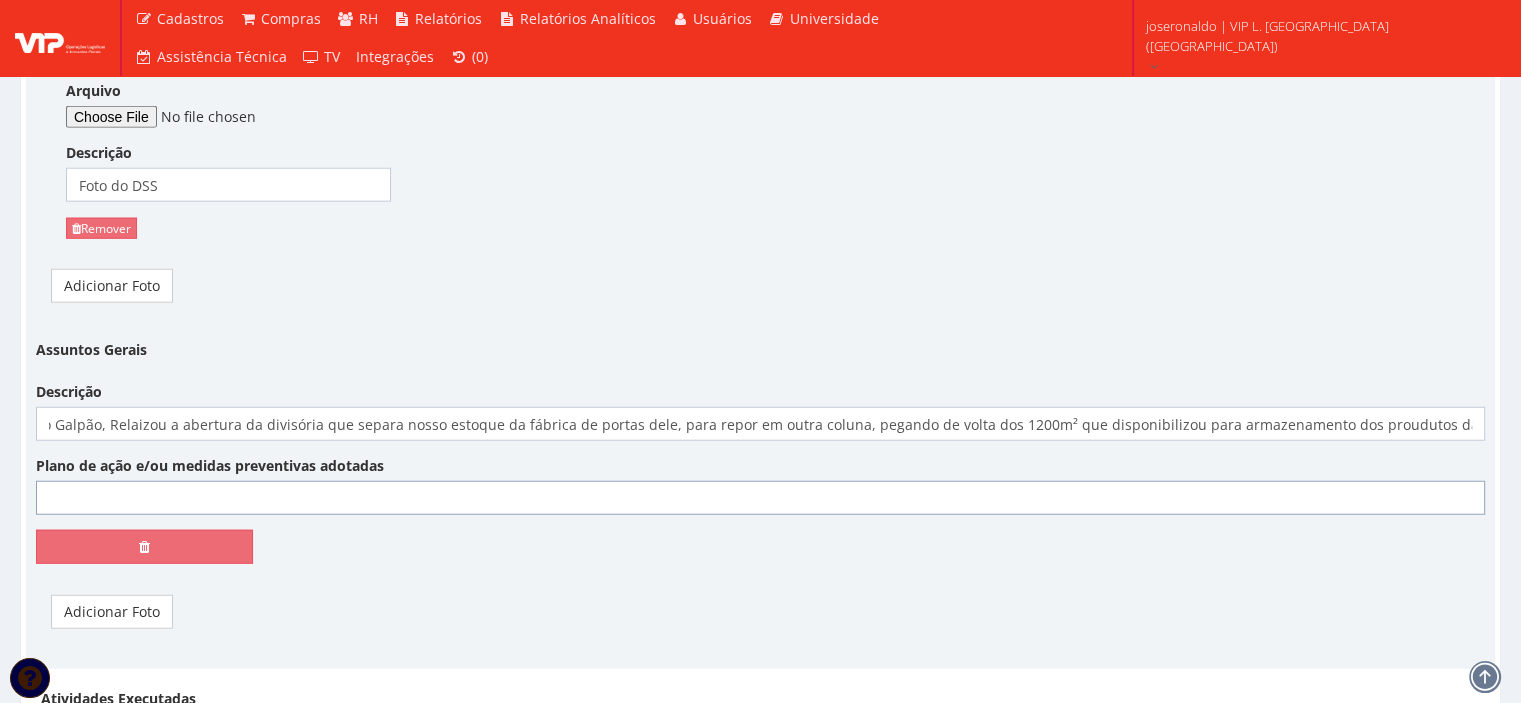 click on "Plano de ação e/ou medidas preventivas adotadas" at bounding box center [760, 498] 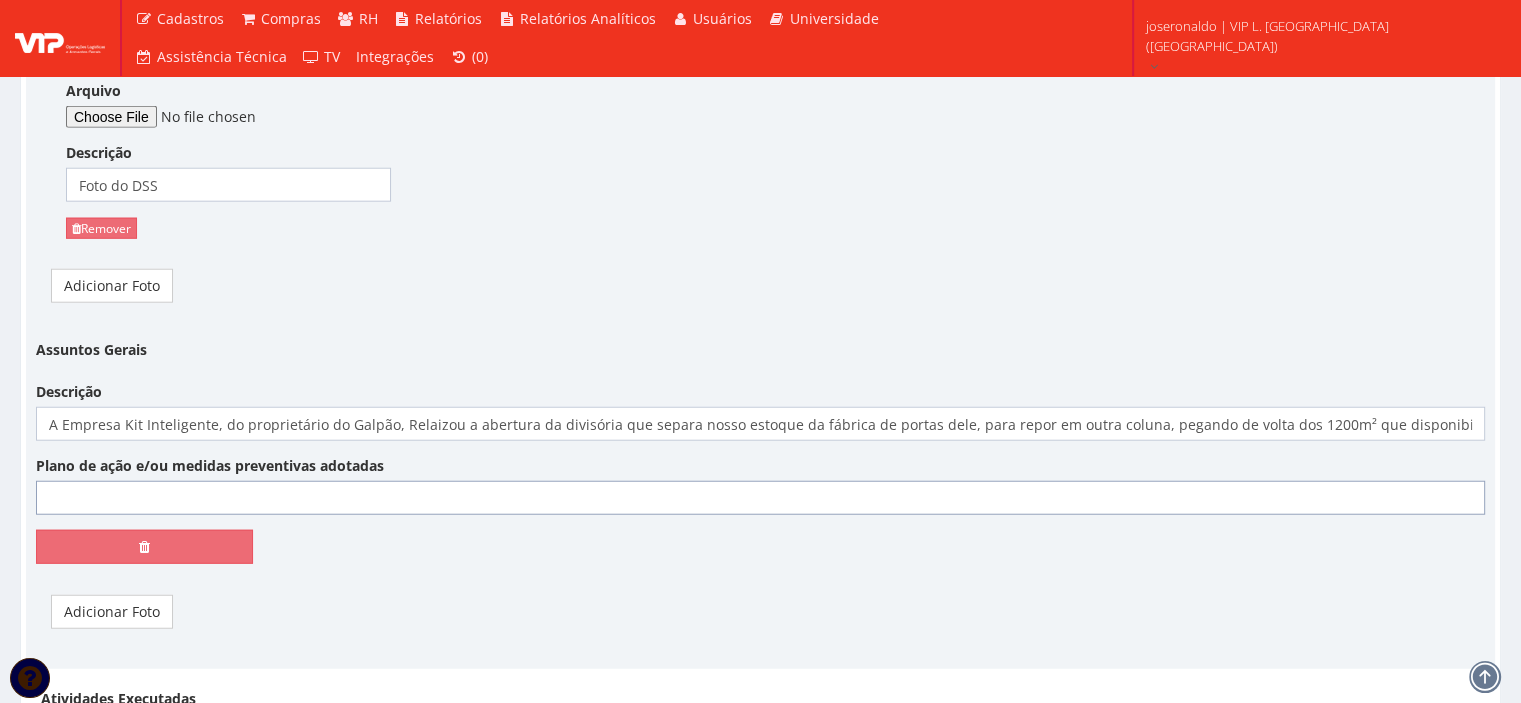 type on "Não se aplica" 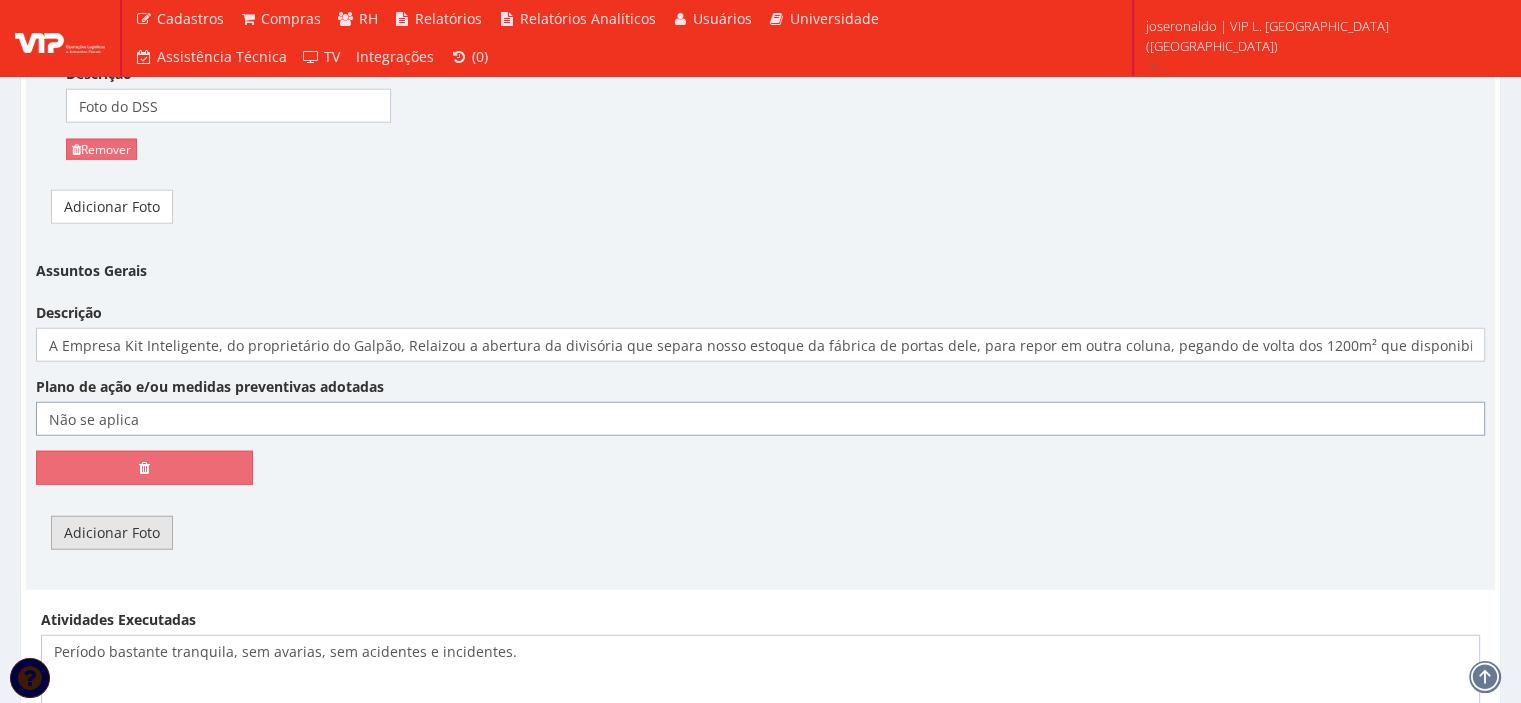 scroll, scrollTop: 5200, scrollLeft: 0, axis: vertical 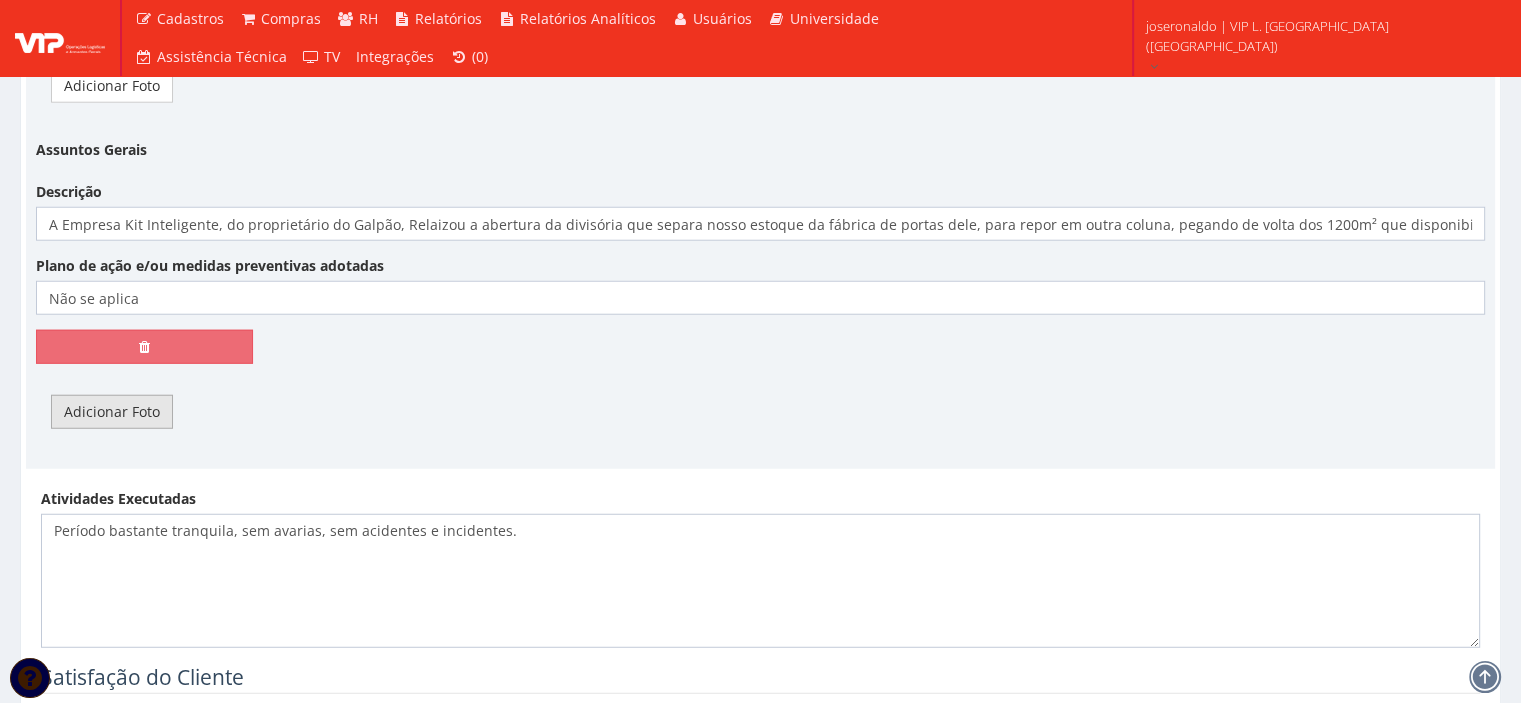 click on "Adicionar Foto" at bounding box center (112, 412) 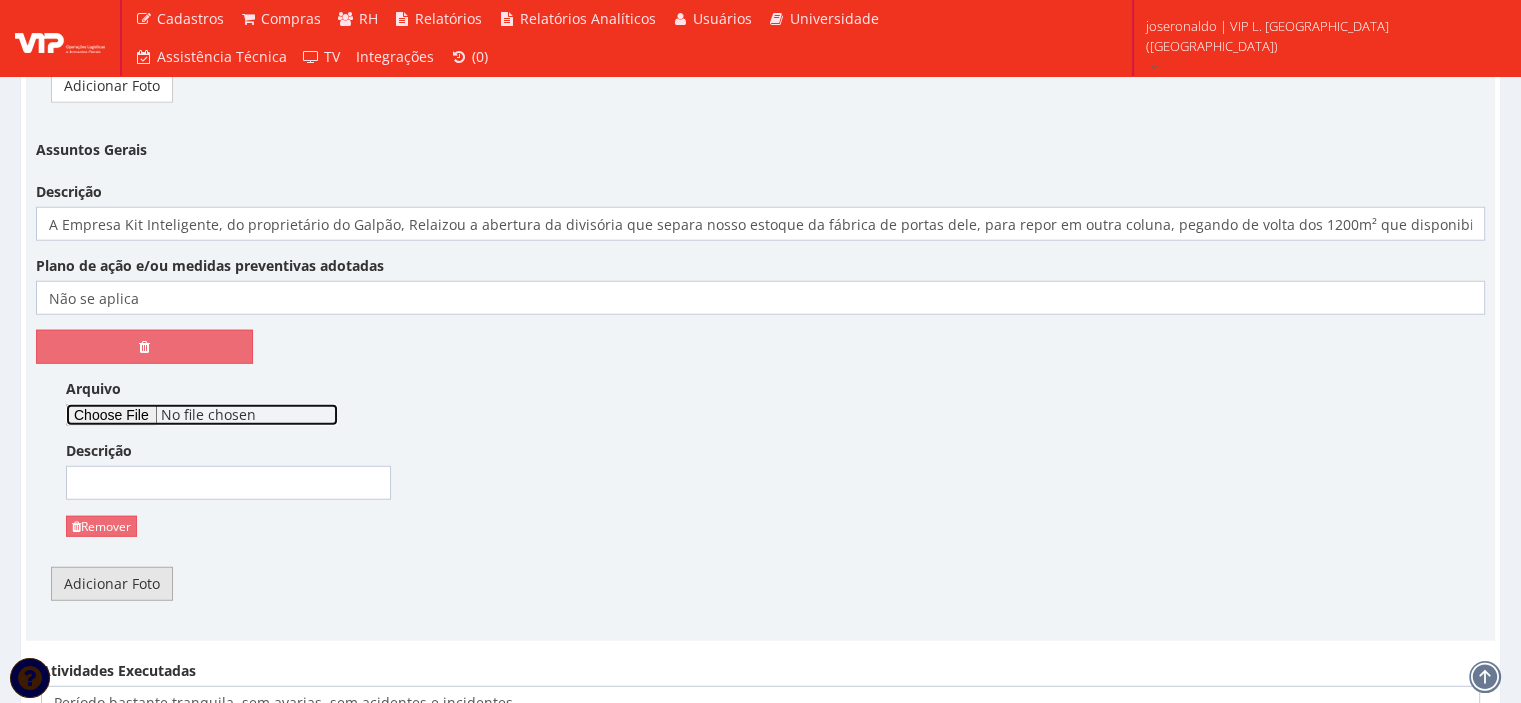 click on "Arquivo" at bounding box center [202, 415] 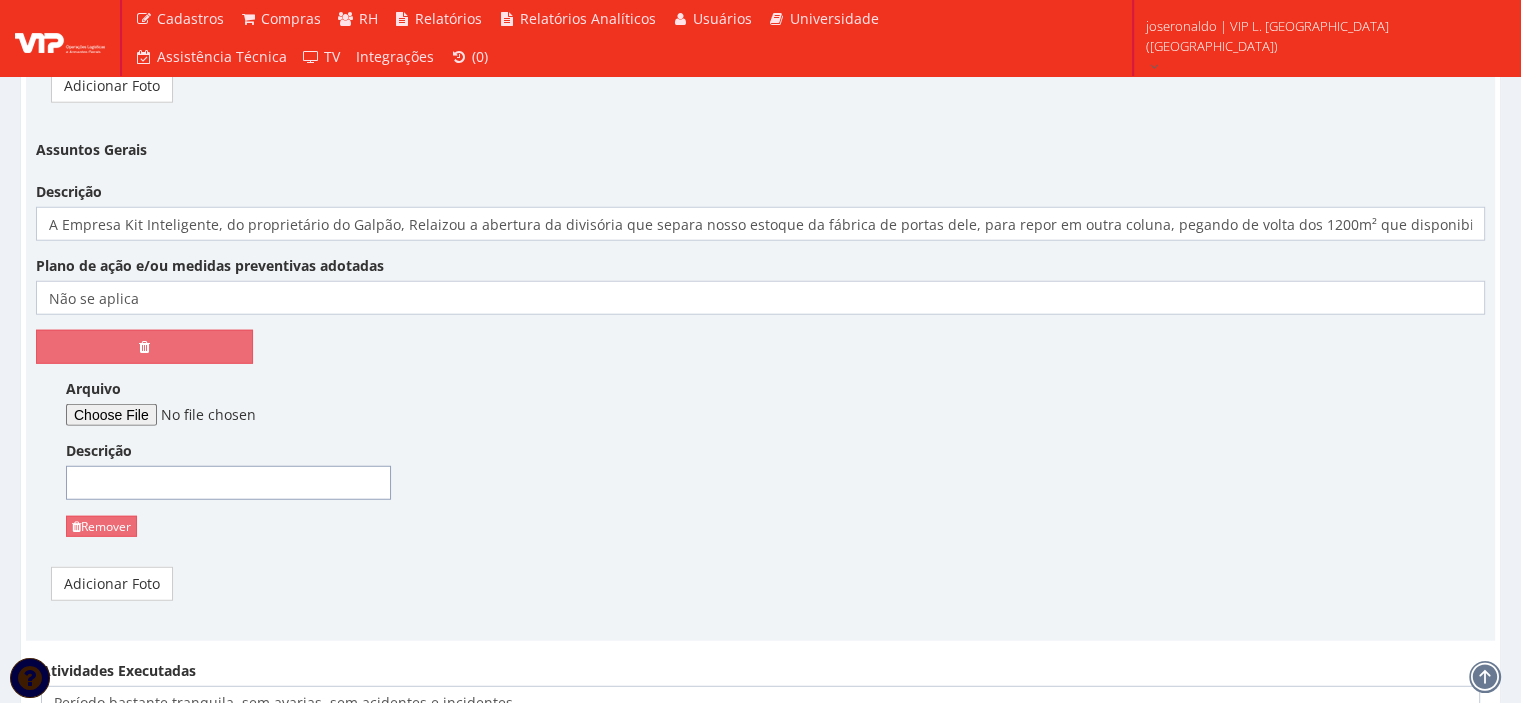 click on "Descrição" at bounding box center [228, 483] 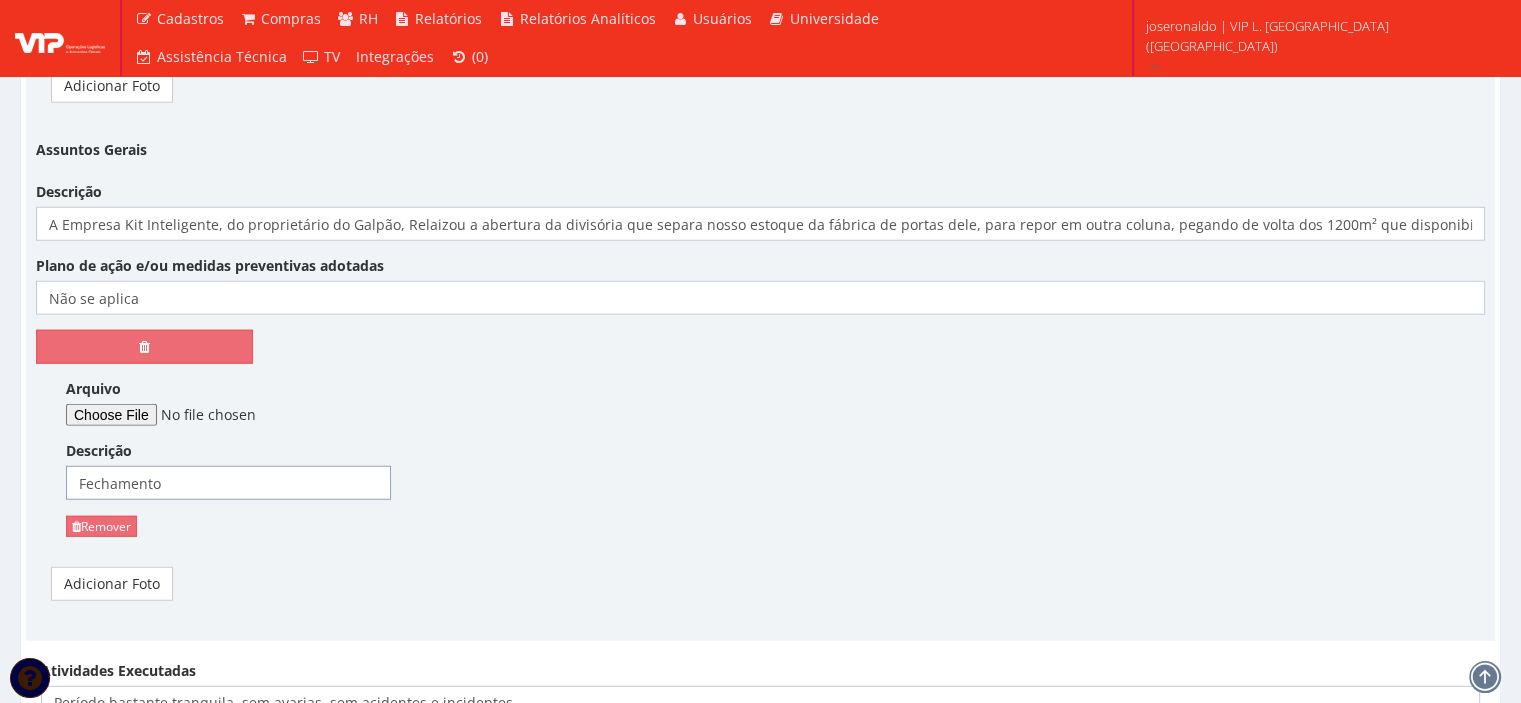drag, startPoint x: 165, startPoint y: 459, endPoint x: 37, endPoint y: 473, distance: 128.76335 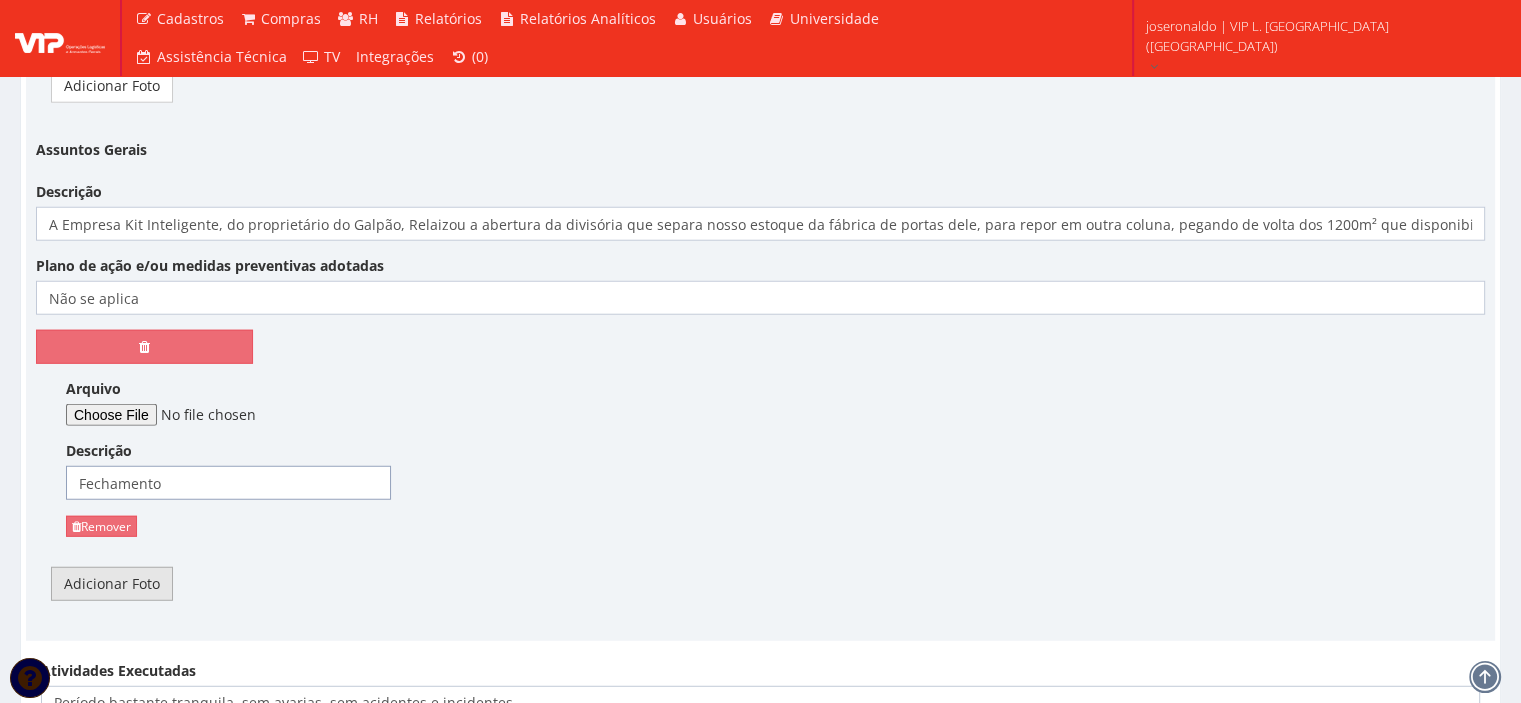 type on "Fechamento" 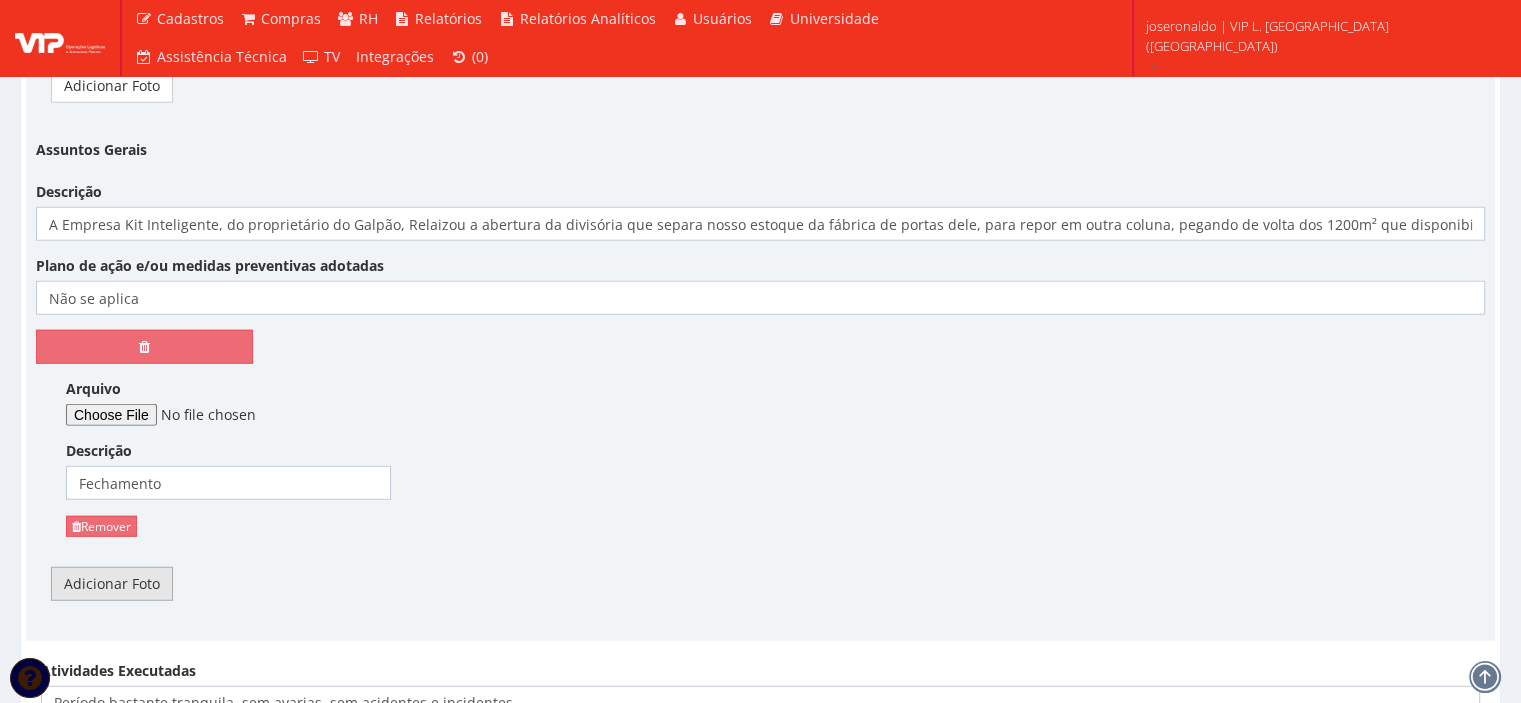 click on "Adicionar Foto" at bounding box center (112, 584) 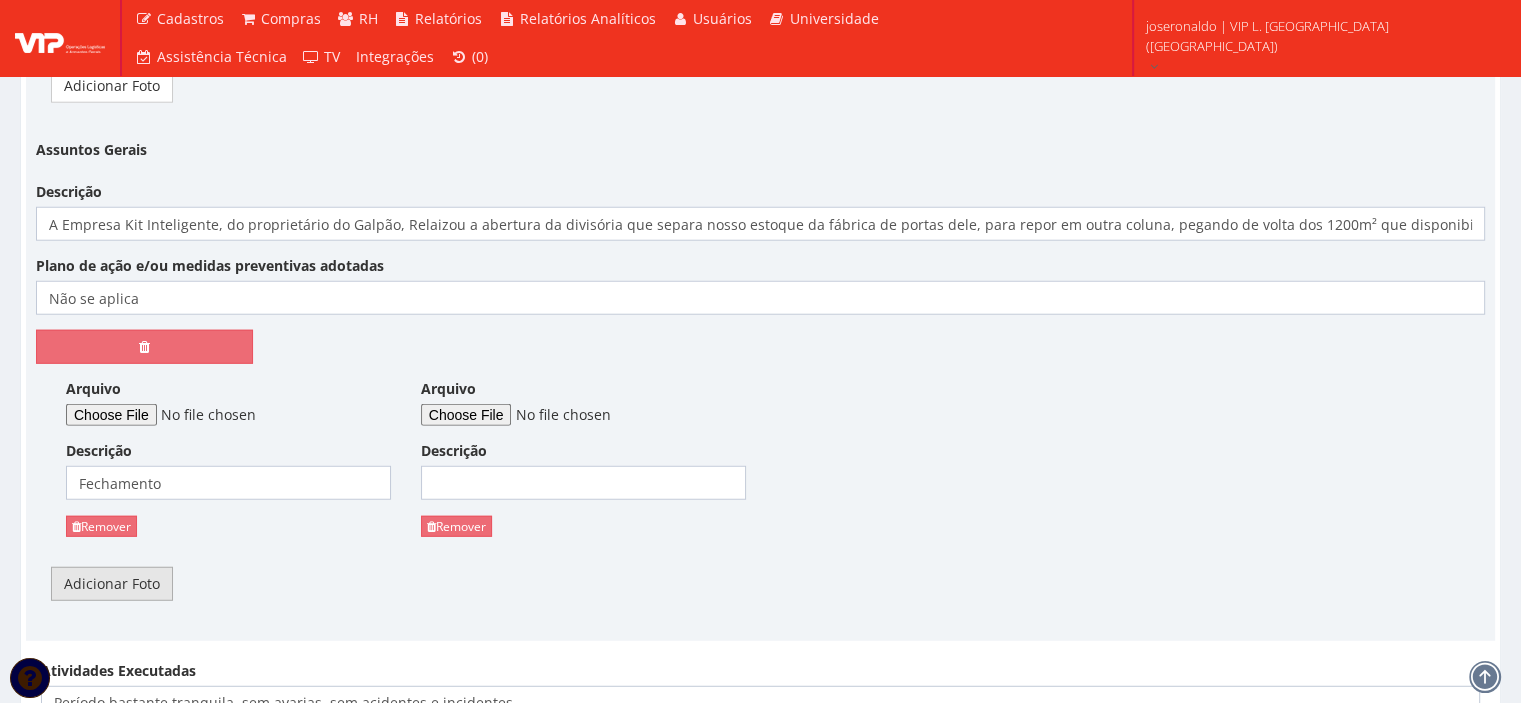 click on "Adicionar Foto" at bounding box center (112, 584) 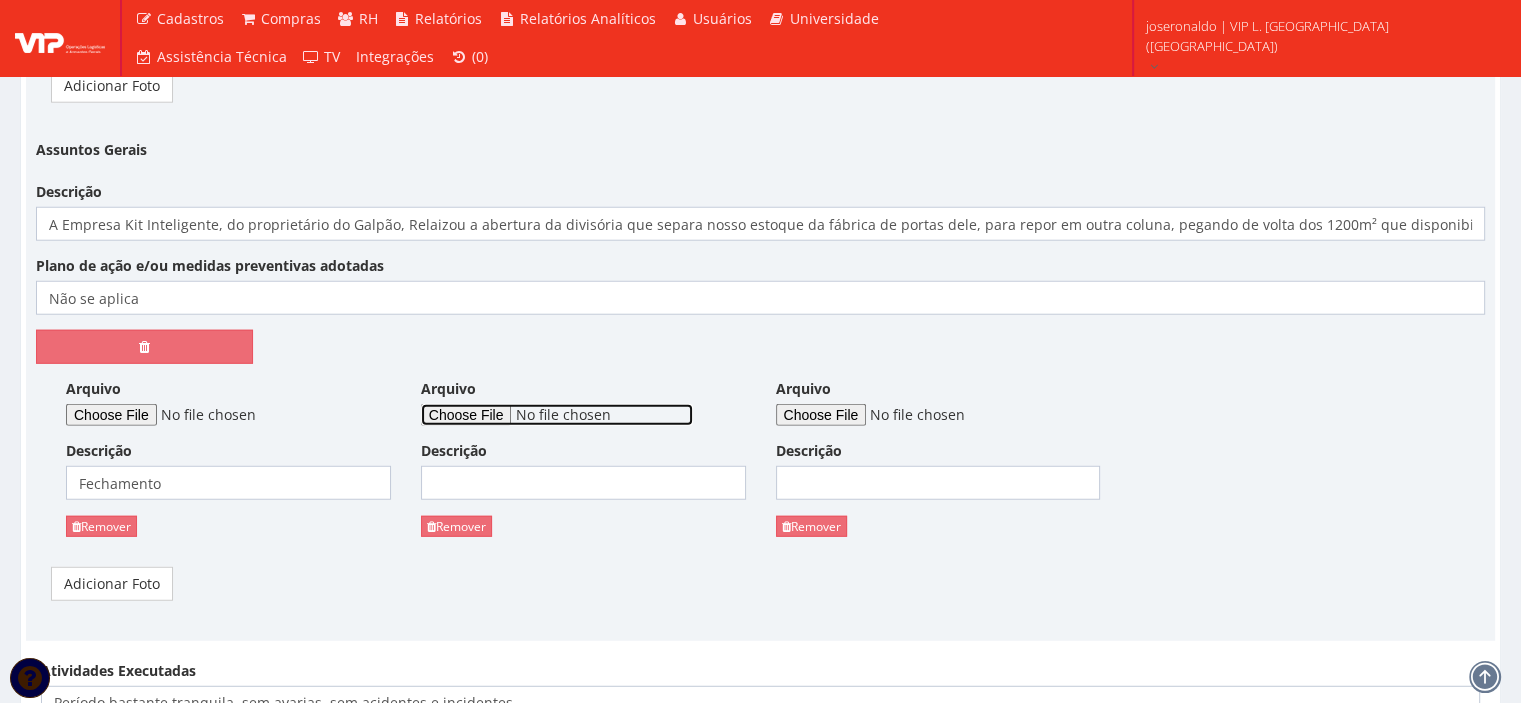 click on "Arquivo" at bounding box center (557, 415) 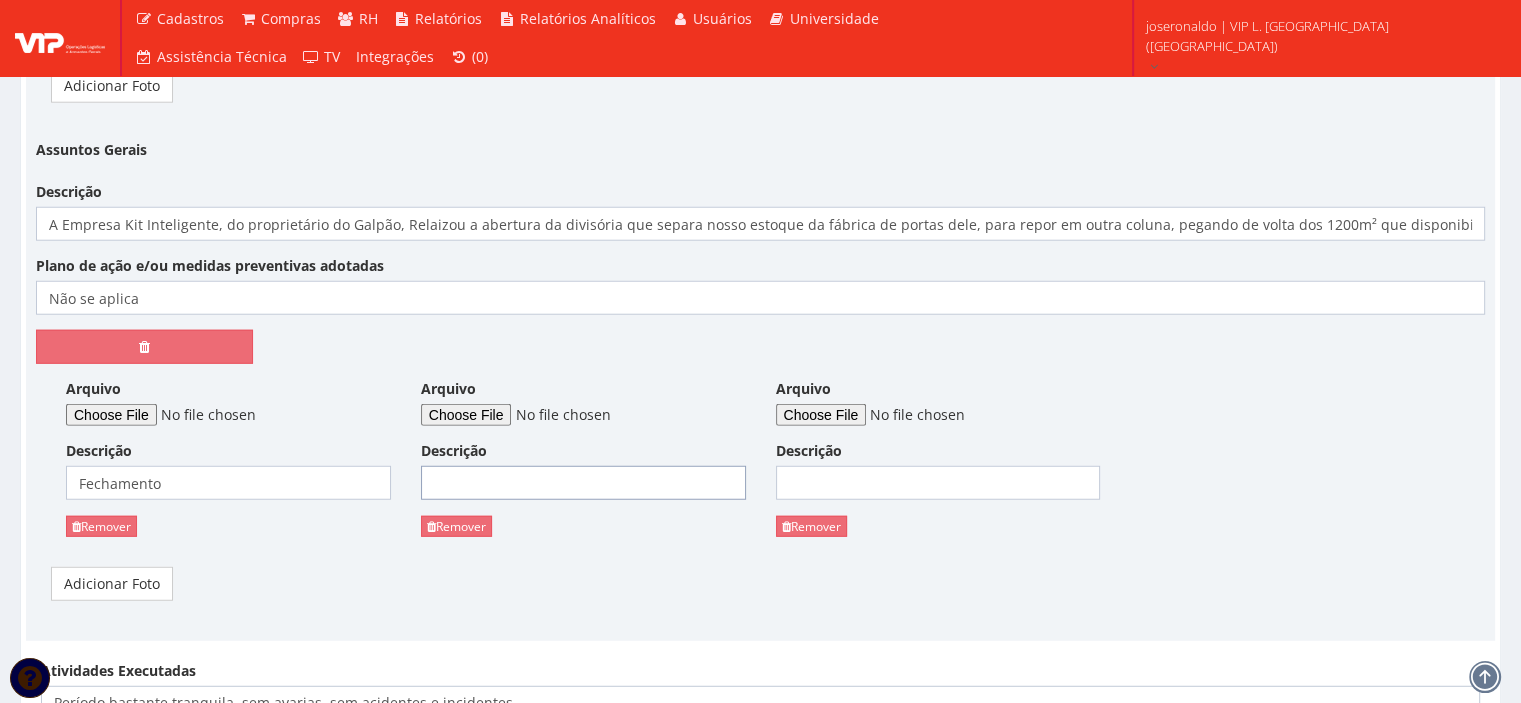 click on "Descrição" at bounding box center [583, 483] 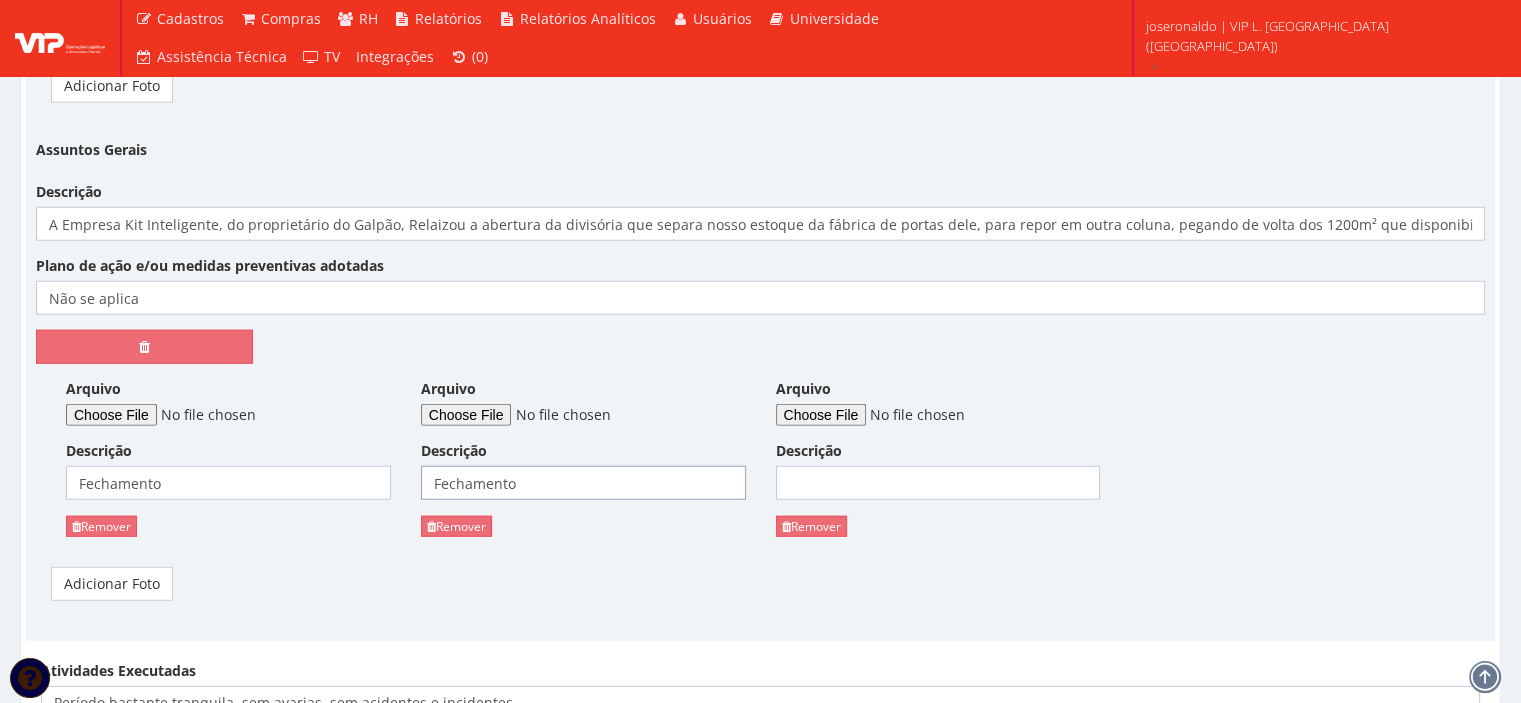 type on "Fechamento" 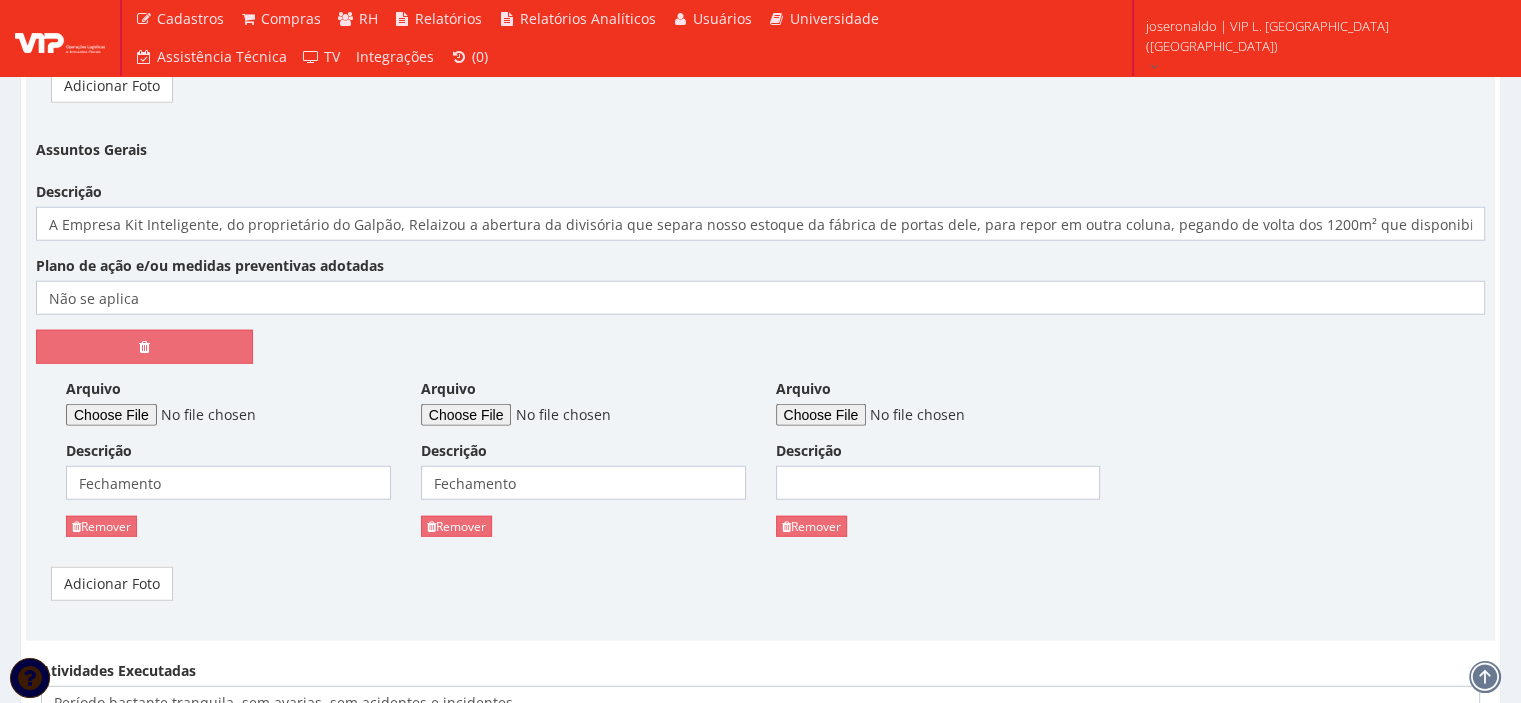 drag, startPoint x: 944, startPoint y: 430, endPoint x: 942, endPoint y: 443, distance: 13.152946 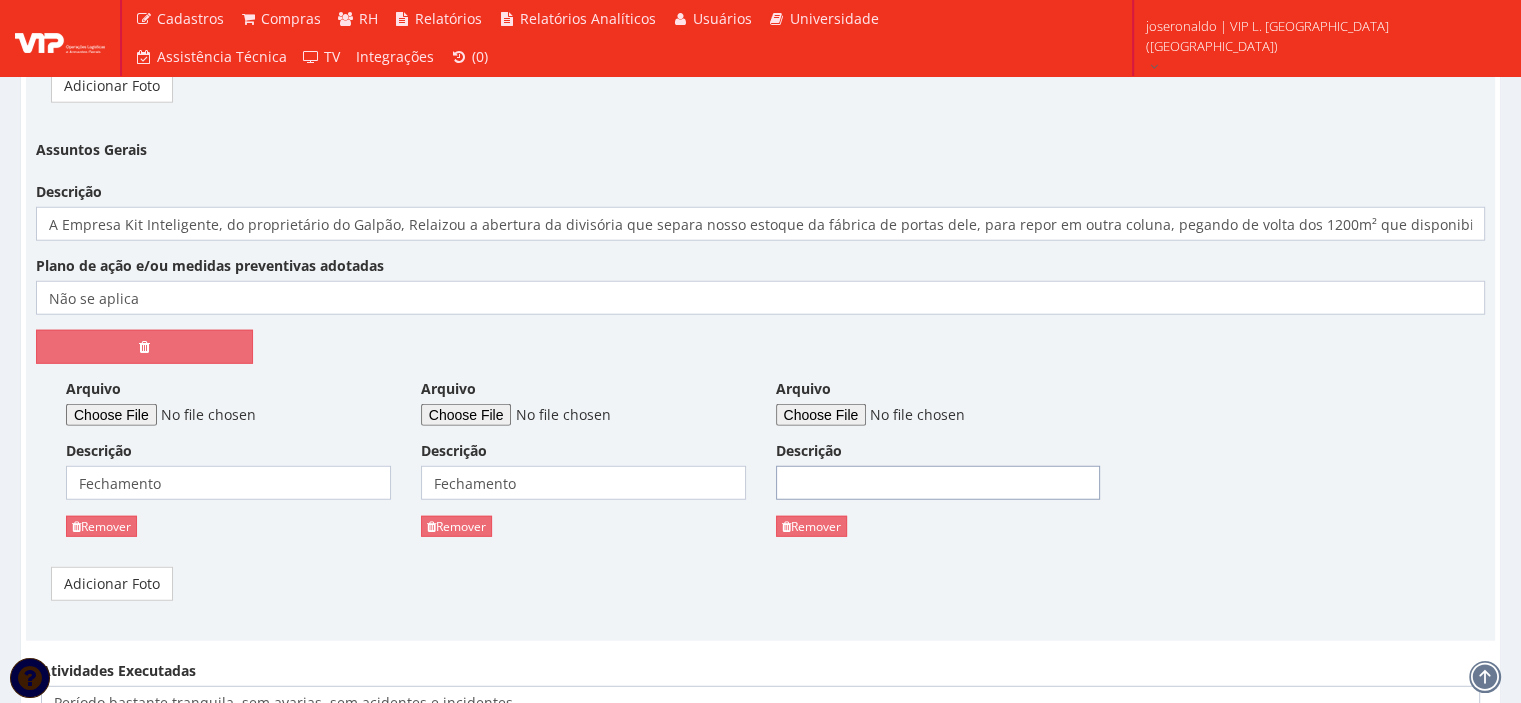 click on "Descrição" at bounding box center [938, 483] 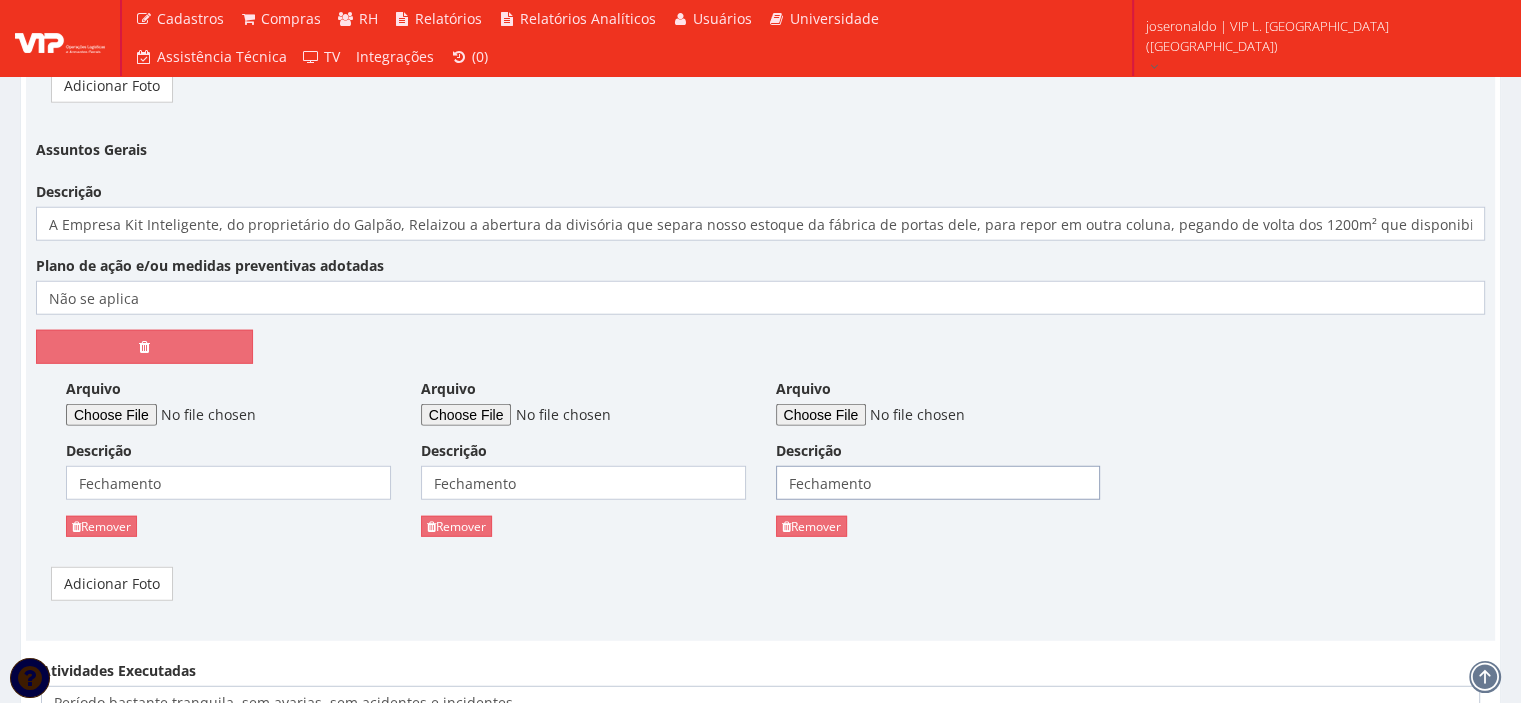 type on "Fechamento" 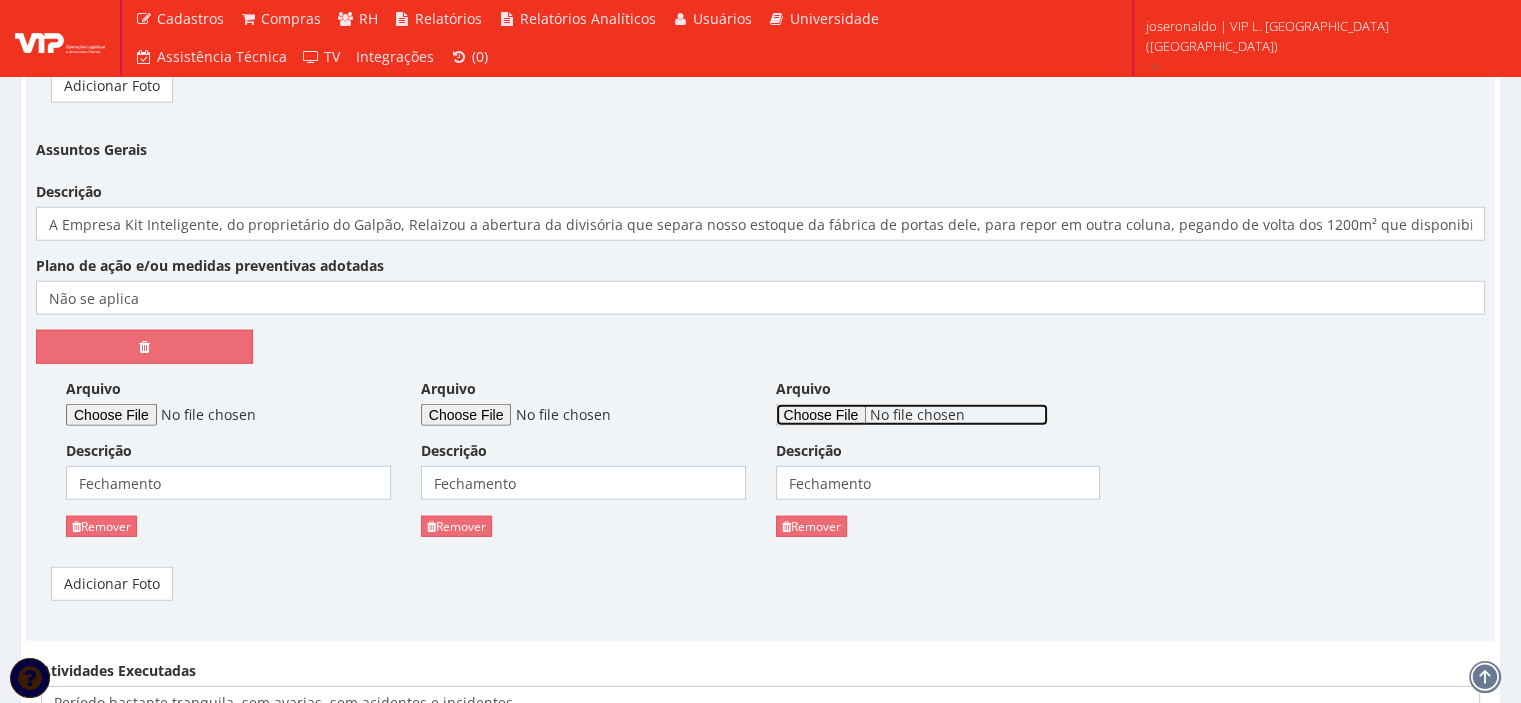 click on "Arquivo" at bounding box center (912, 415) 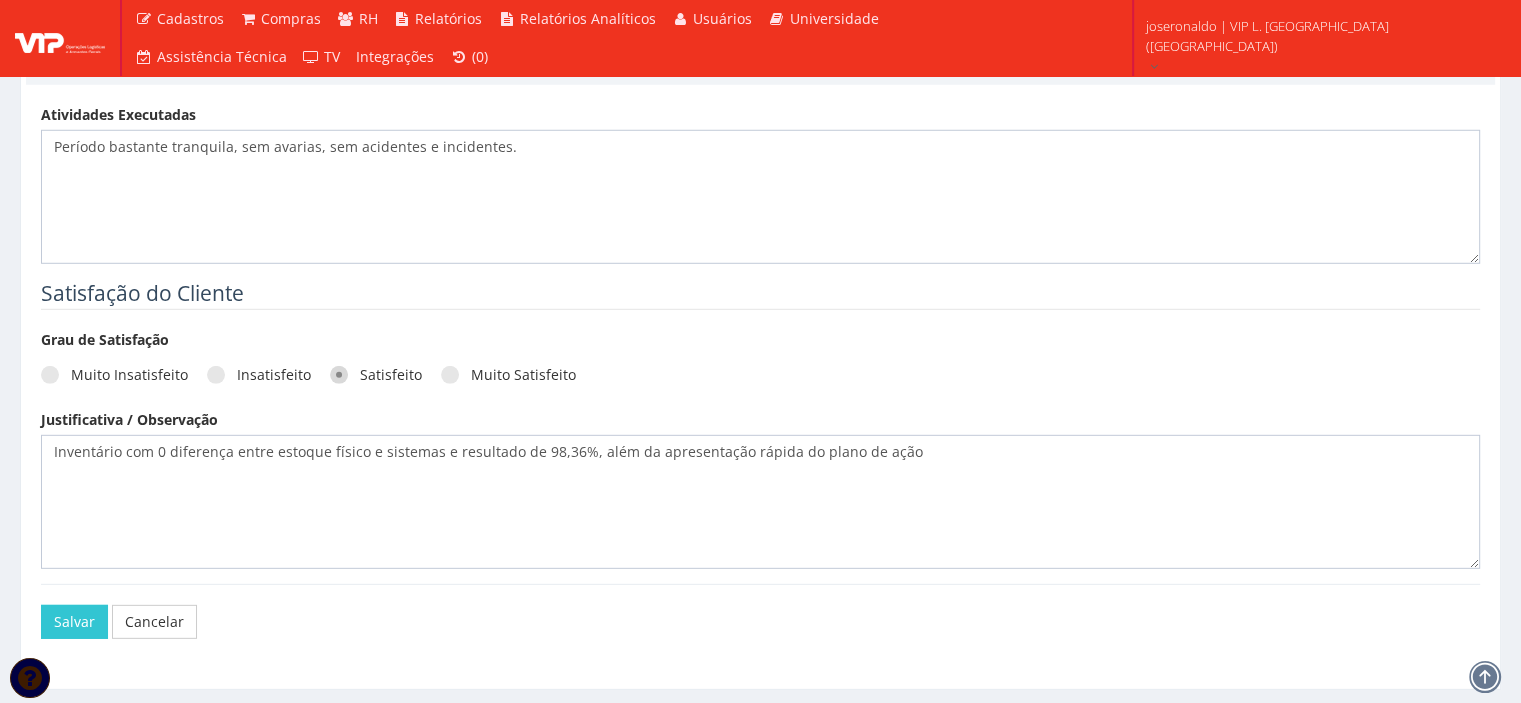 scroll, scrollTop: 5780, scrollLeft: 0, axis: vertical 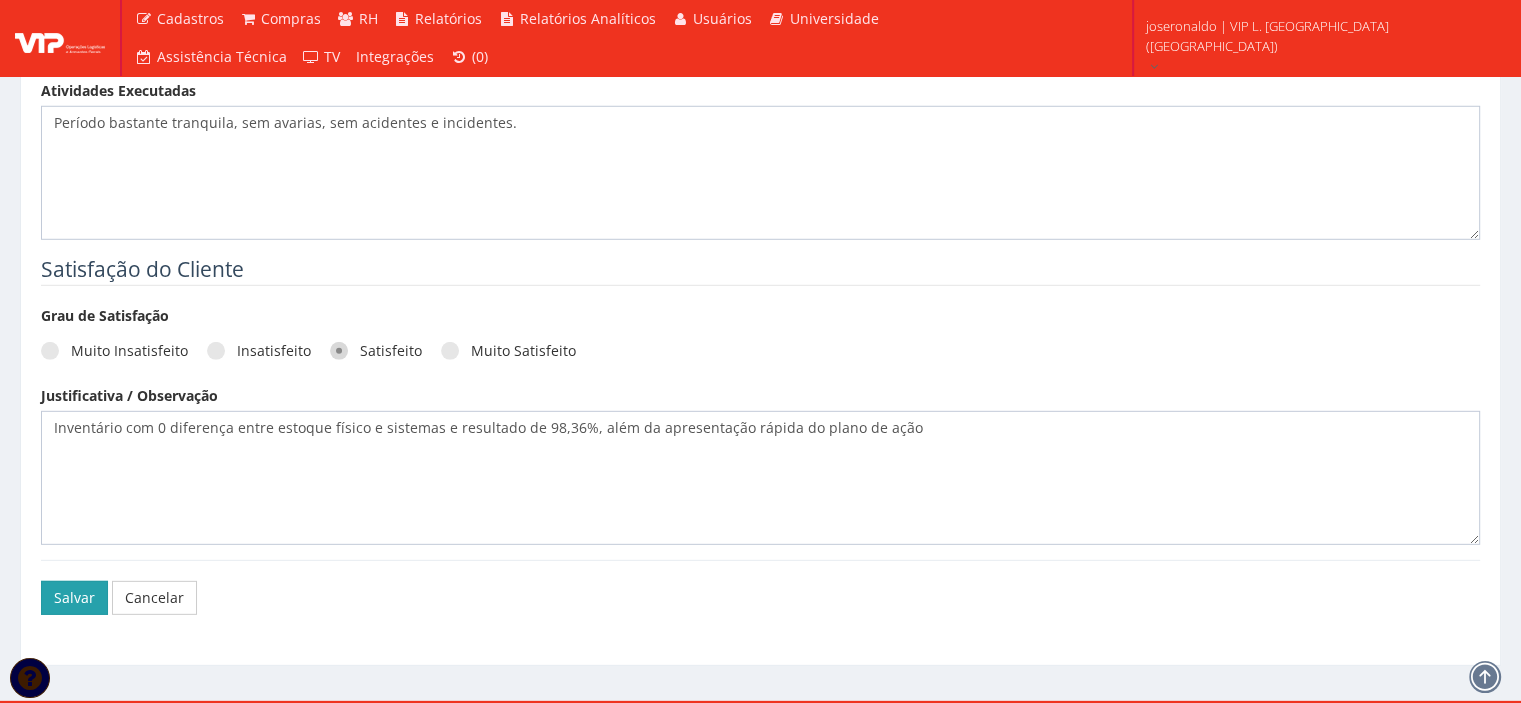 click on "Salvar" at bounding box center [74, 598] 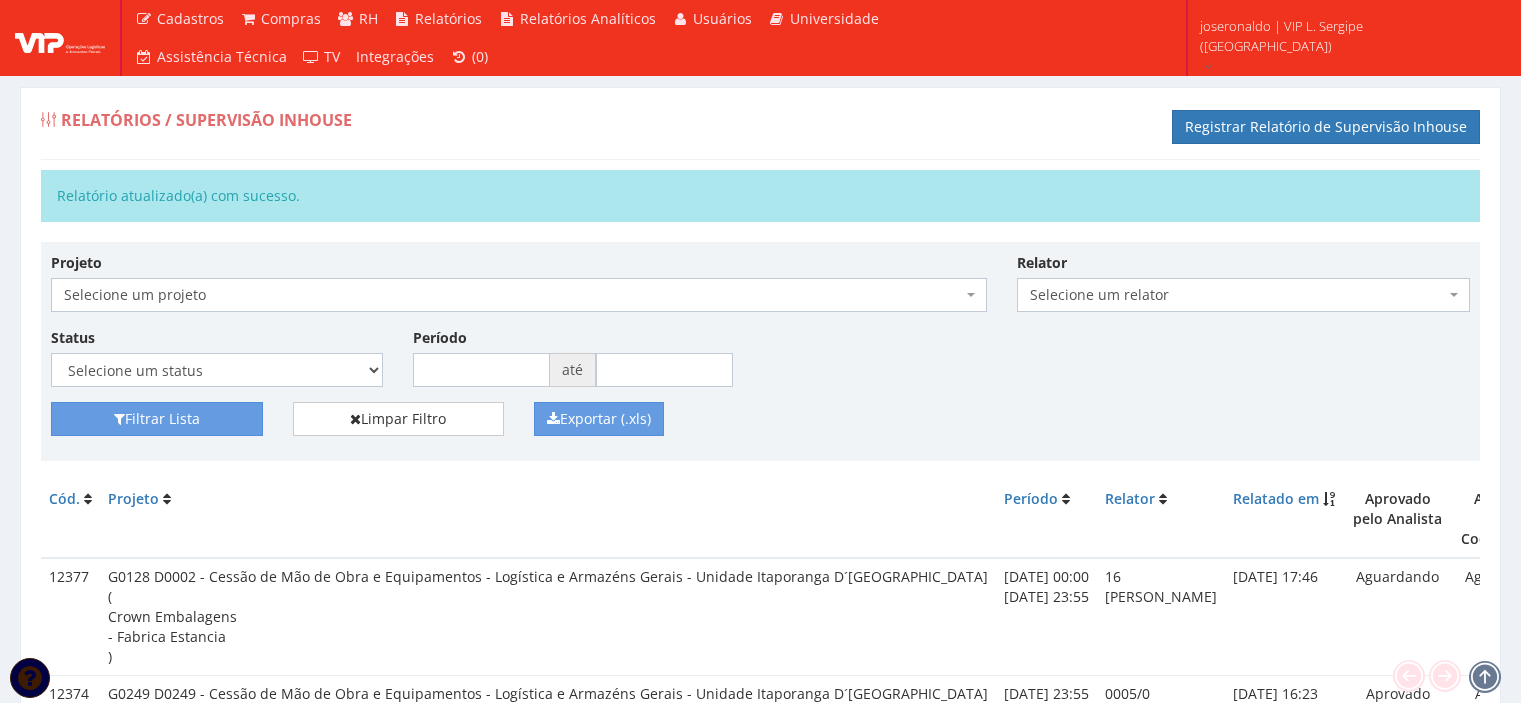 scroll, scrollTop: 0, scrollLeft: 0, axis: both 